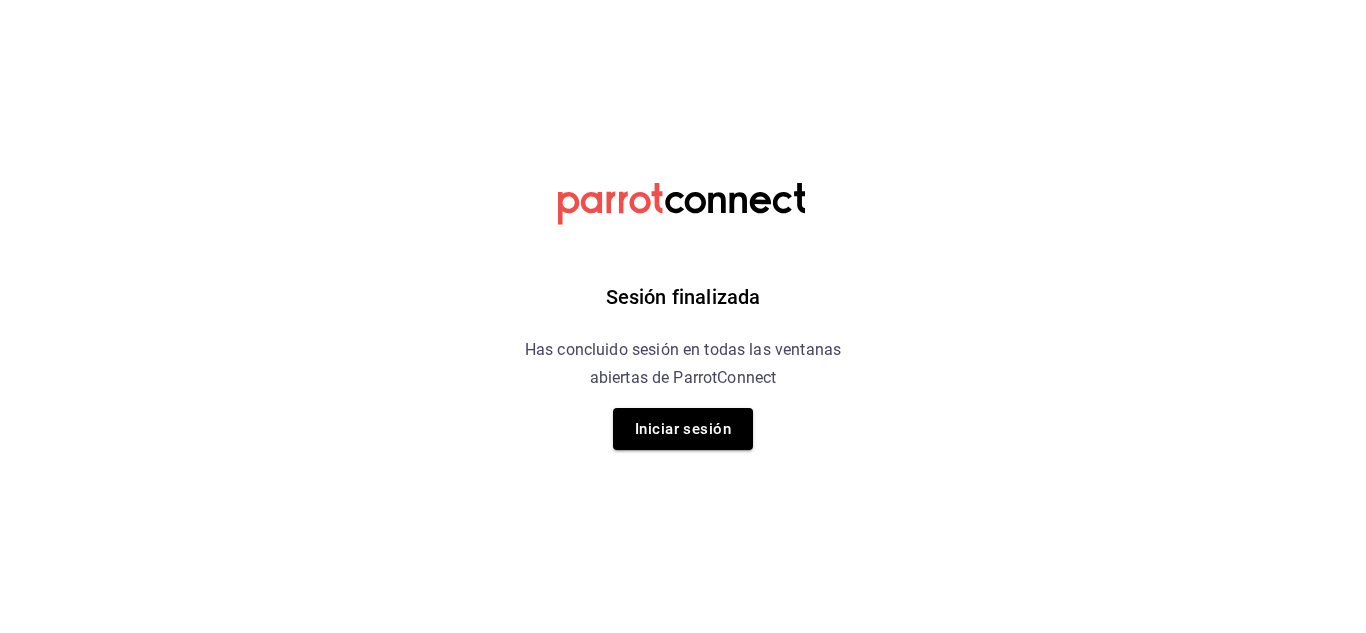scroll, scrollTop: 0, scrollLeft: 0, axis: both 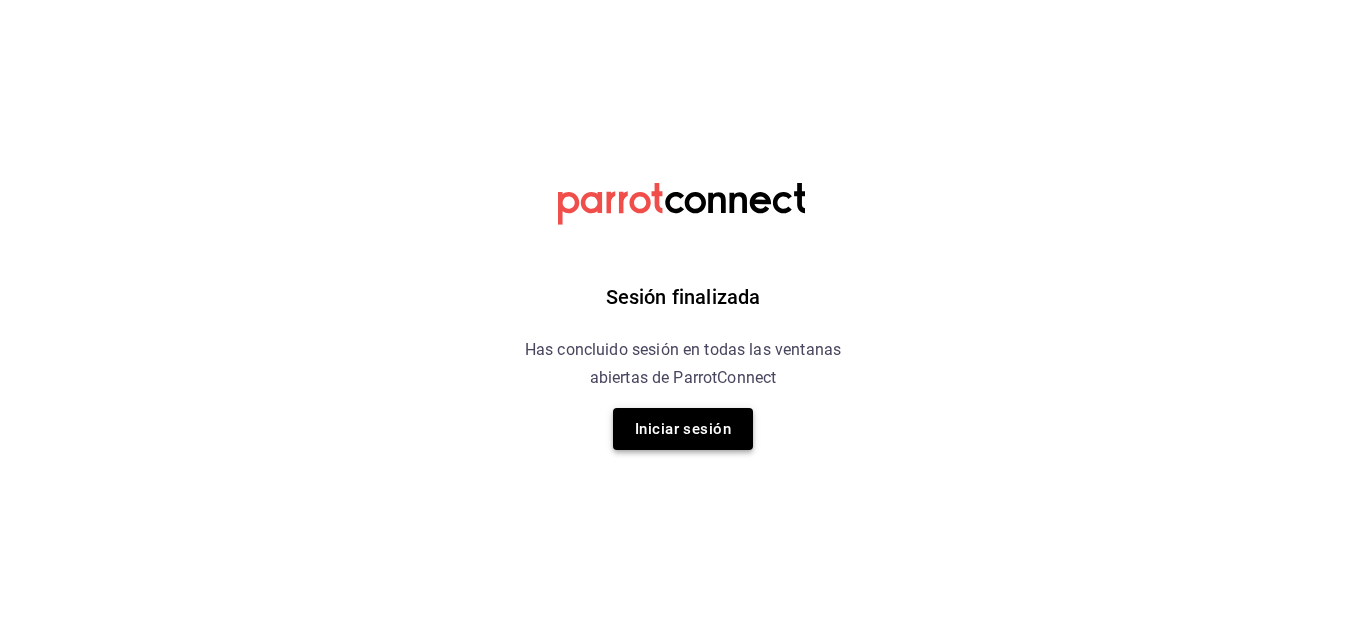 click on "Iniciar sesión" at bounding box center (683, 429) 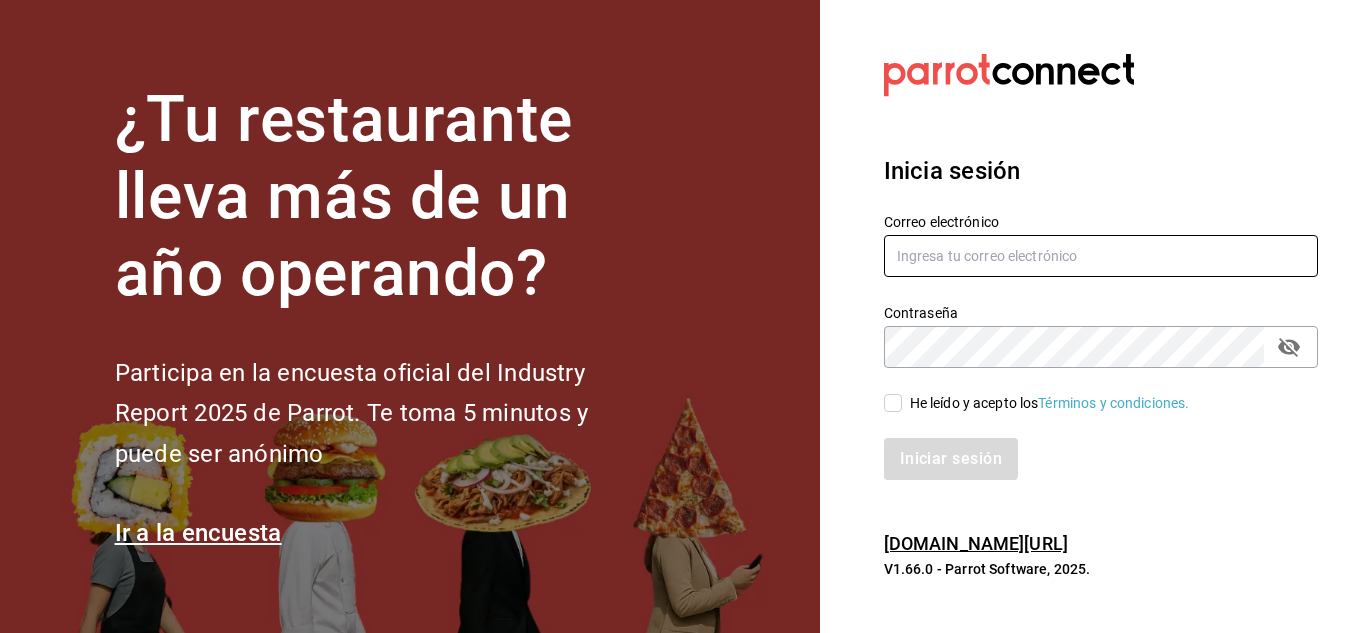 click at bounding box center [1101, 256] 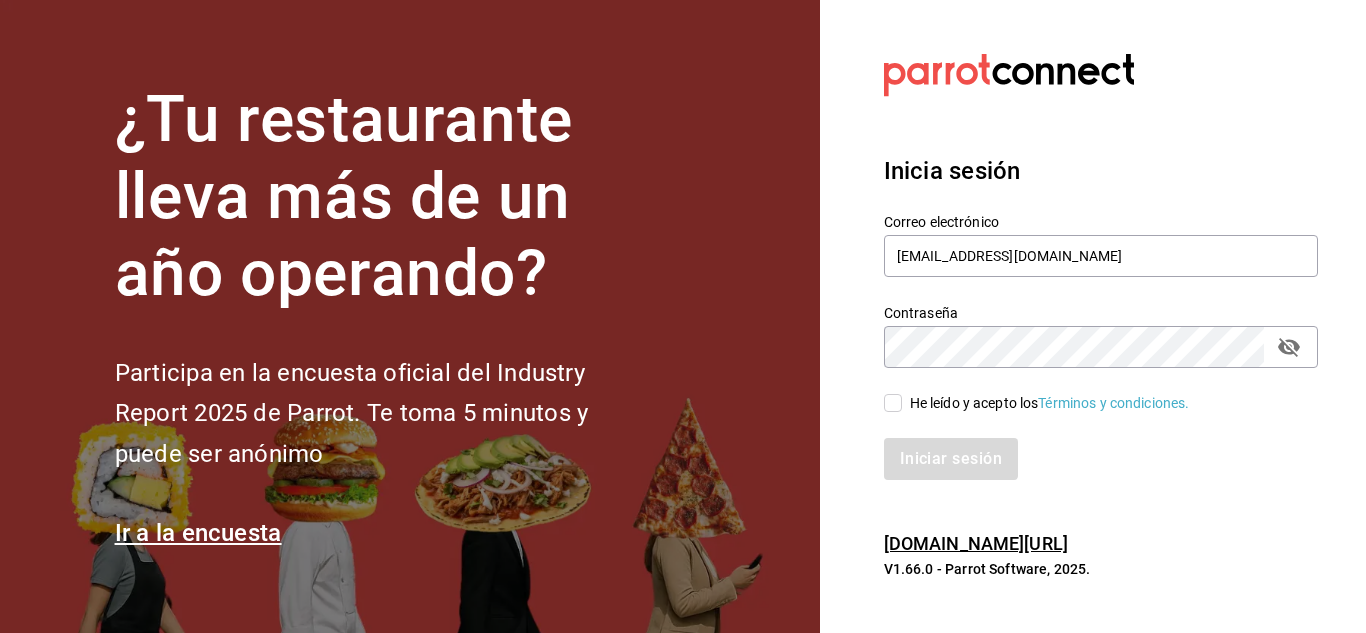 click on "He leído y acepto los  Términos y condiciones." at bounding box center (893, 403) 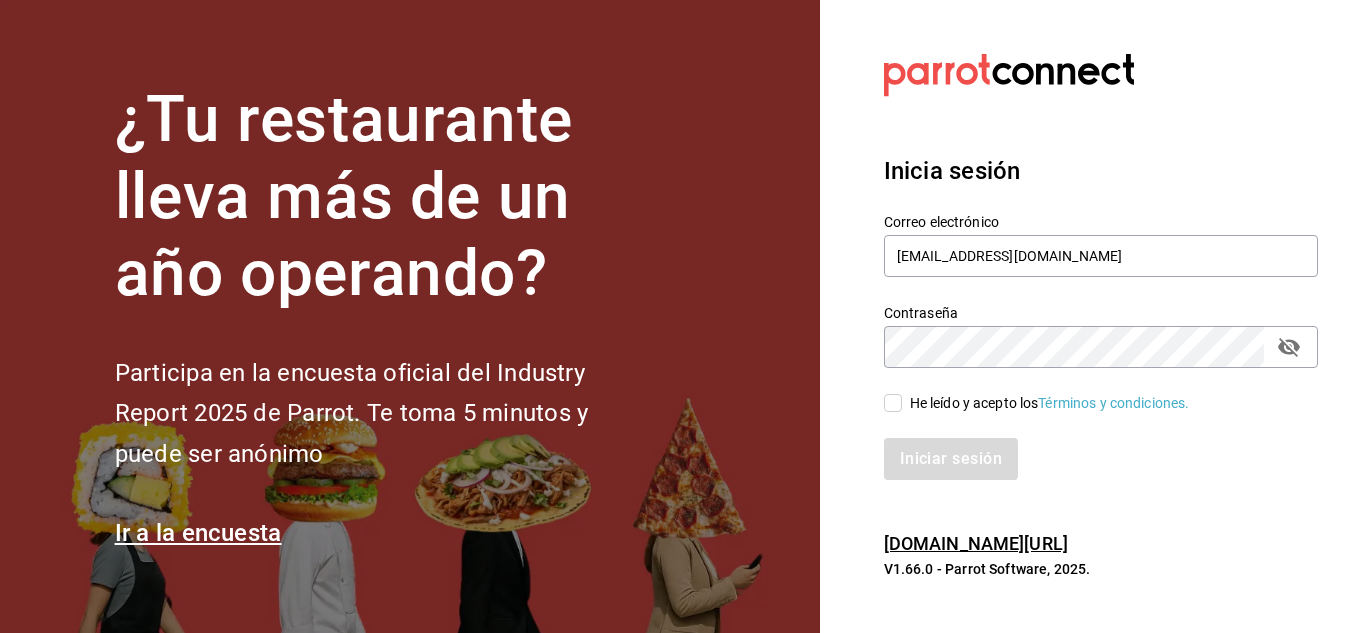 checkbox on "true" 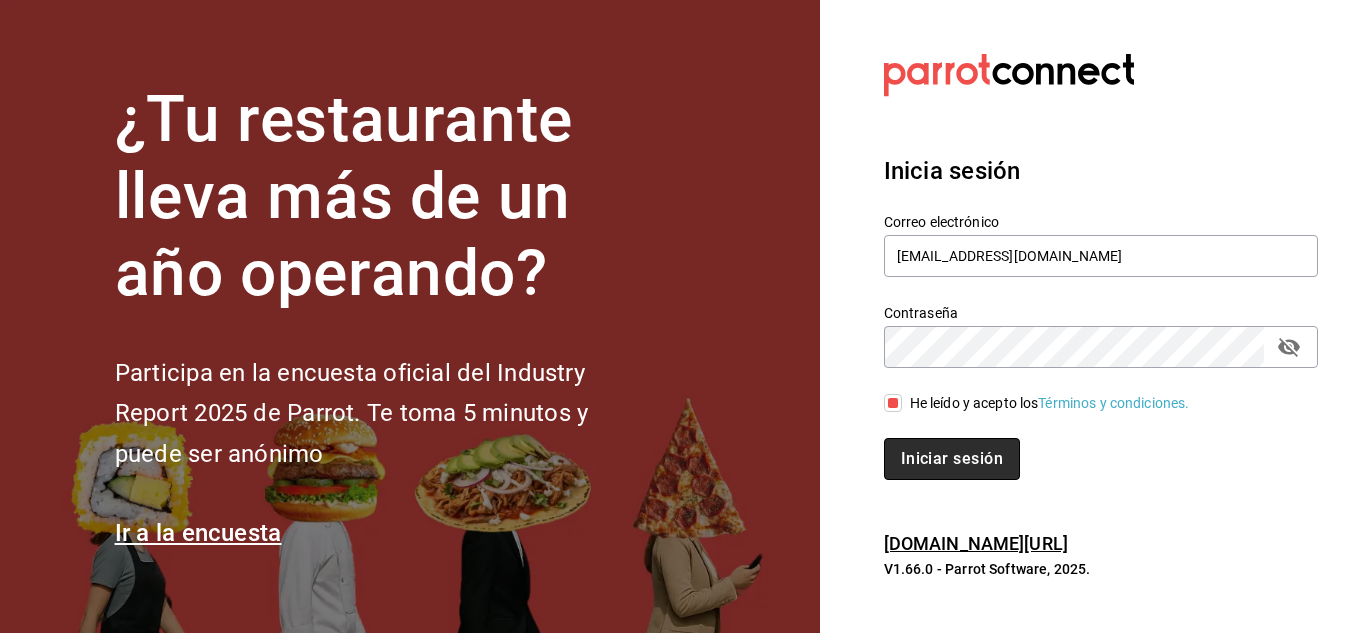 click on "Iniciar sesión" at bounding box center [952, 459] 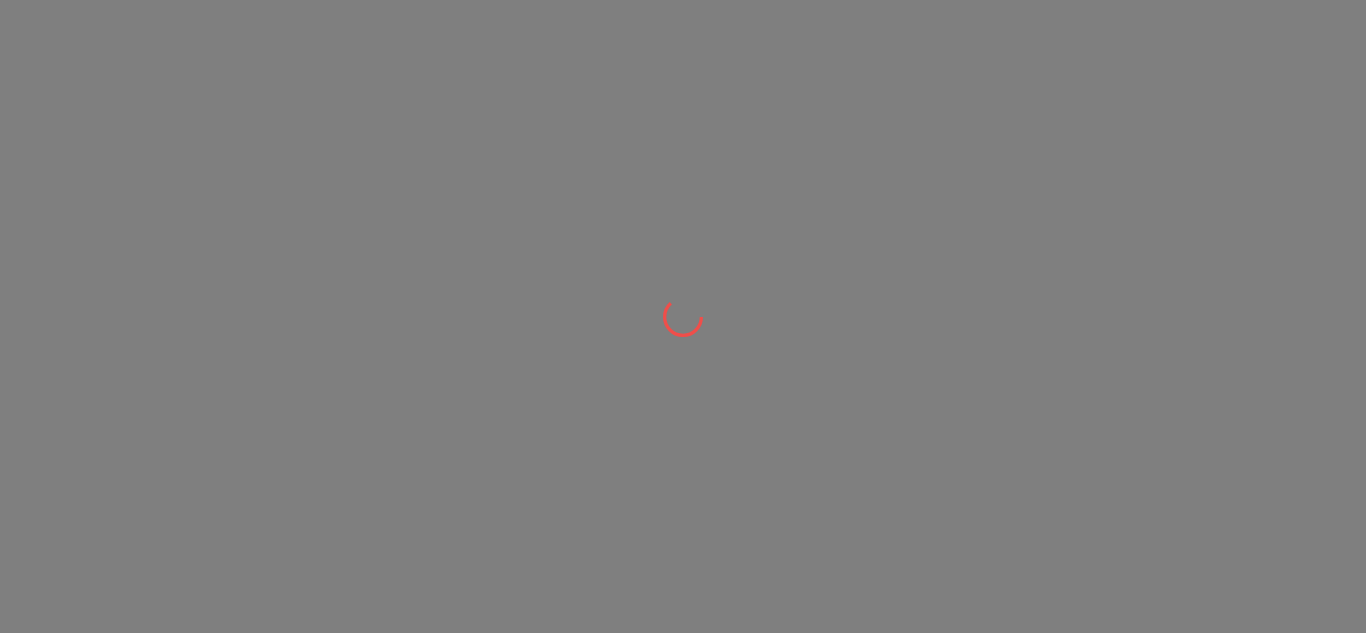 scroll, scrollTop: 0, scrollLeft: 0, axis: both 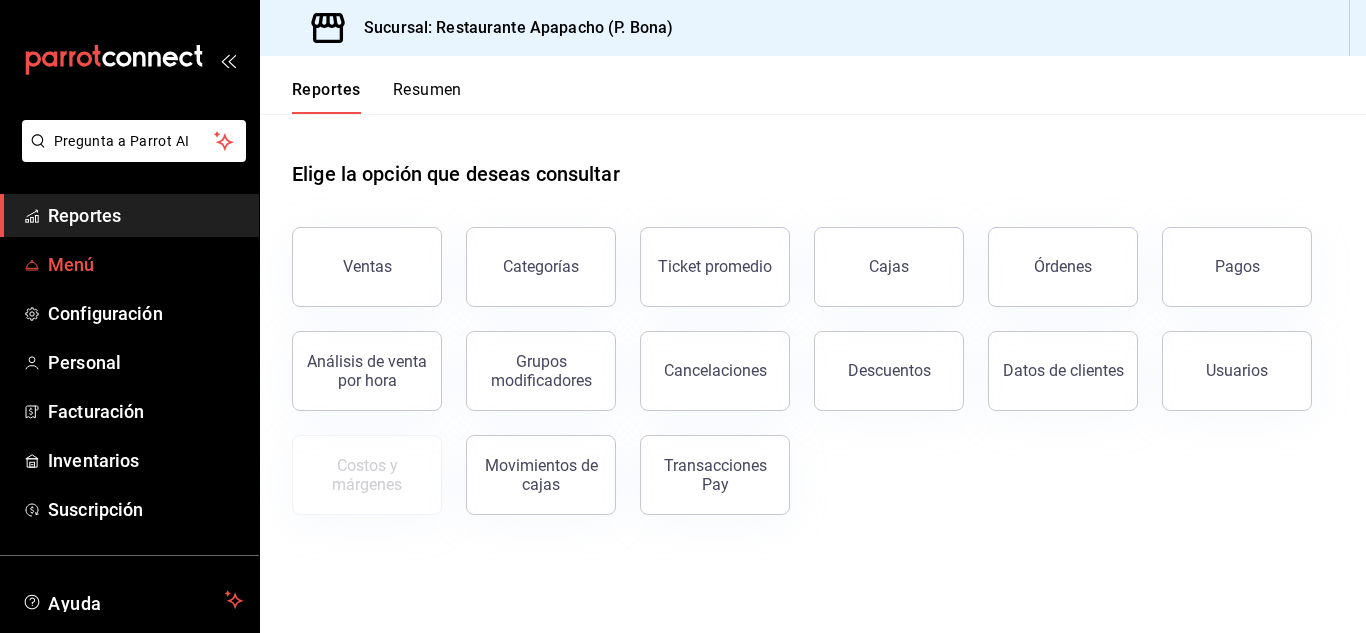 click on "Menú" at bounding box center (145, 264) 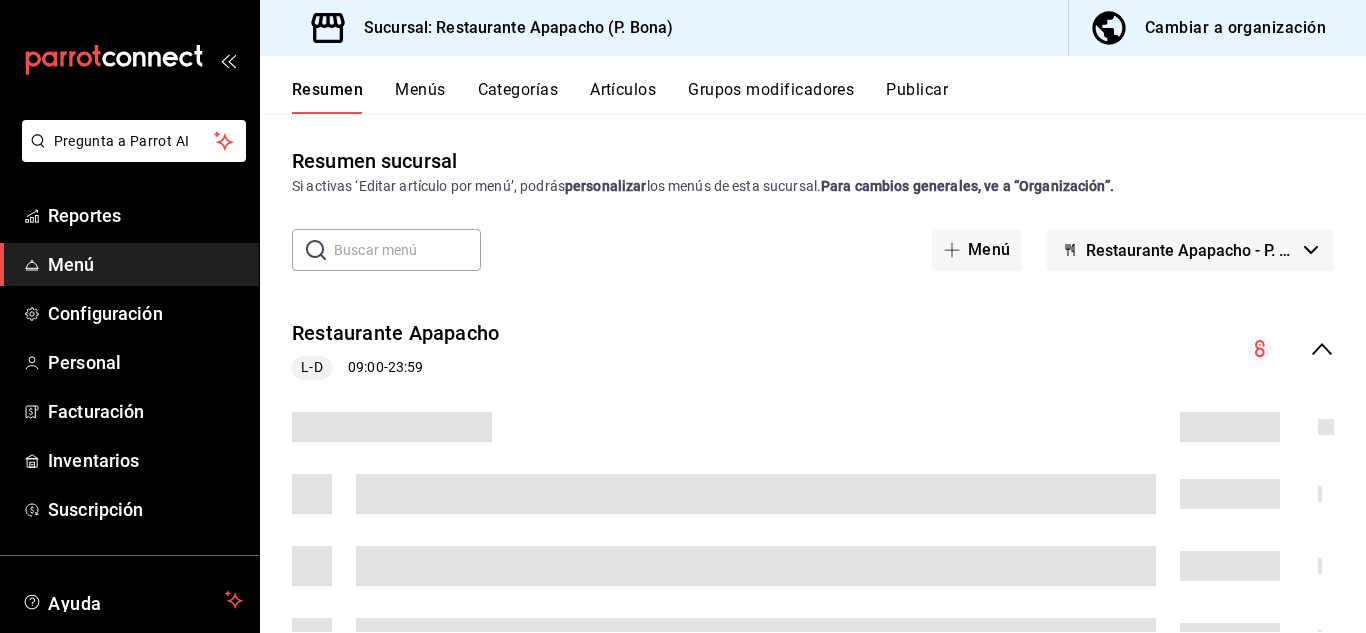 click on "Artículos" at bounding box center [623, 97] 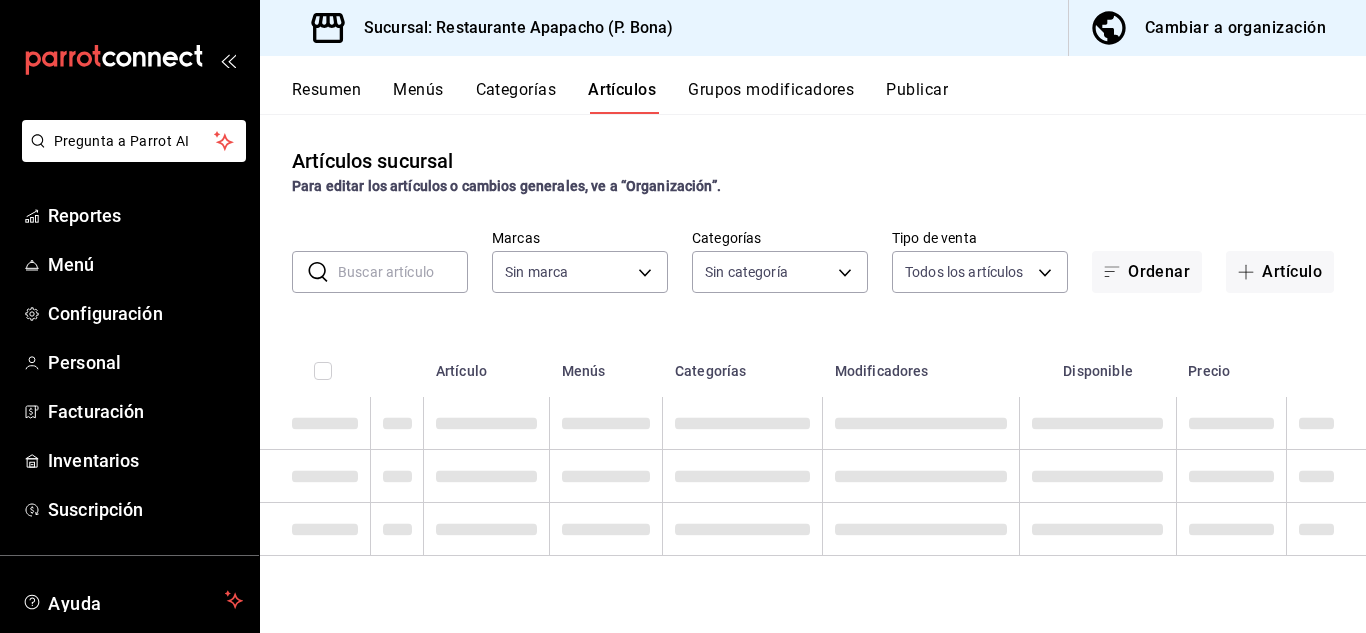 type on "17ef9b2f-93a0-4517-9203-4f940e40e8eb" 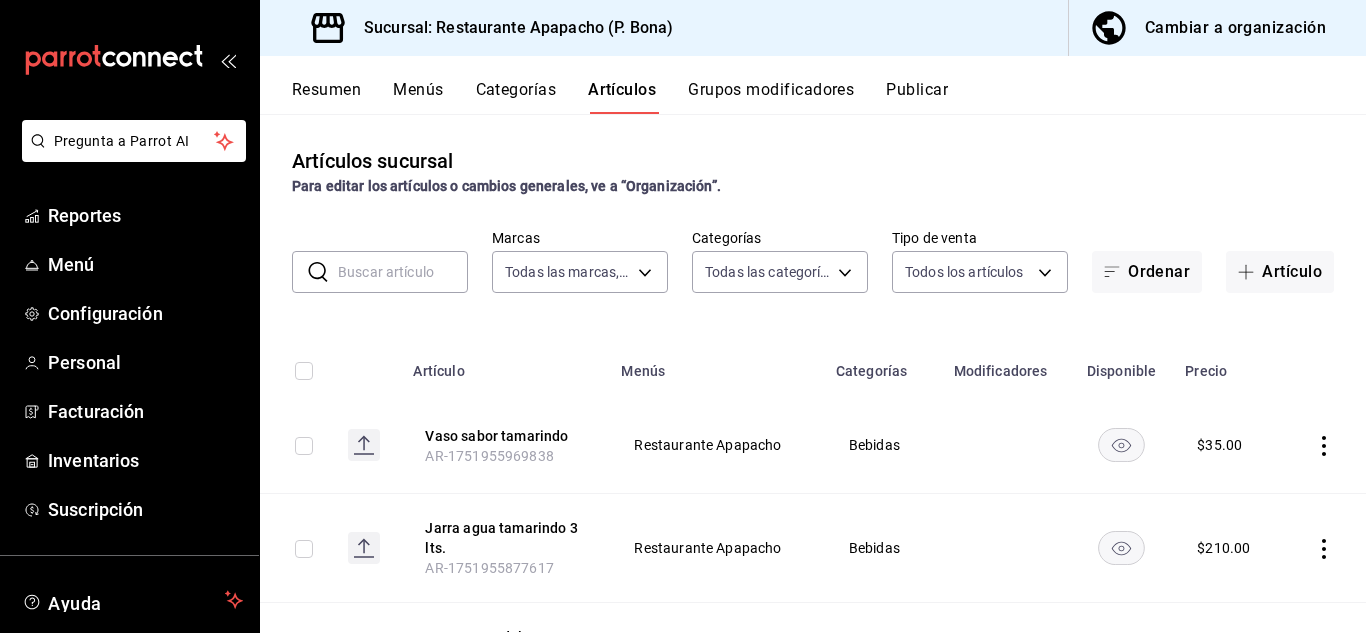 type on "9432eb6c-9c3e-4370-bb6e-e2dc96f54602,e2d3ecea-3957-43a2-834f-732eecbf203c,342502c9-a23f-4e49-88c1-2ec3c3e8bea7,fb0be4e7-4102-4de7-91d8-bc66af7c9313" 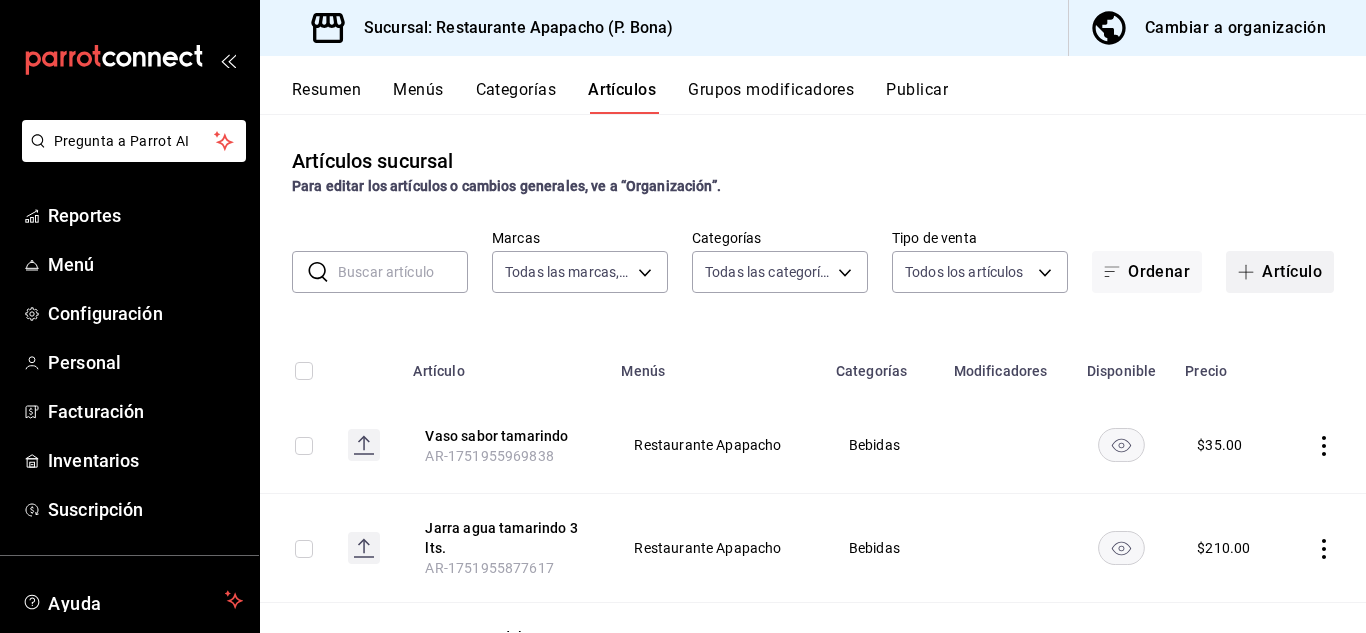 click on "Artículo" at bounding box center (1280, 272) 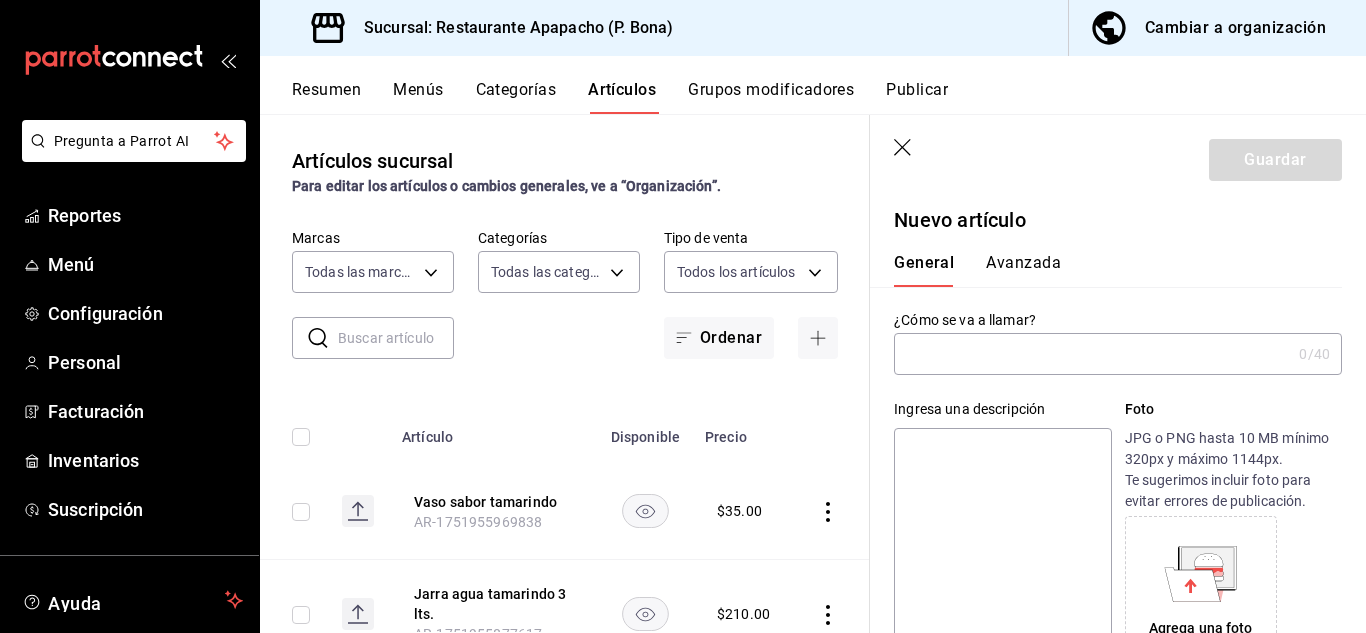 click at bounding box center (1092, 354) 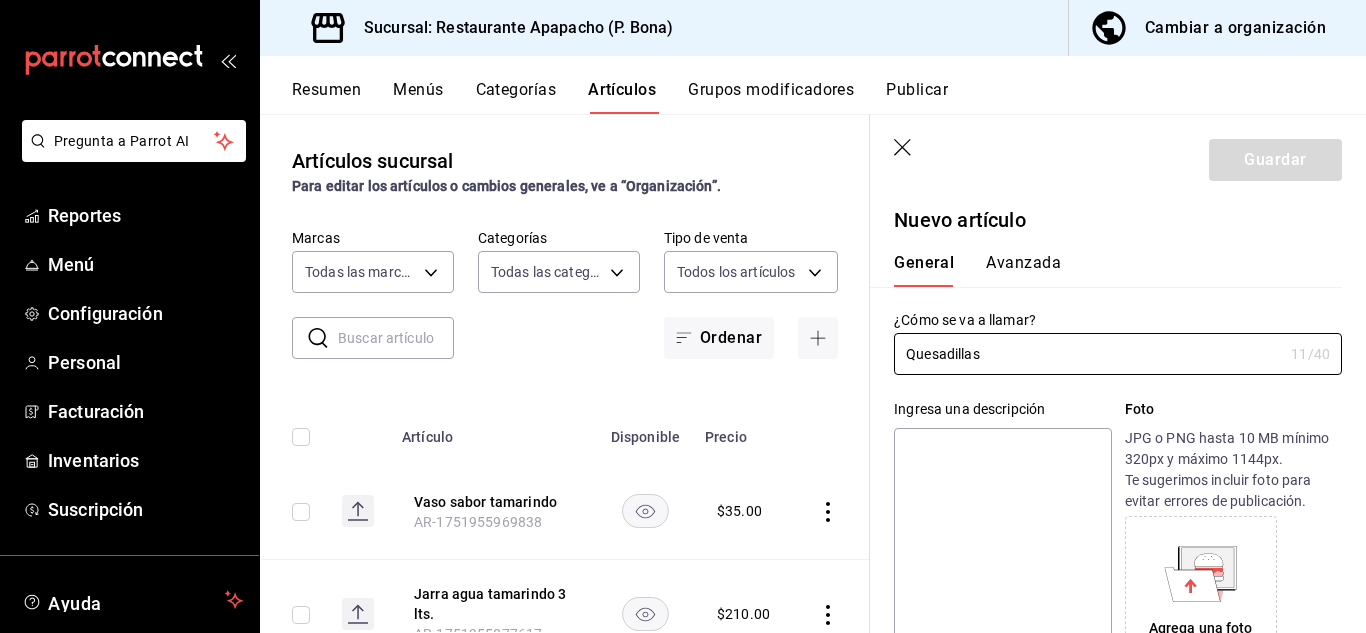 type on "Quesadillas" 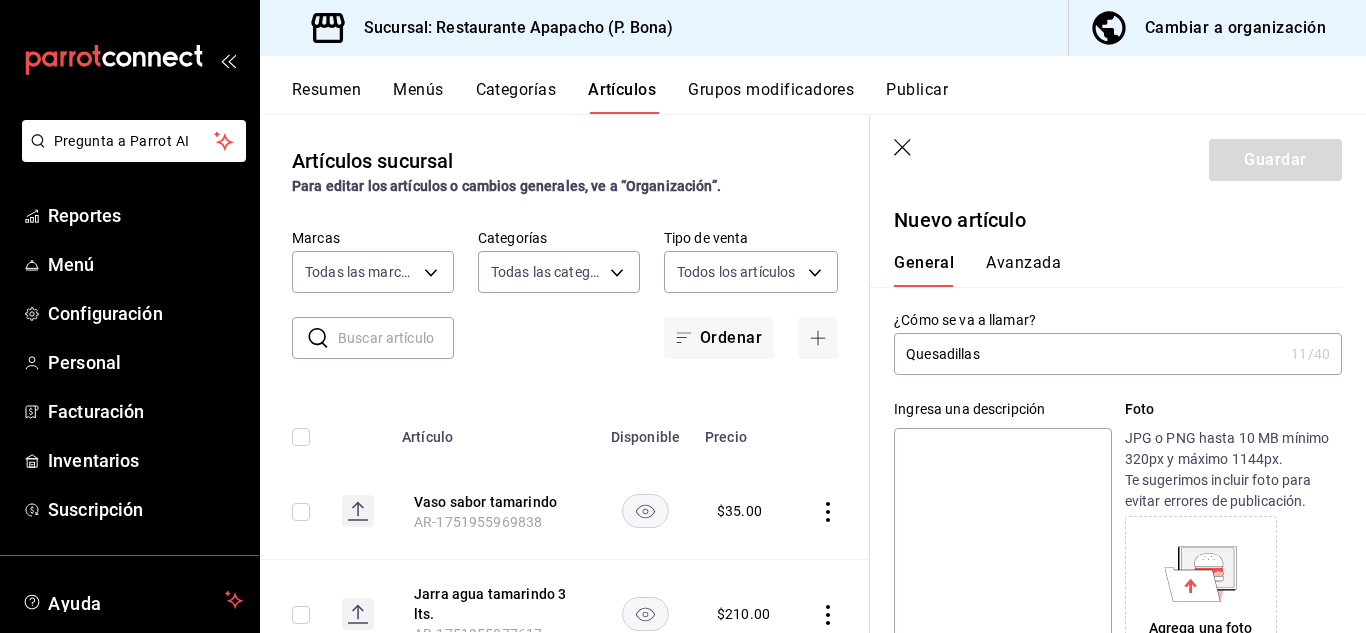 click at bounding box center (1002, 548) 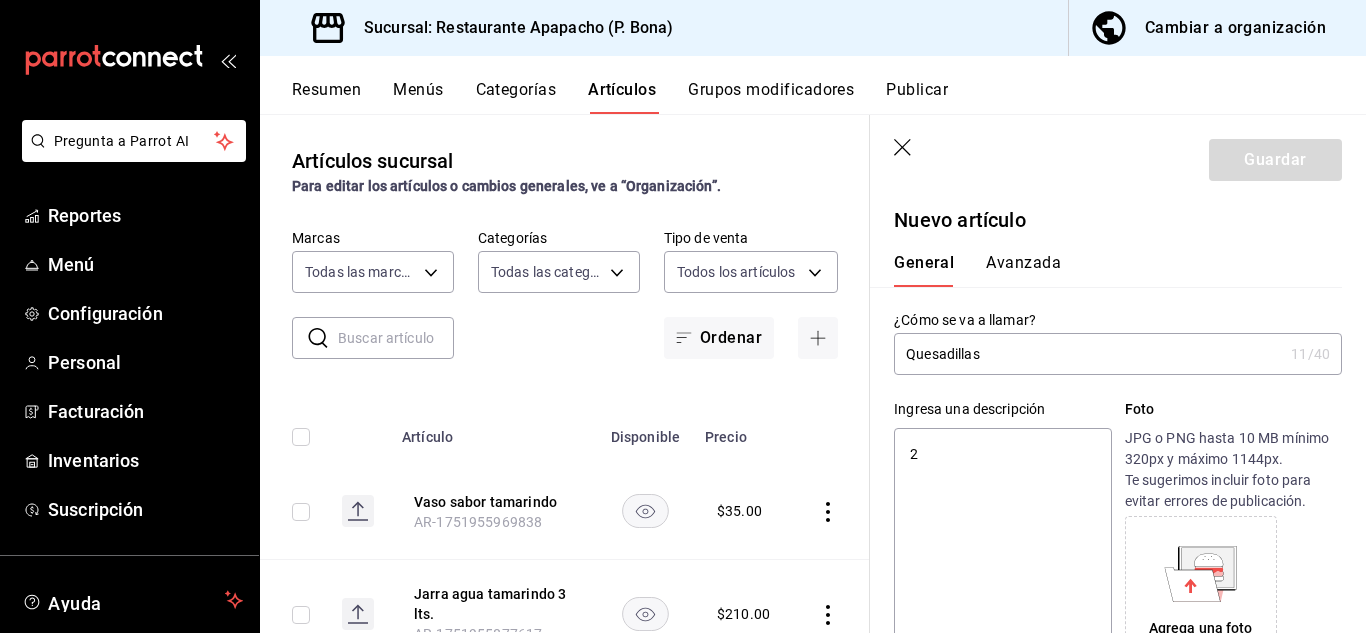 type on "x" 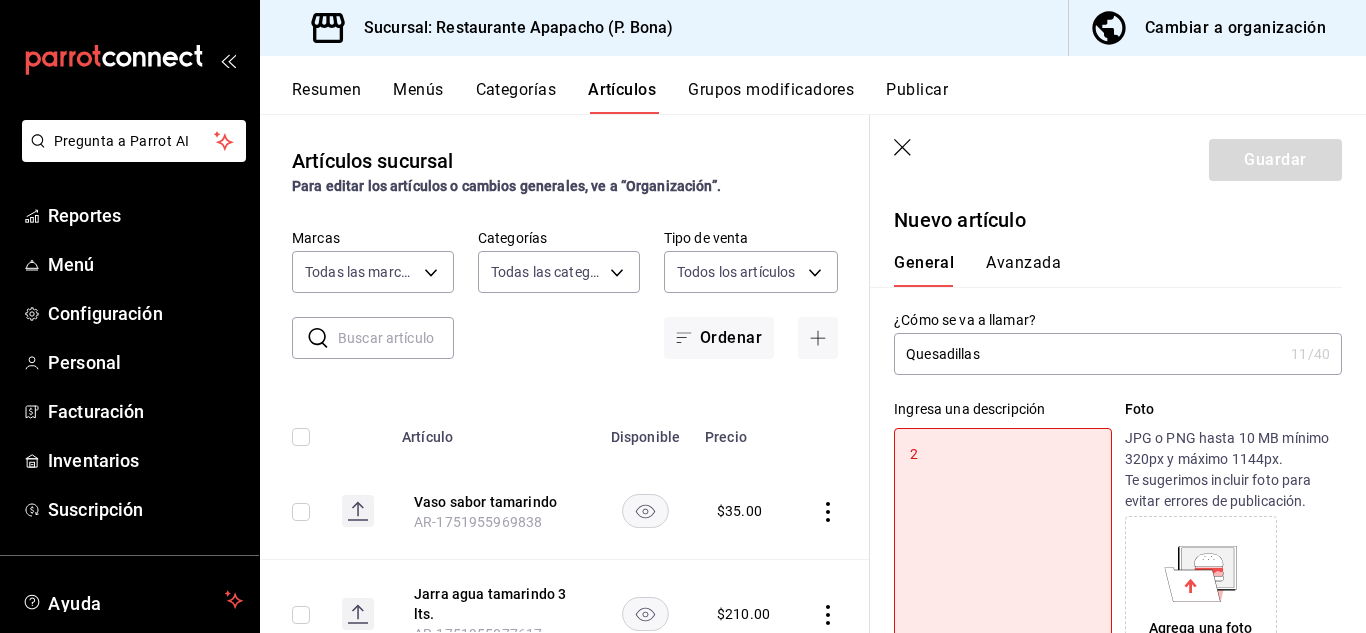 type on "2" 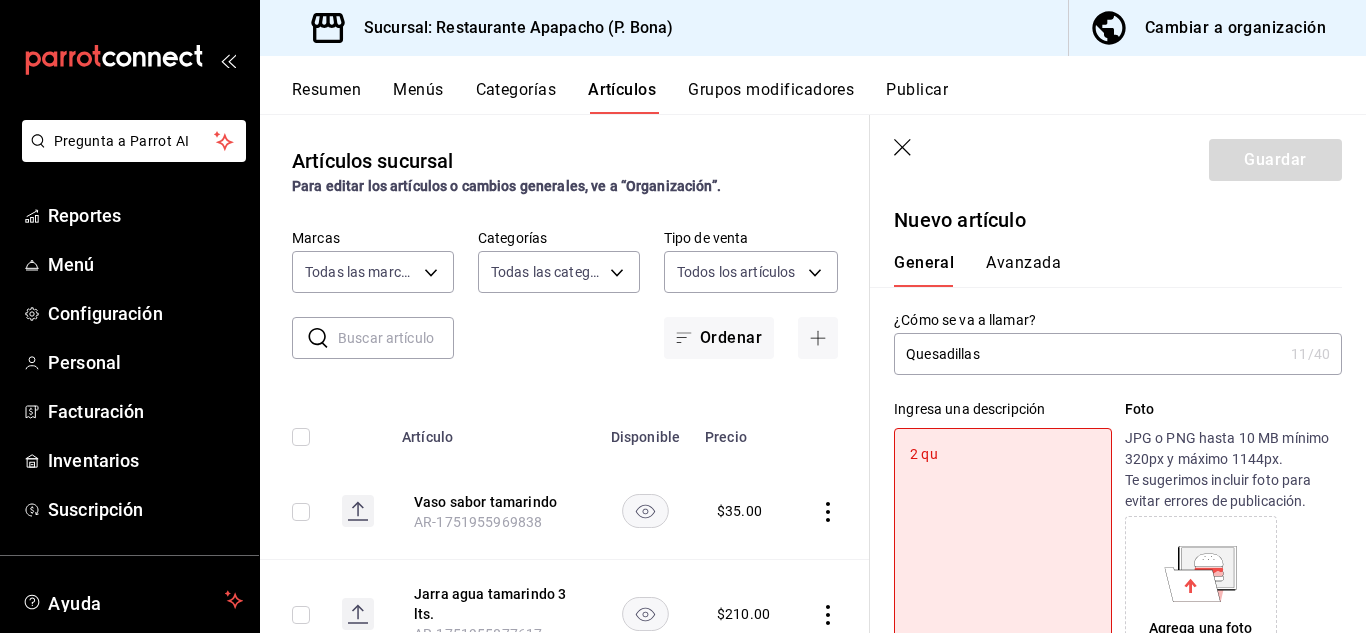 type on "2 que" 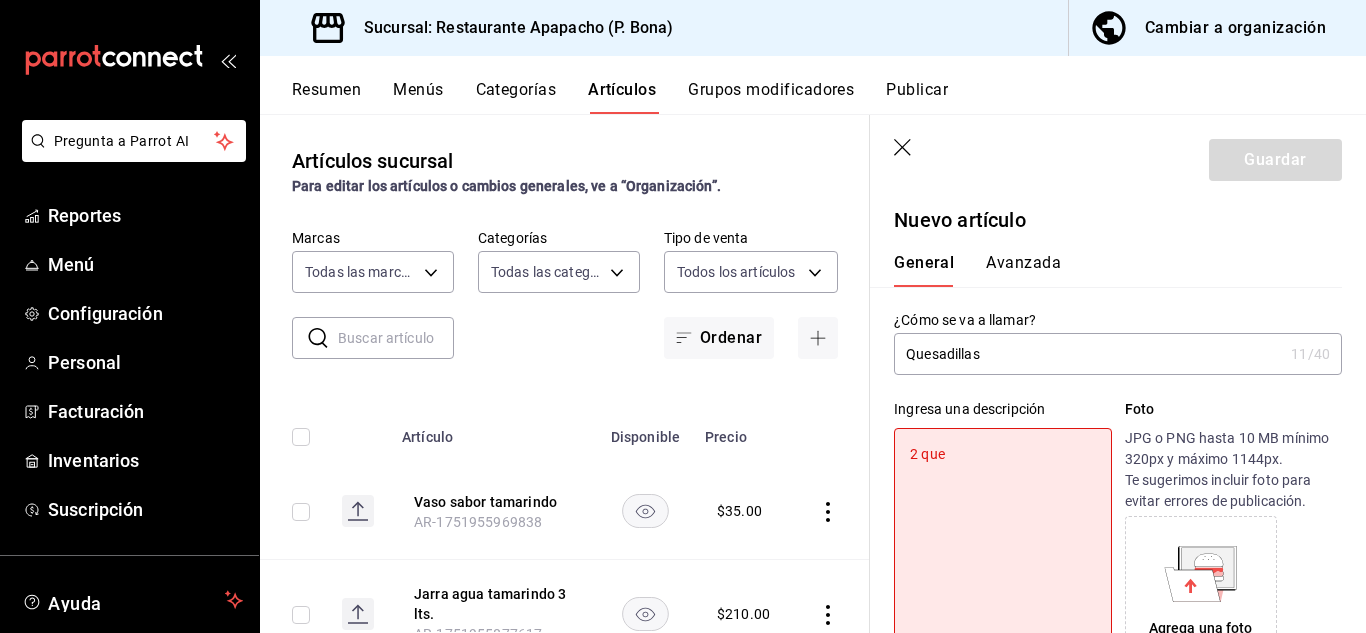 type on "x" 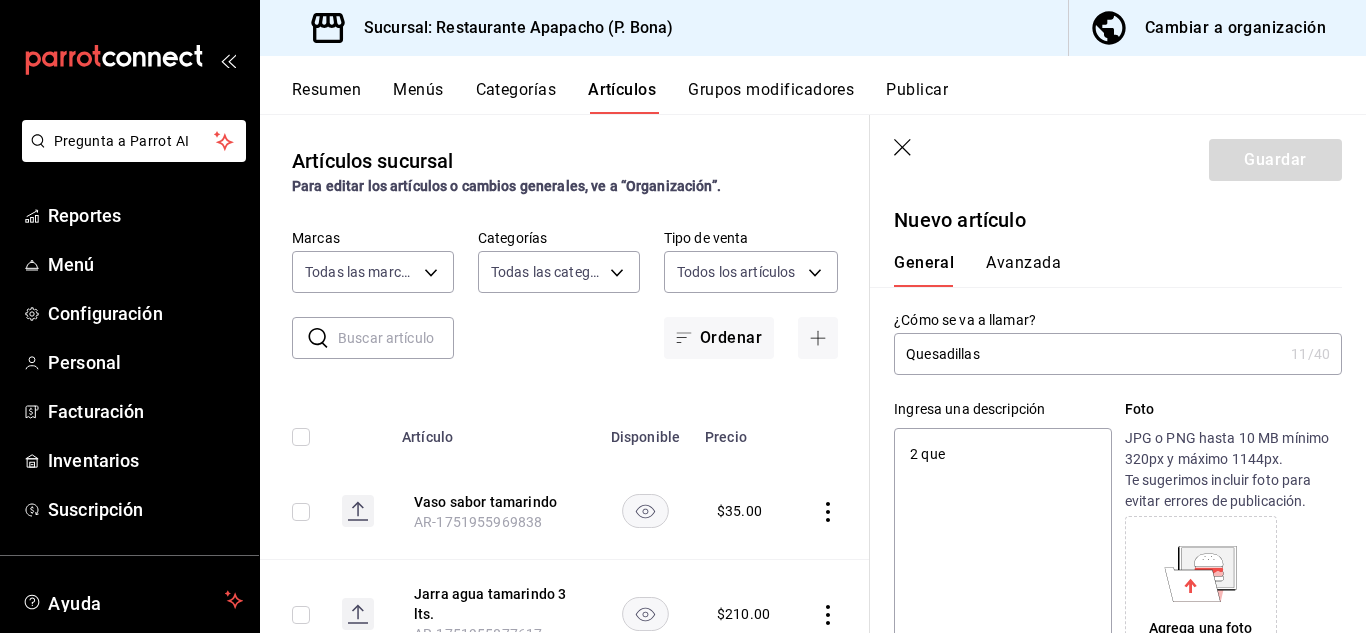 type on "2 ques" 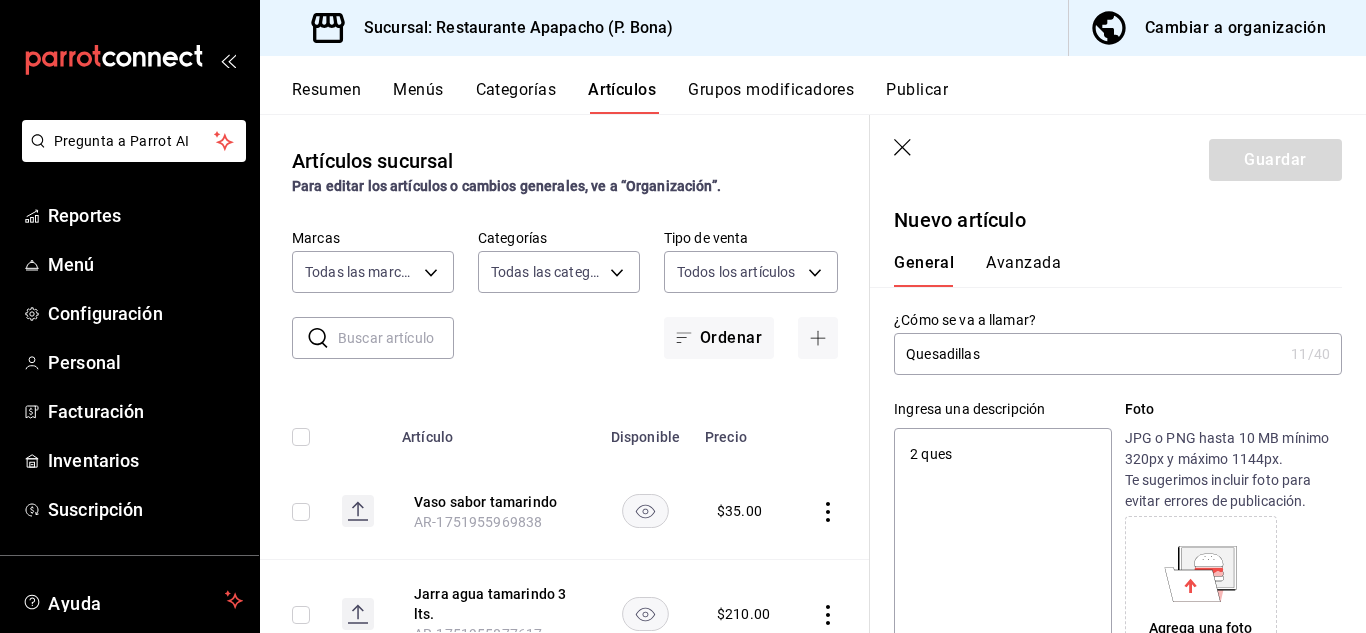 type on "2 quesa" 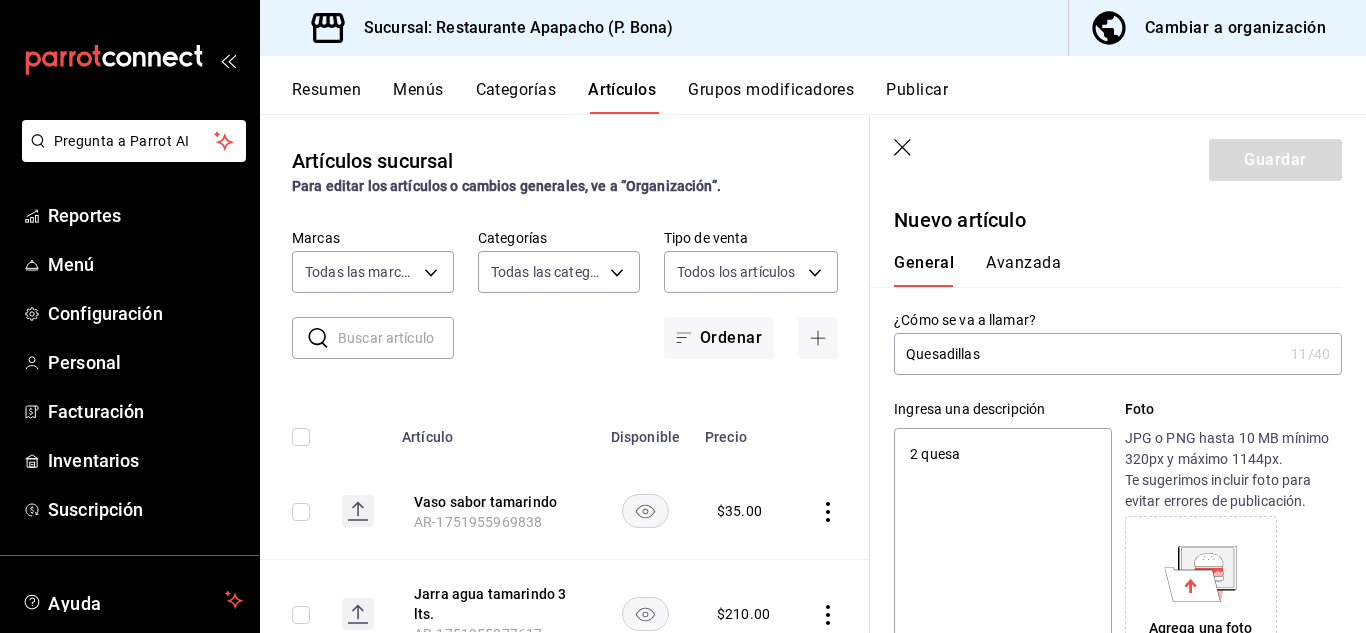 type on "x" 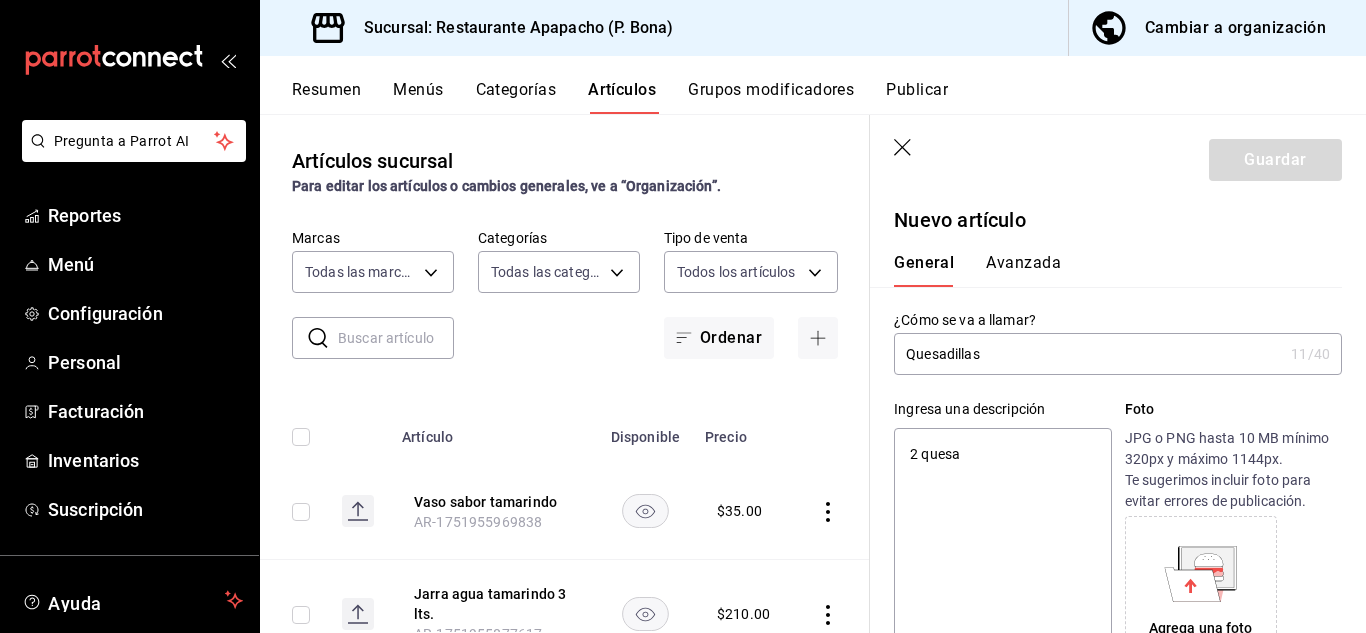 type on "2 [PERSON_NAME]" 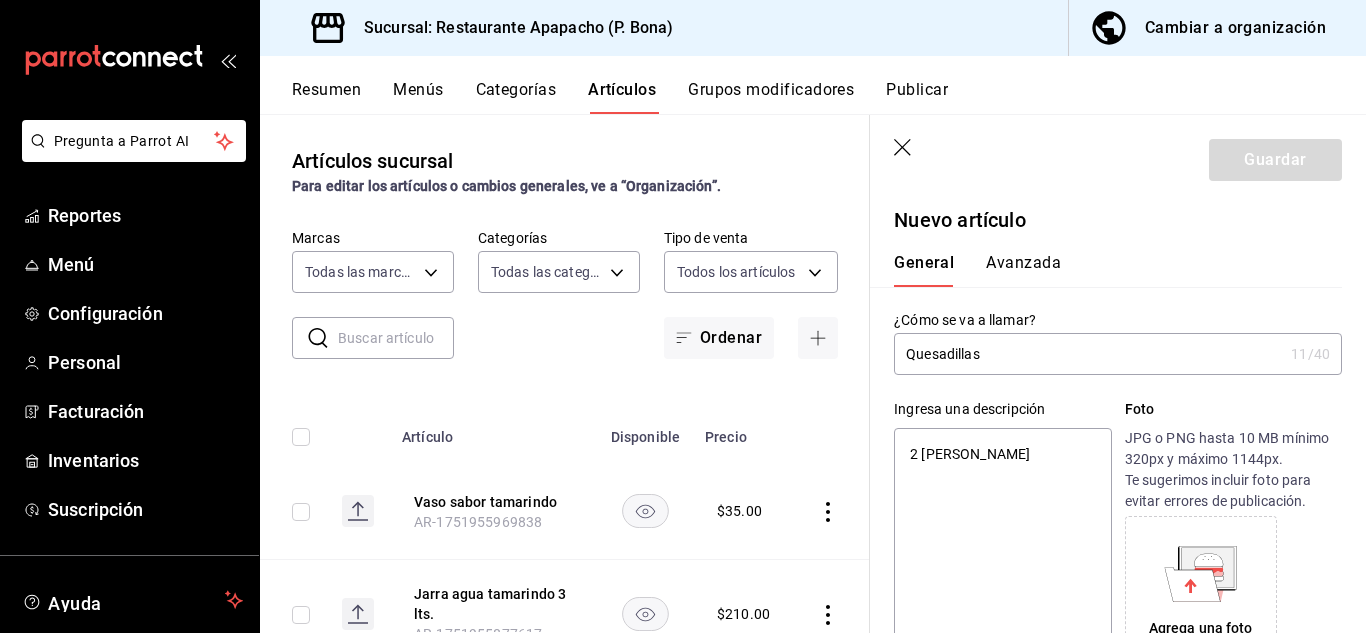type on "x" 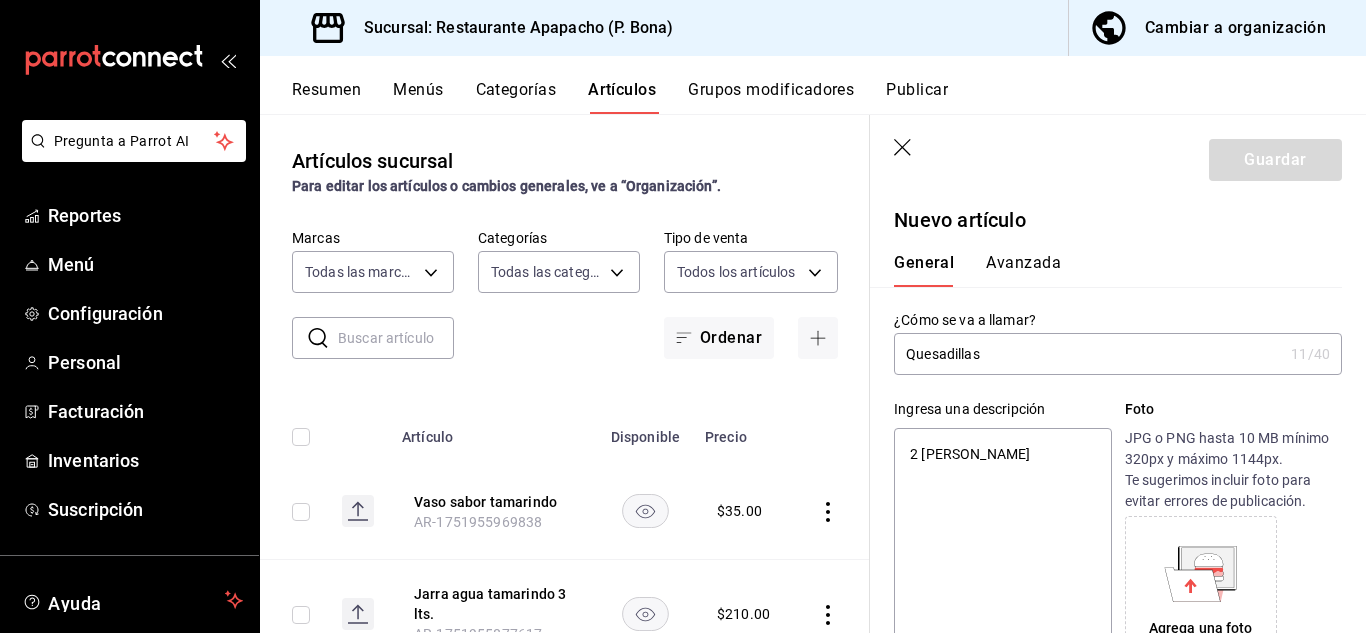 type on "2 quesadi" 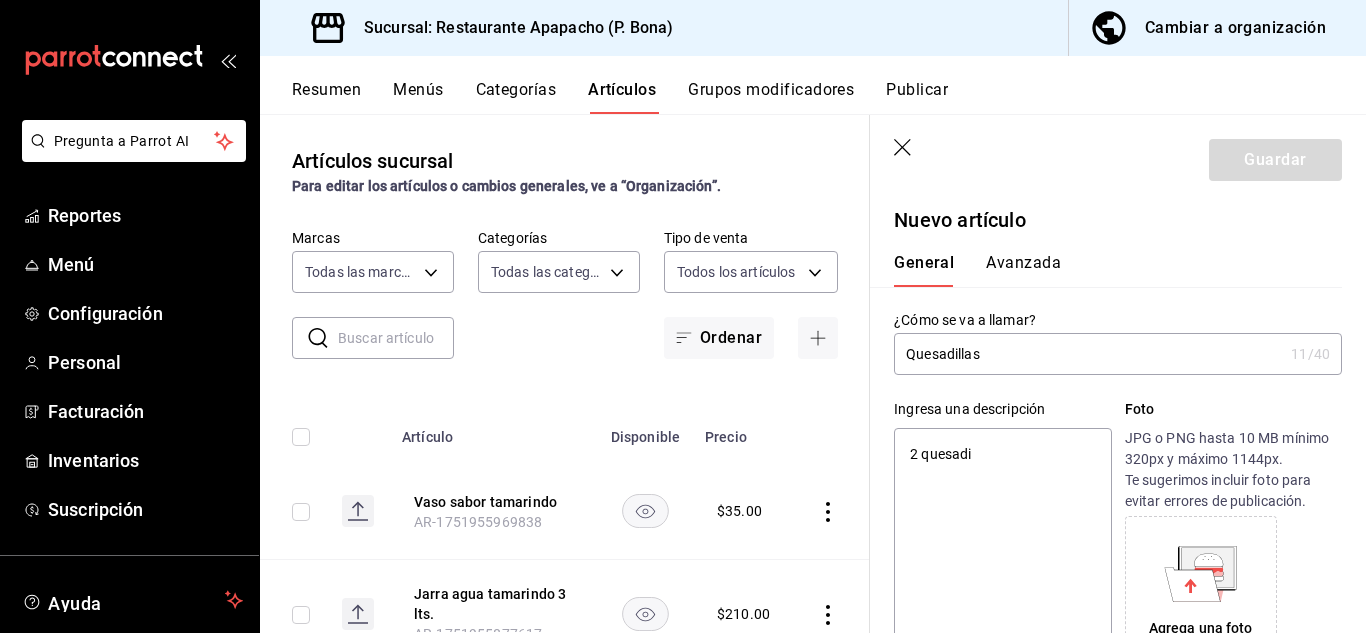 type on "2 quesadil" 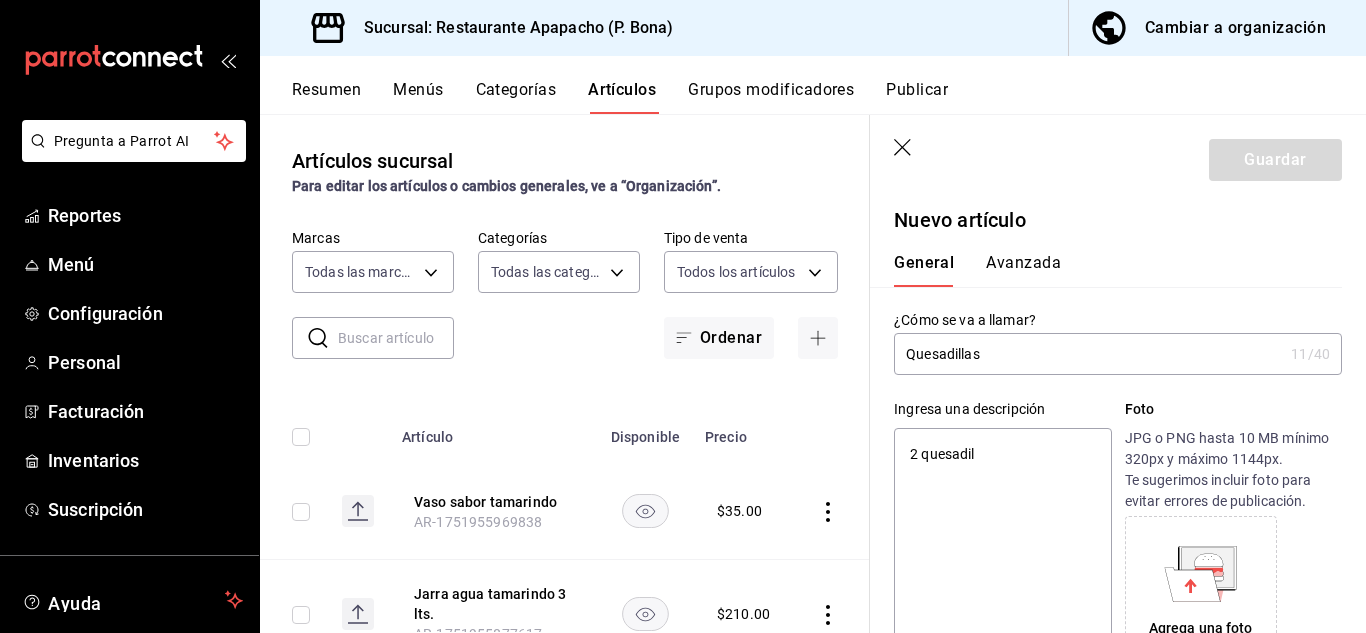 type on "x" 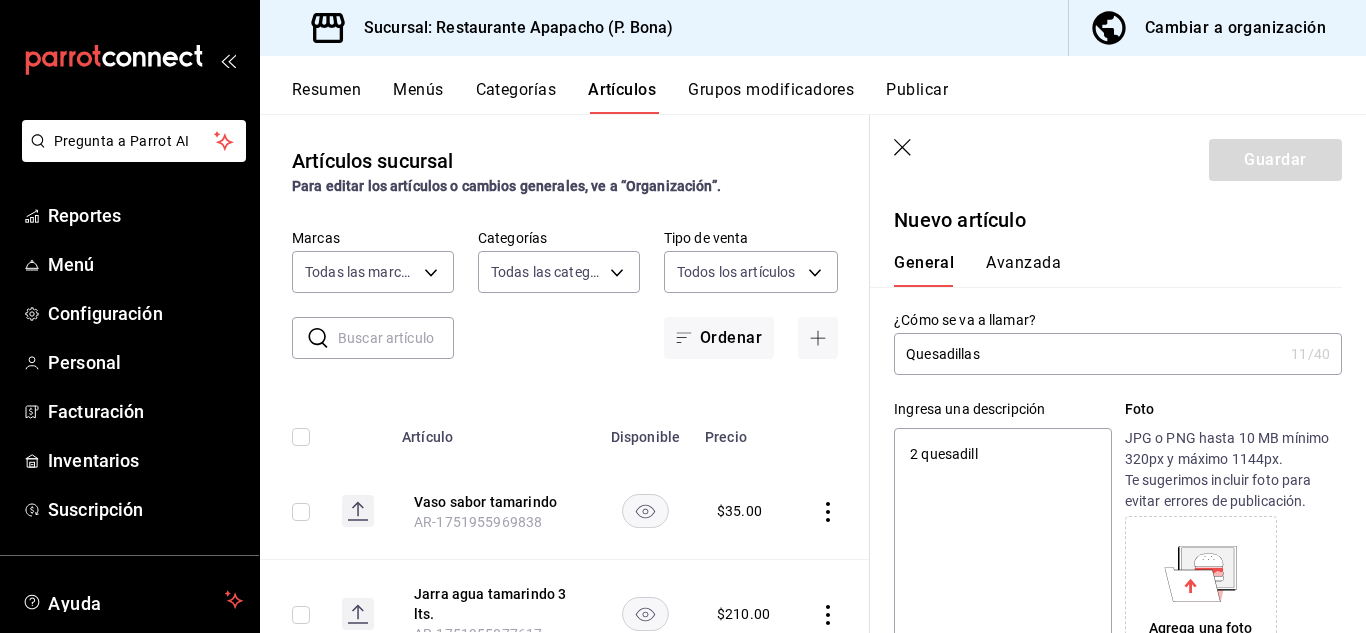 type on "2 quesadilla" 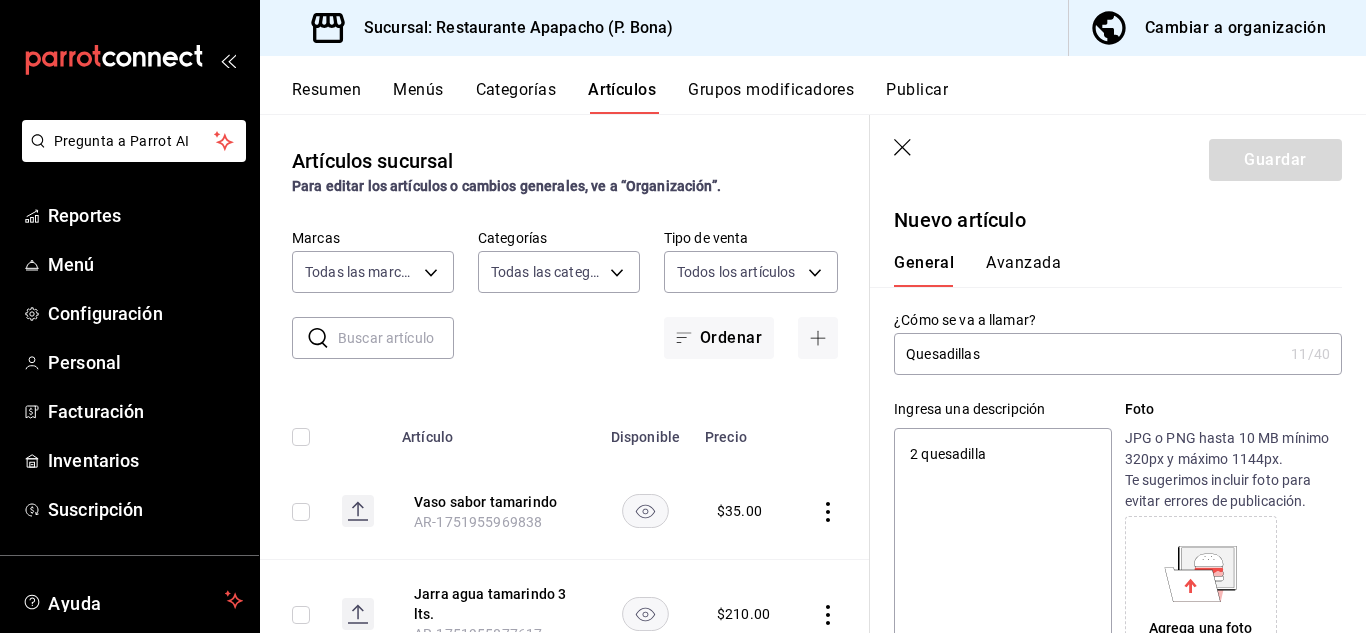 type on "x" 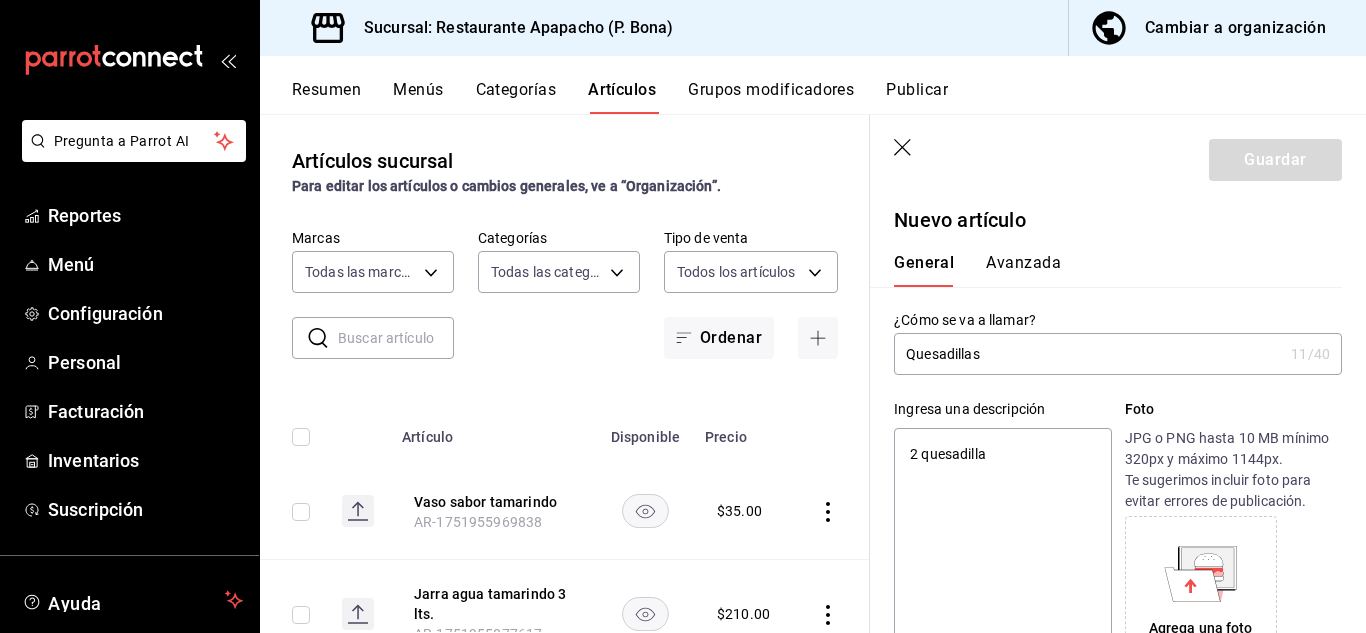 type on "2 quesadillas" 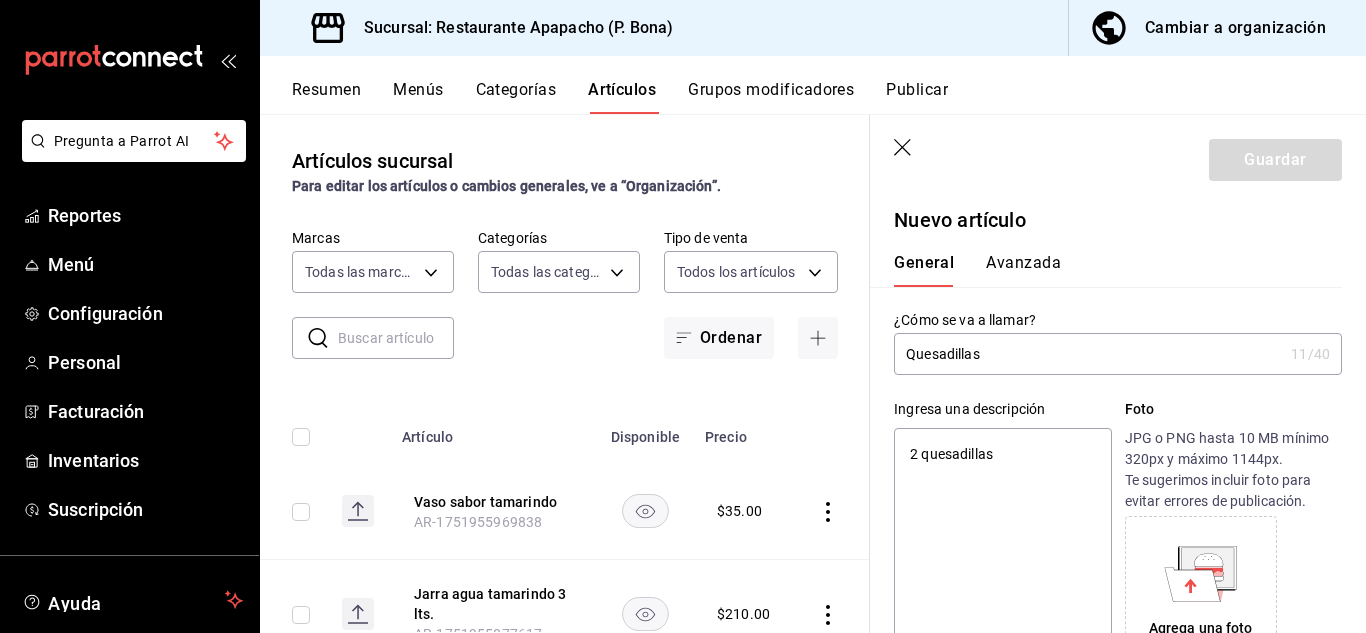 type on "2 quesadillas" 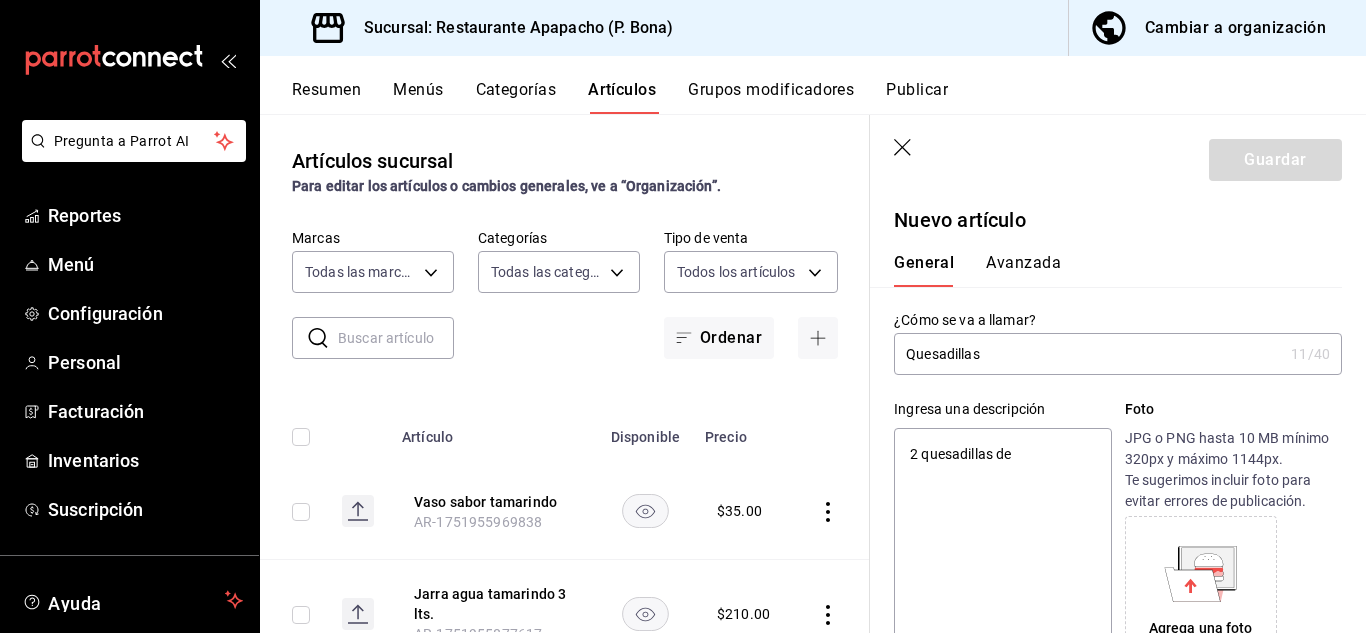 type on "2 quesadillas de" 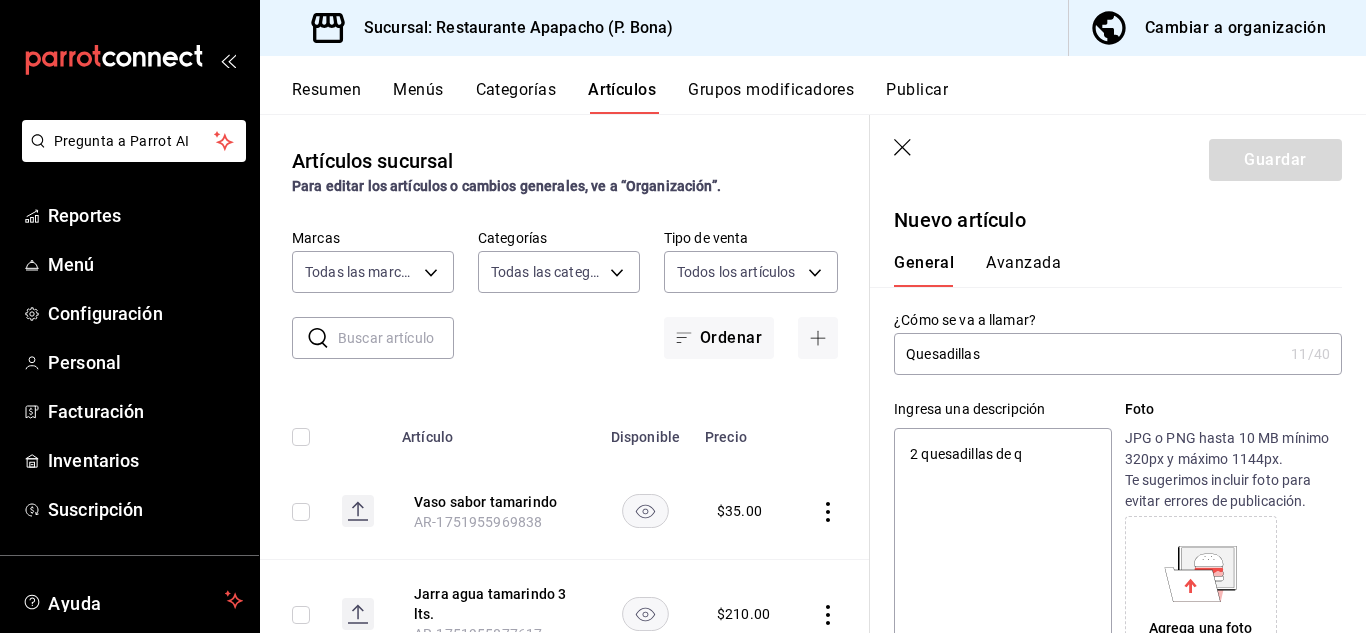 type on "2 quesadillas de qu" 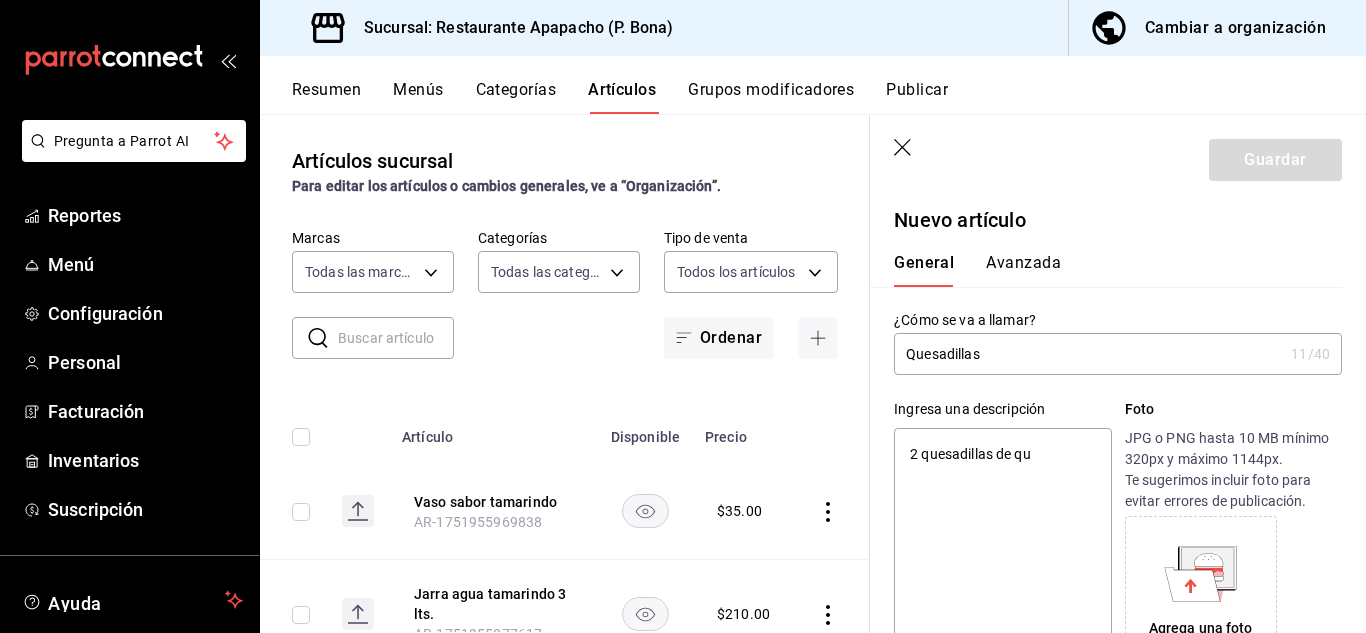type on "x" 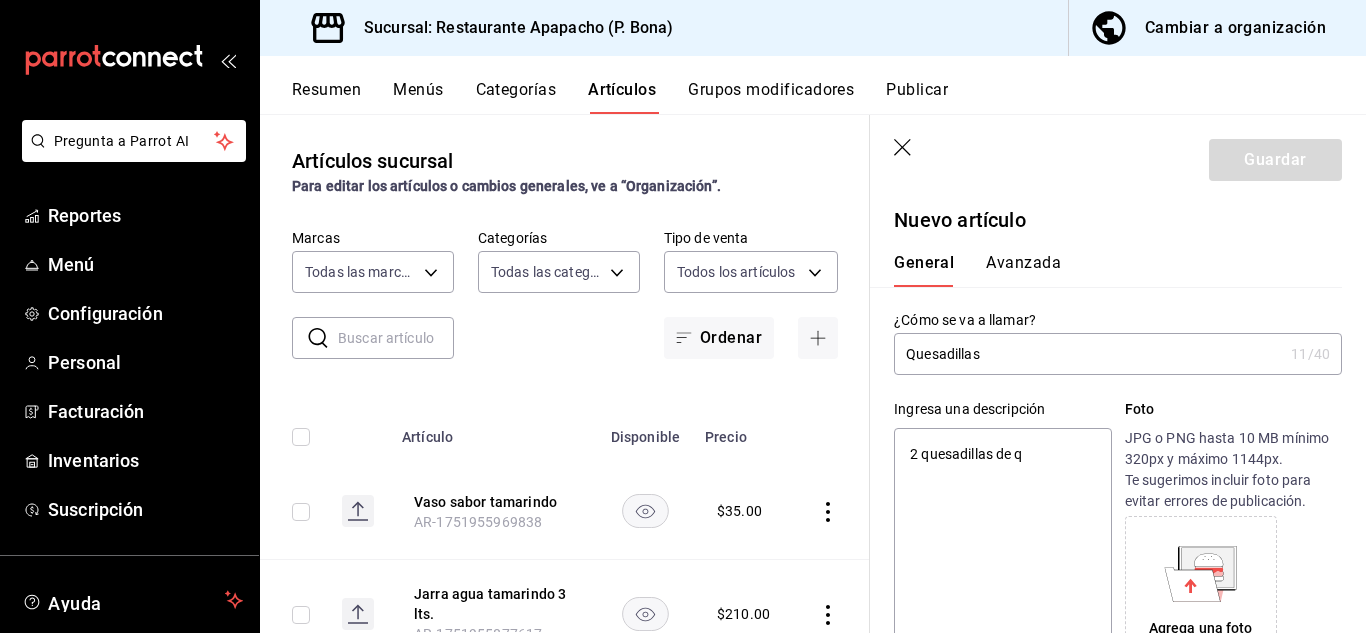type on "2 quesadillas de" 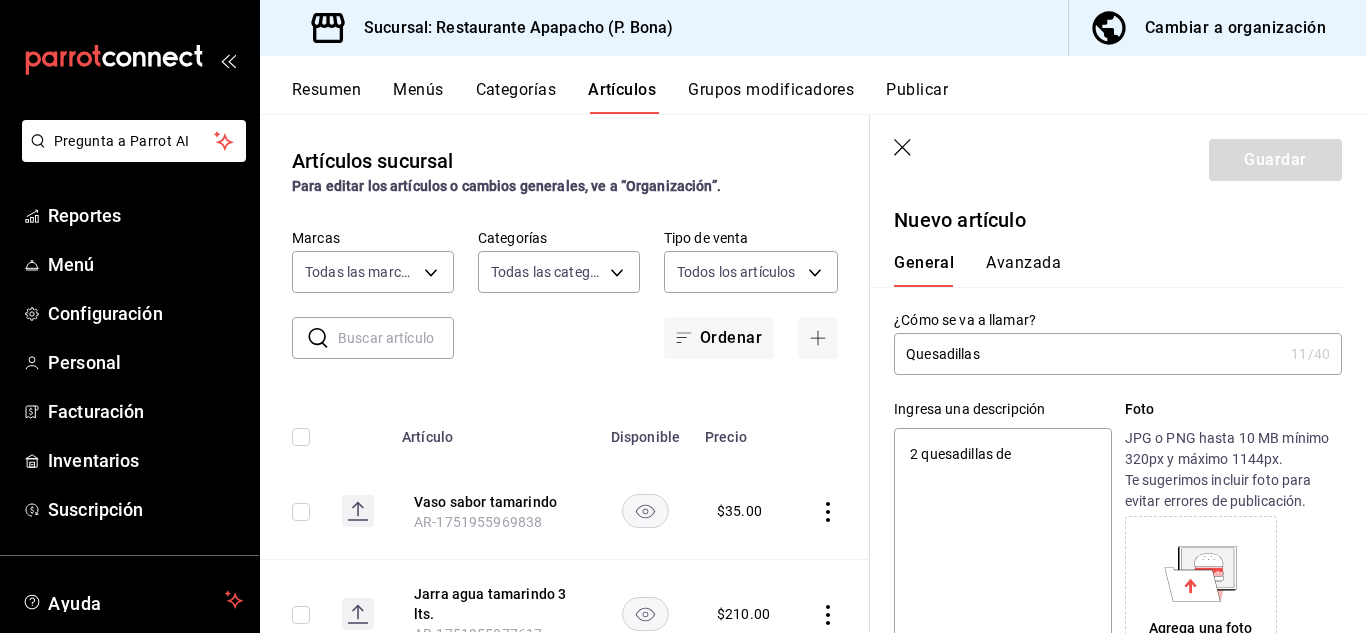 type on "x" 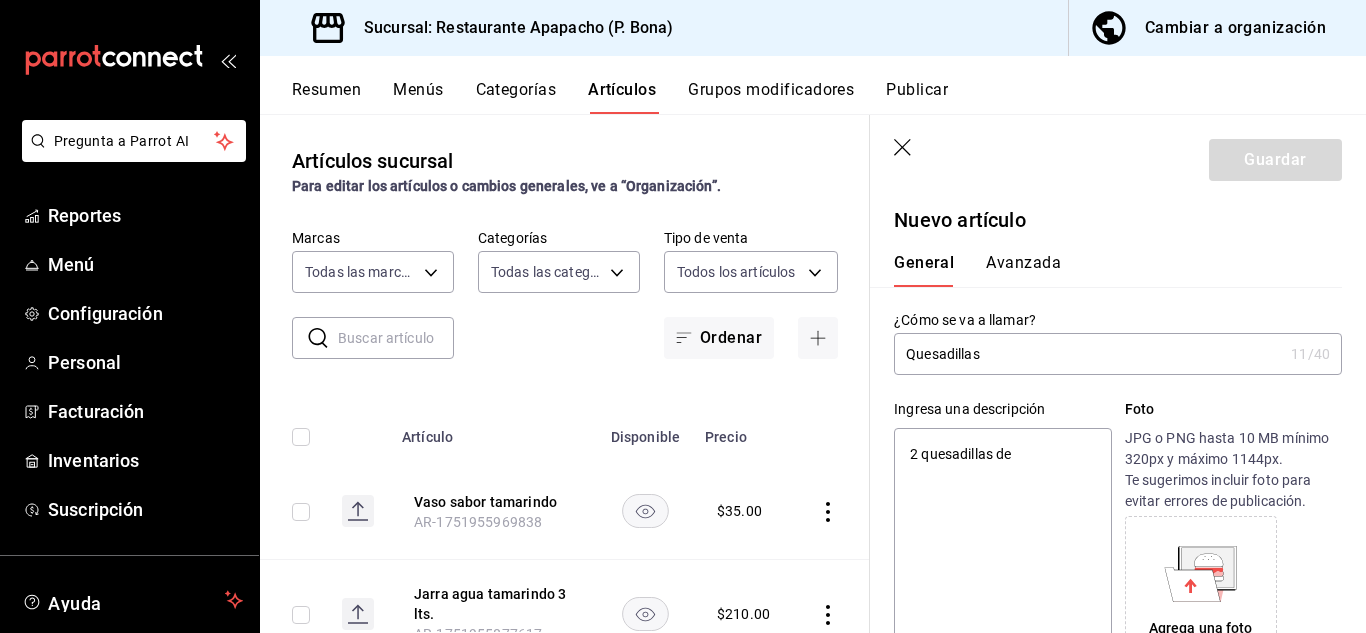 type on "2 quesadillas de" 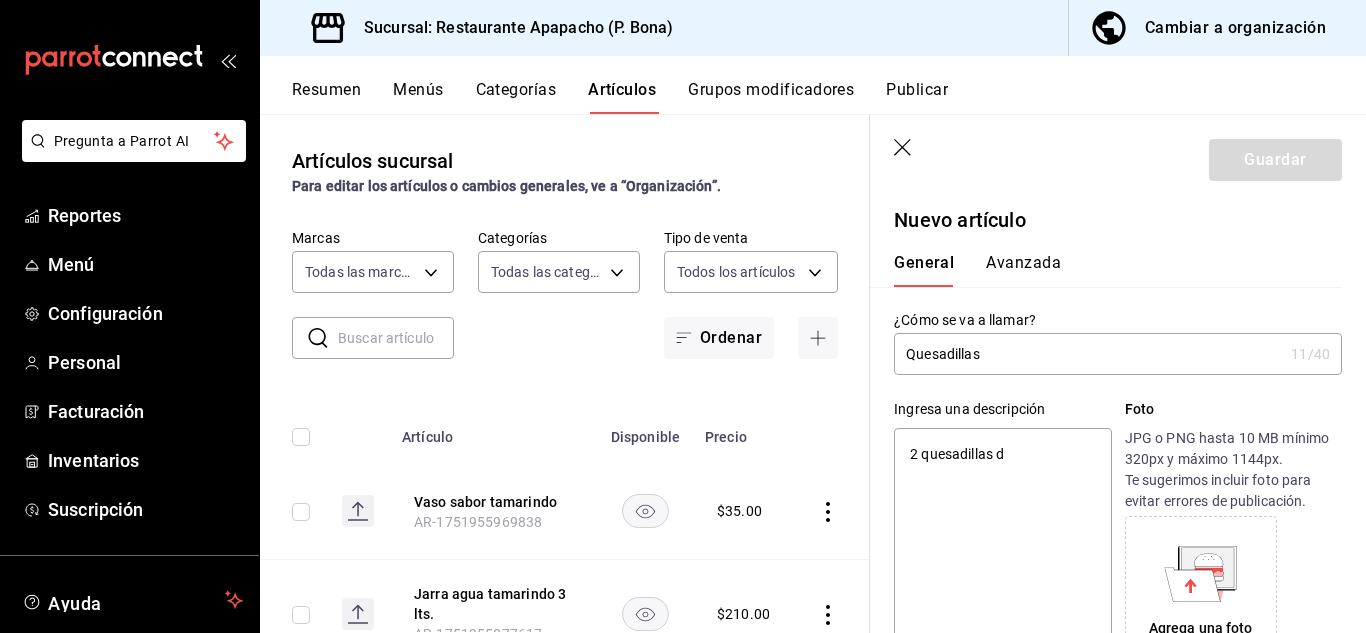 type on "x" 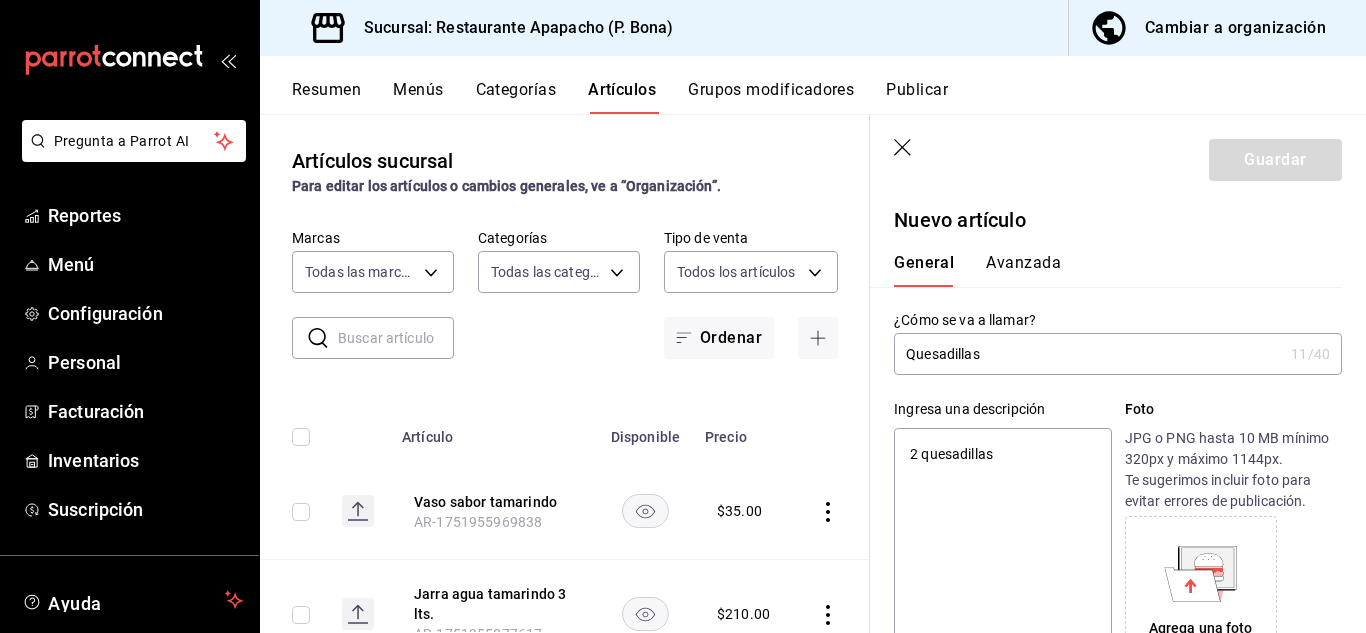 type on "x" 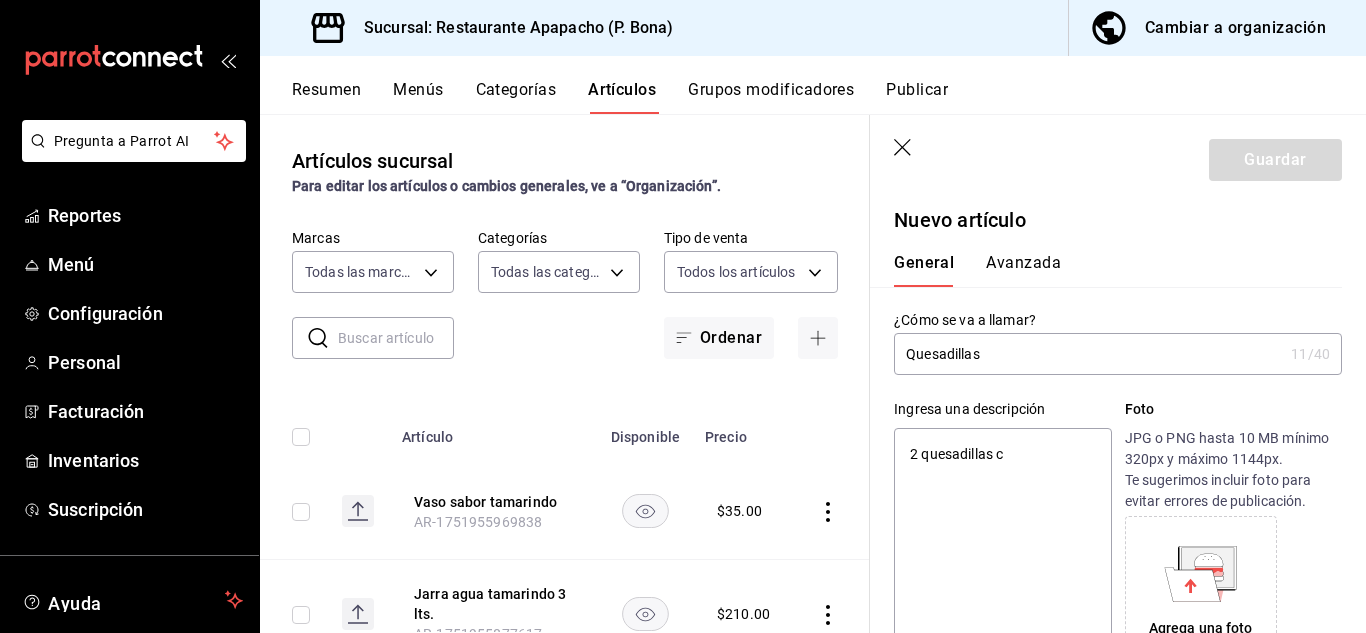 type on "2 quesadillas co" 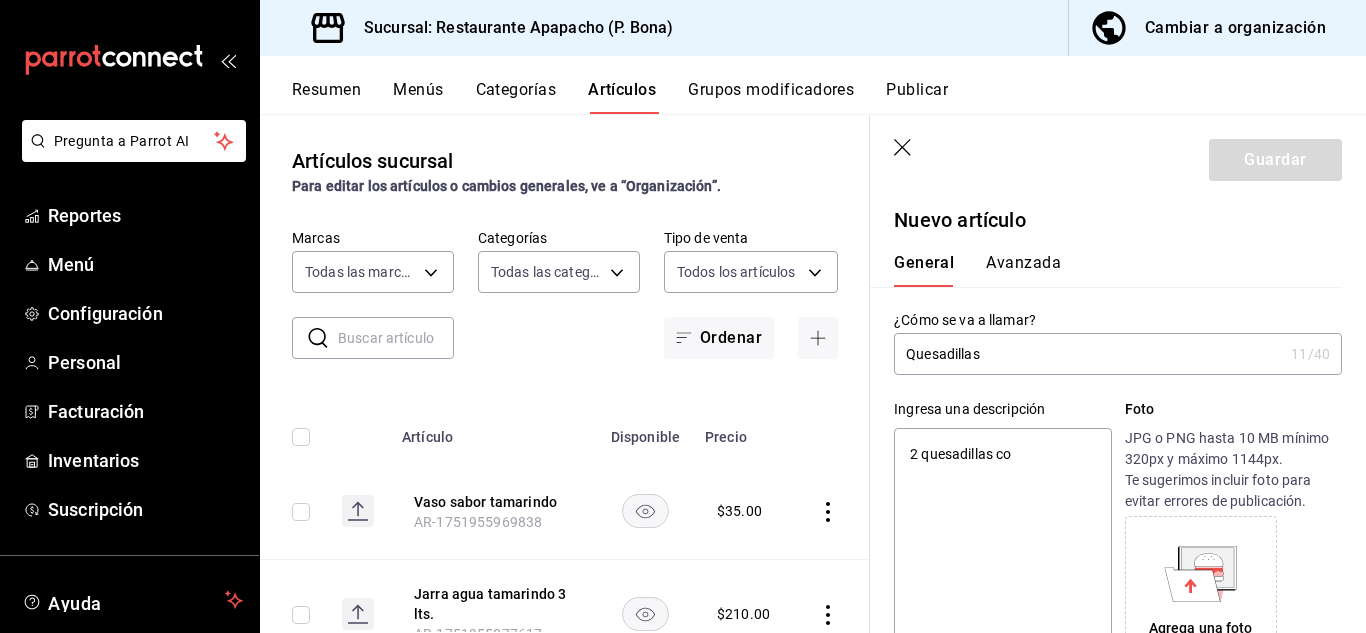 type on "2 quesadillas con" 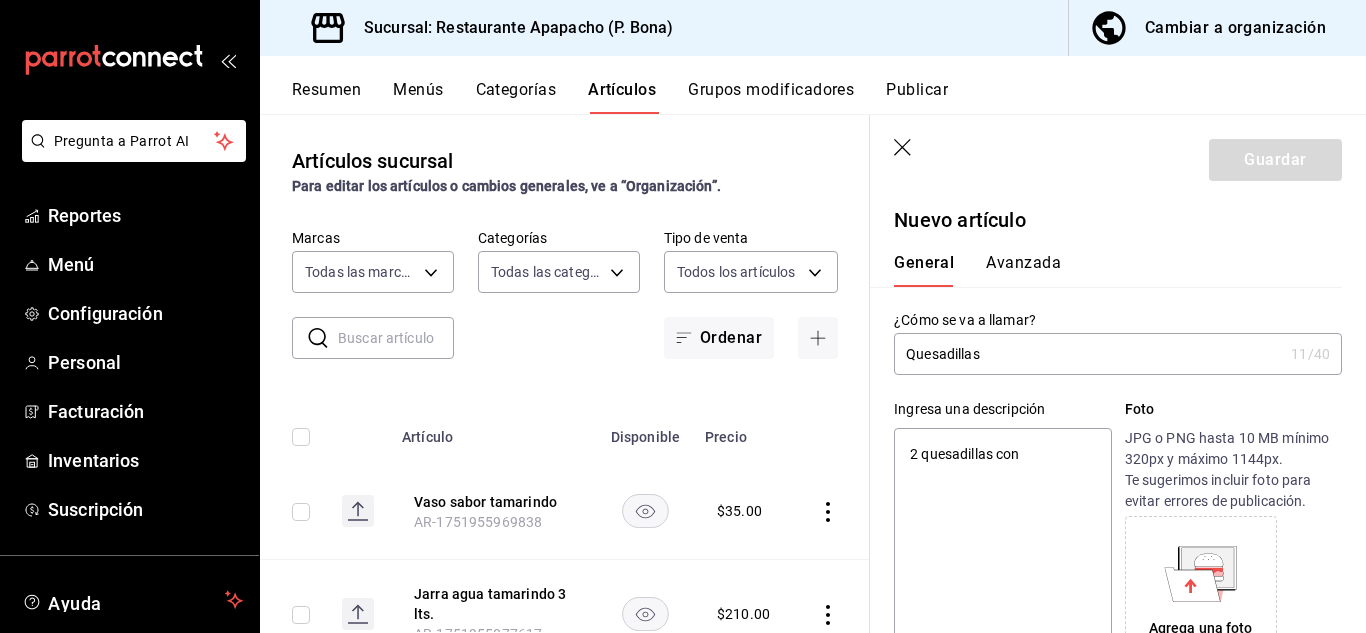 type on "2 quesadillas con" 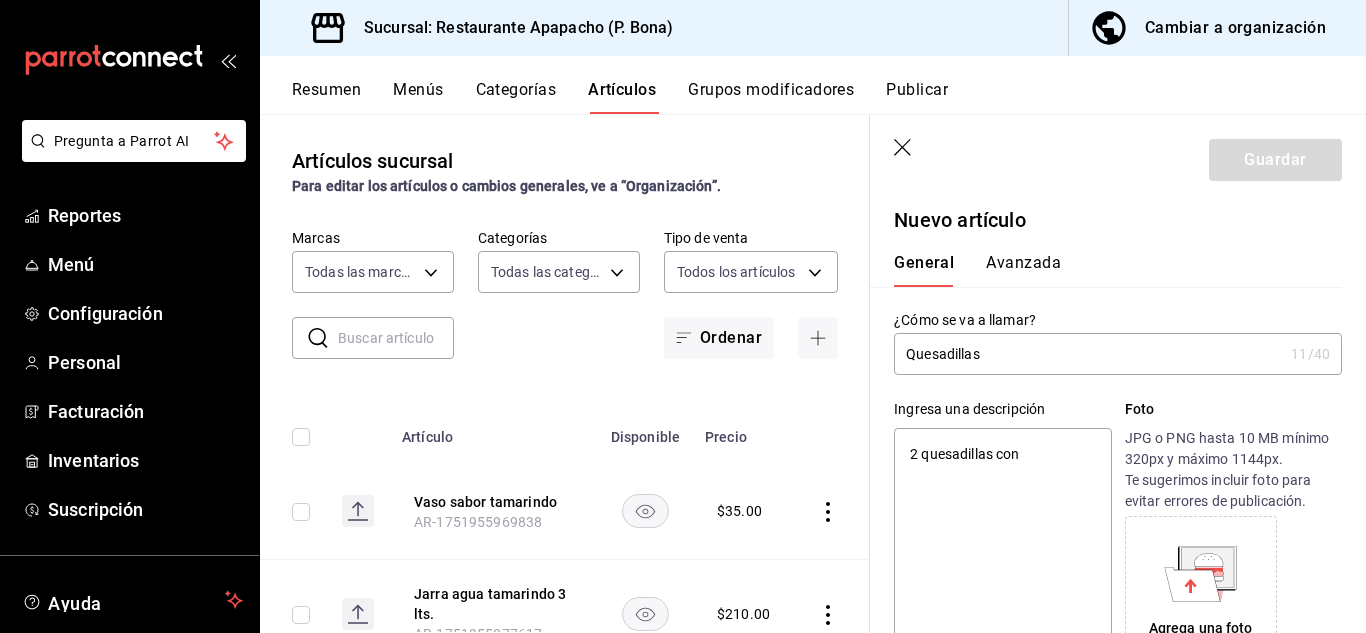 type on "2 quesadillas con m" 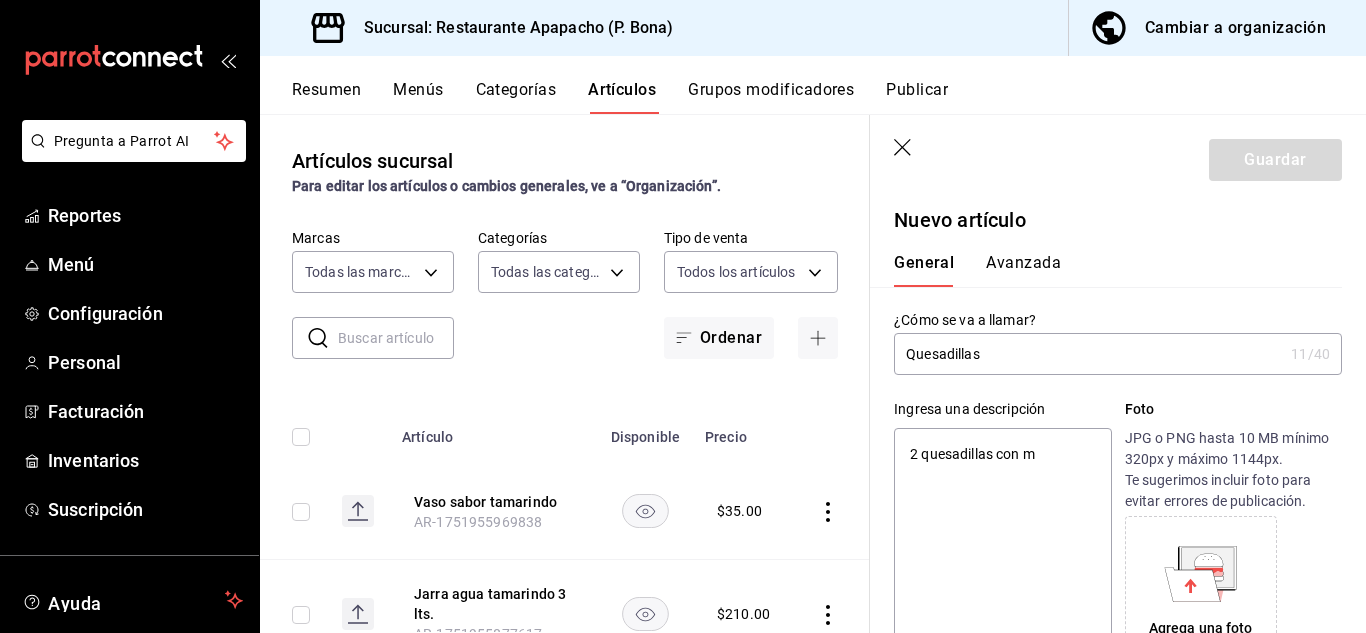 type on "2 quesadillas con mo" 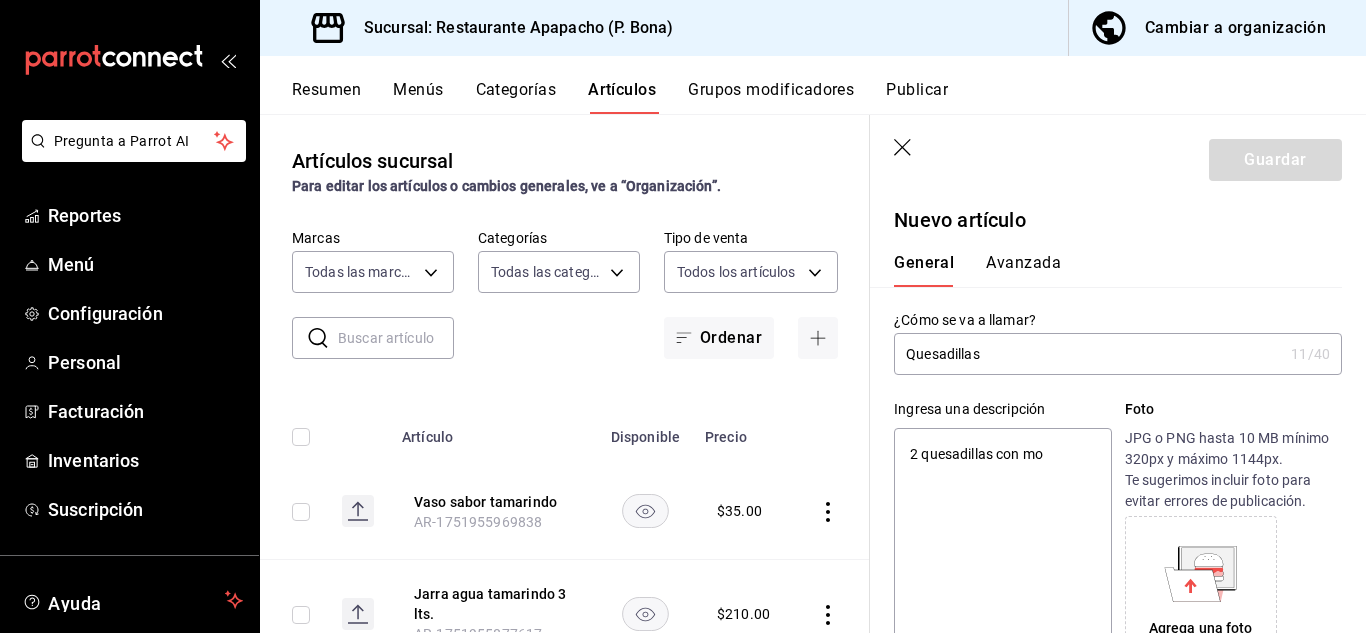 type on "2 quesadillas con mon" 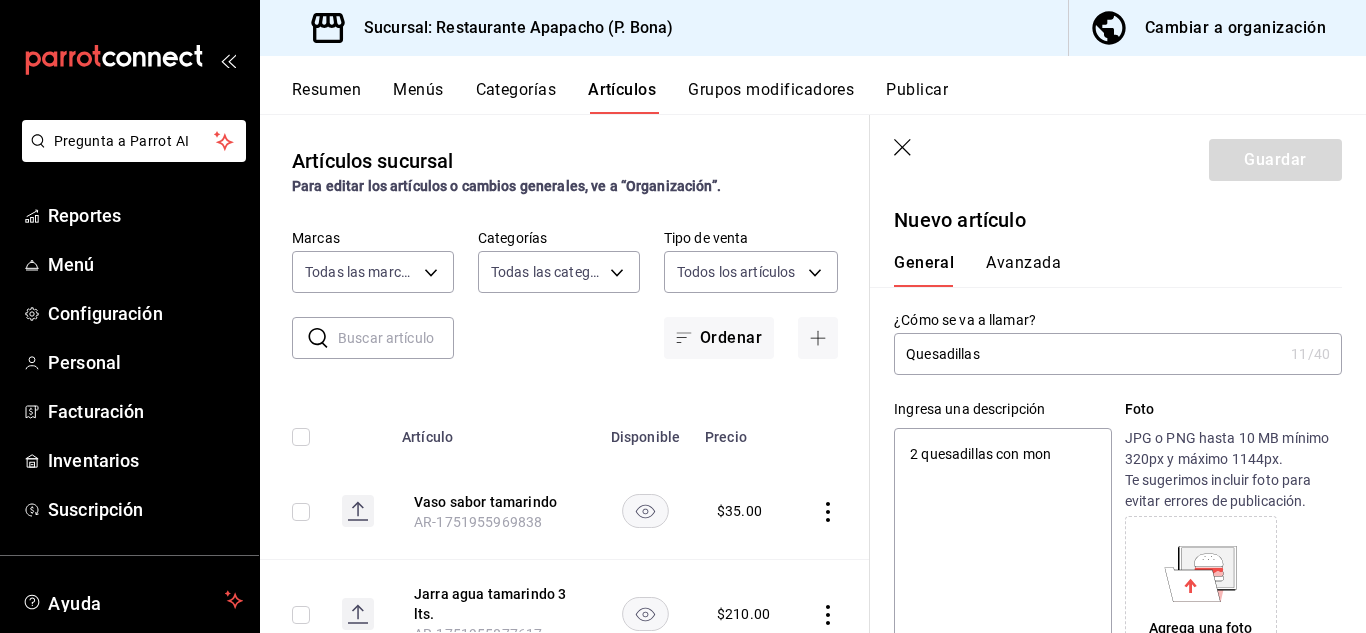 type on "x" 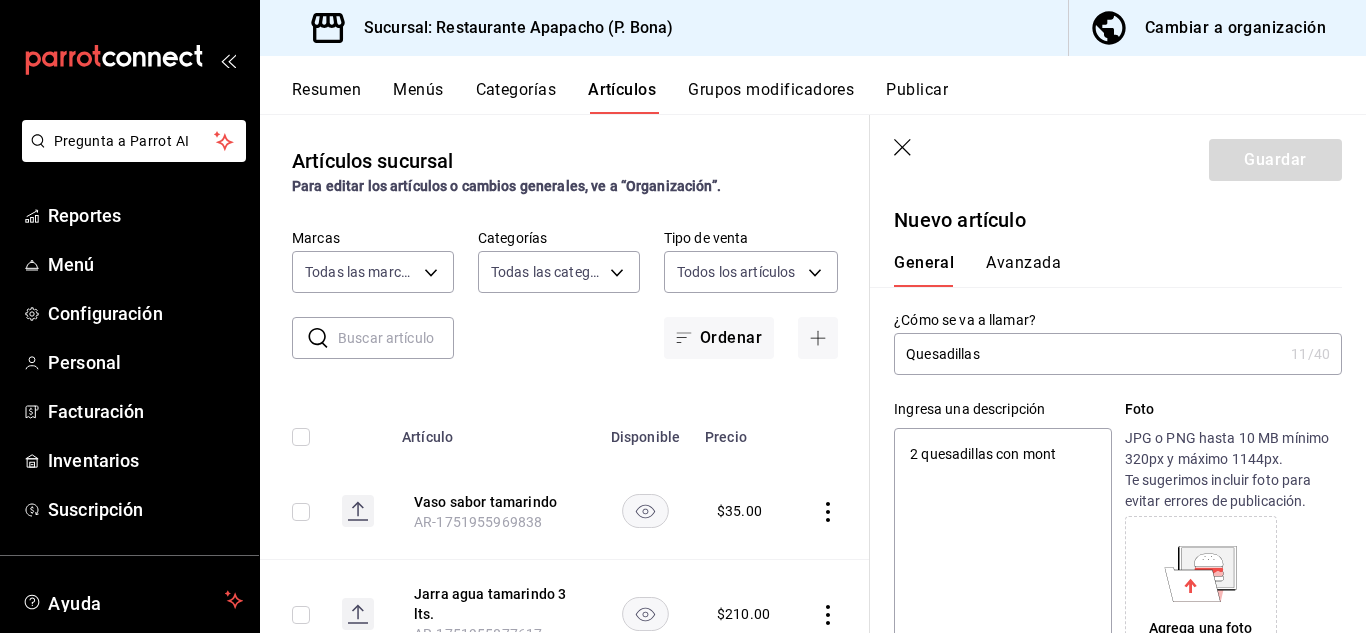 type on "x" 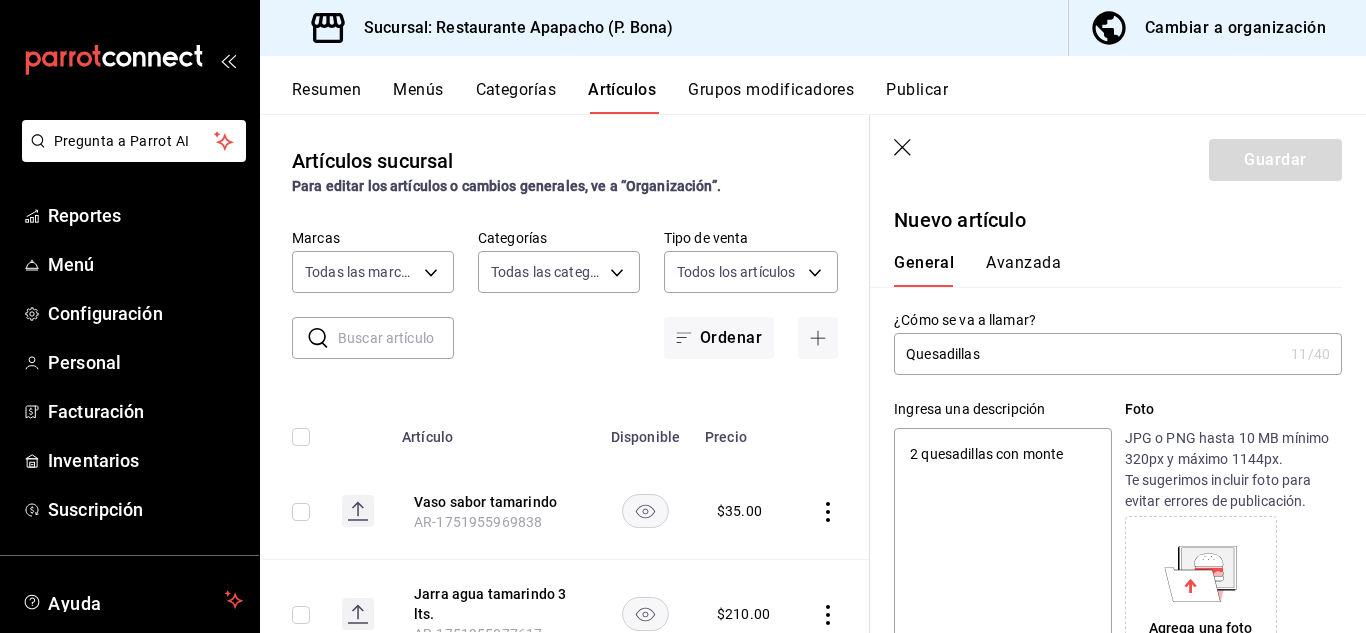 type on "x" 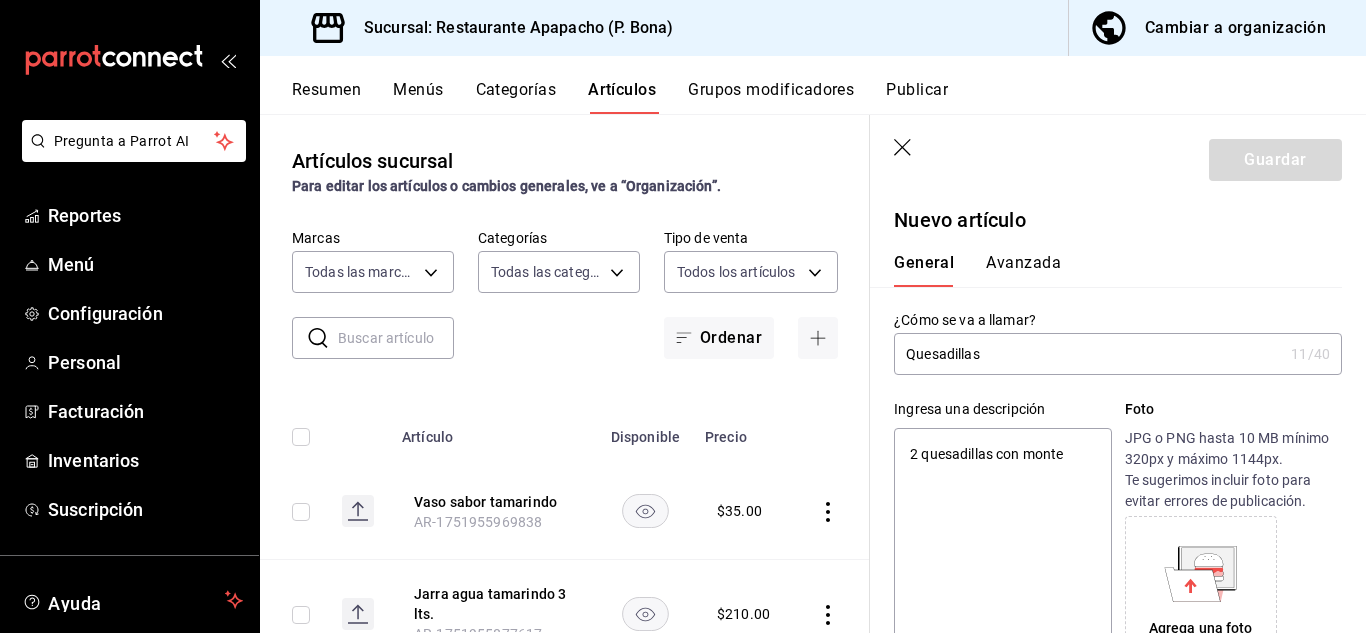 type on "2 quesadillas con [PERSON_NAME]" 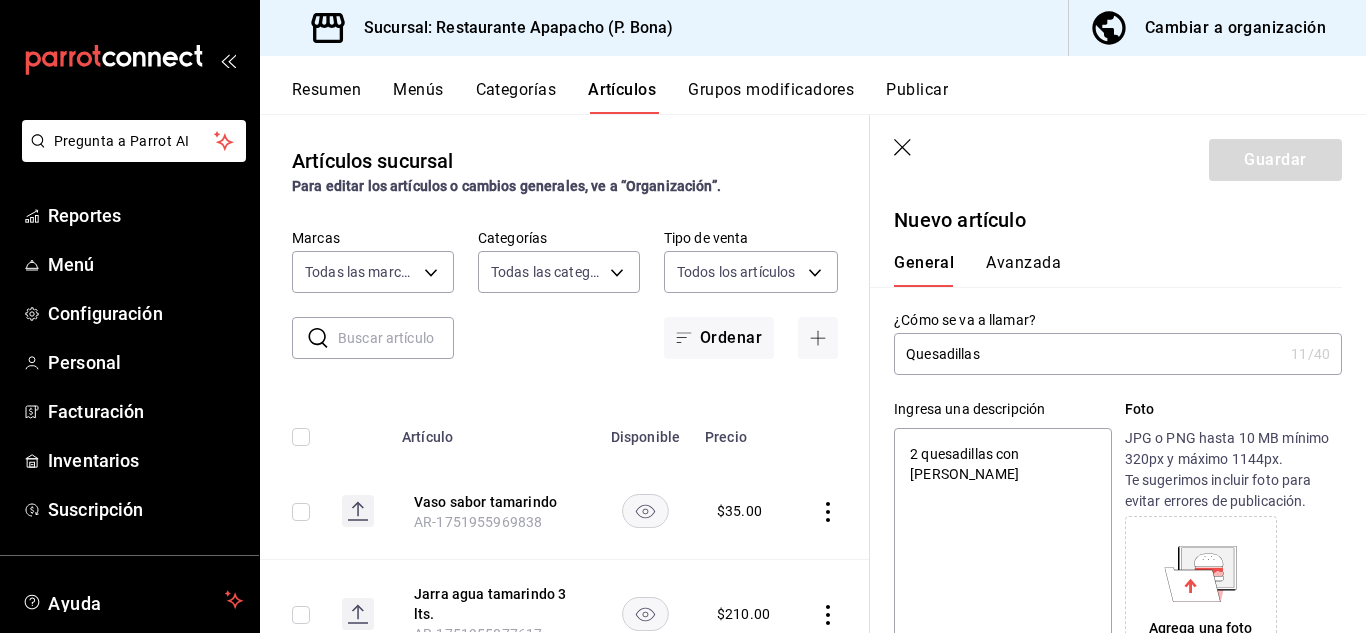 type on "x" 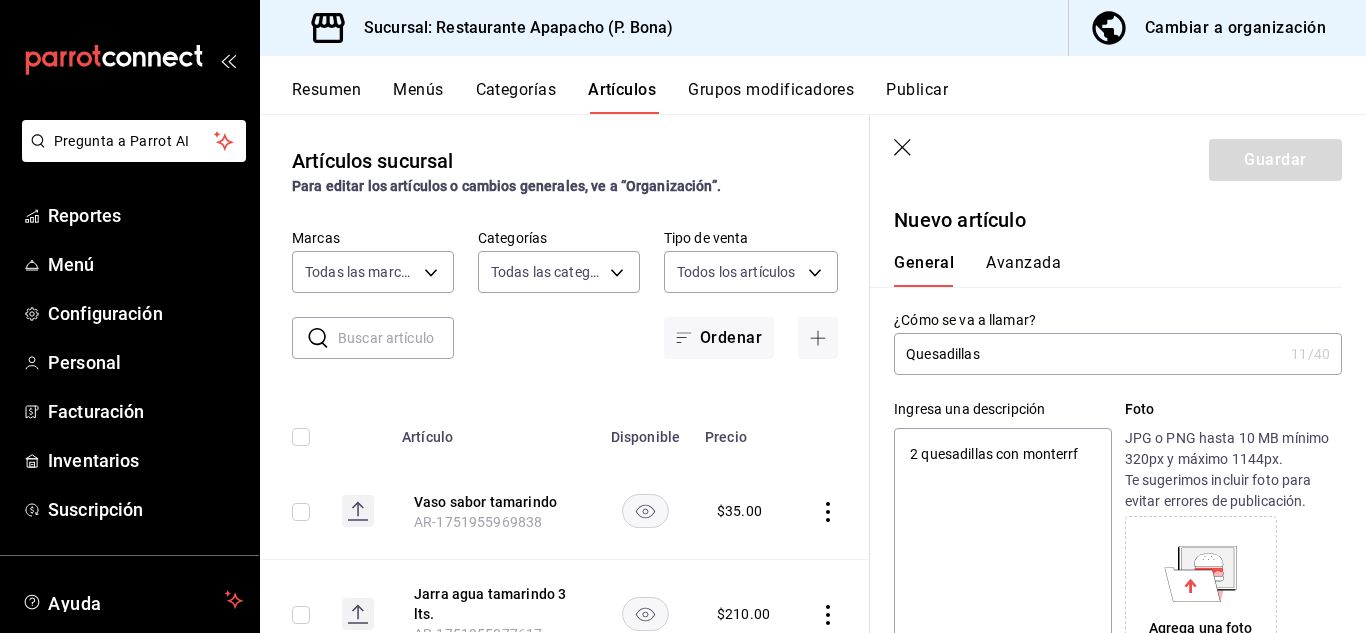 type on "2 quesadillas con monterrfe" 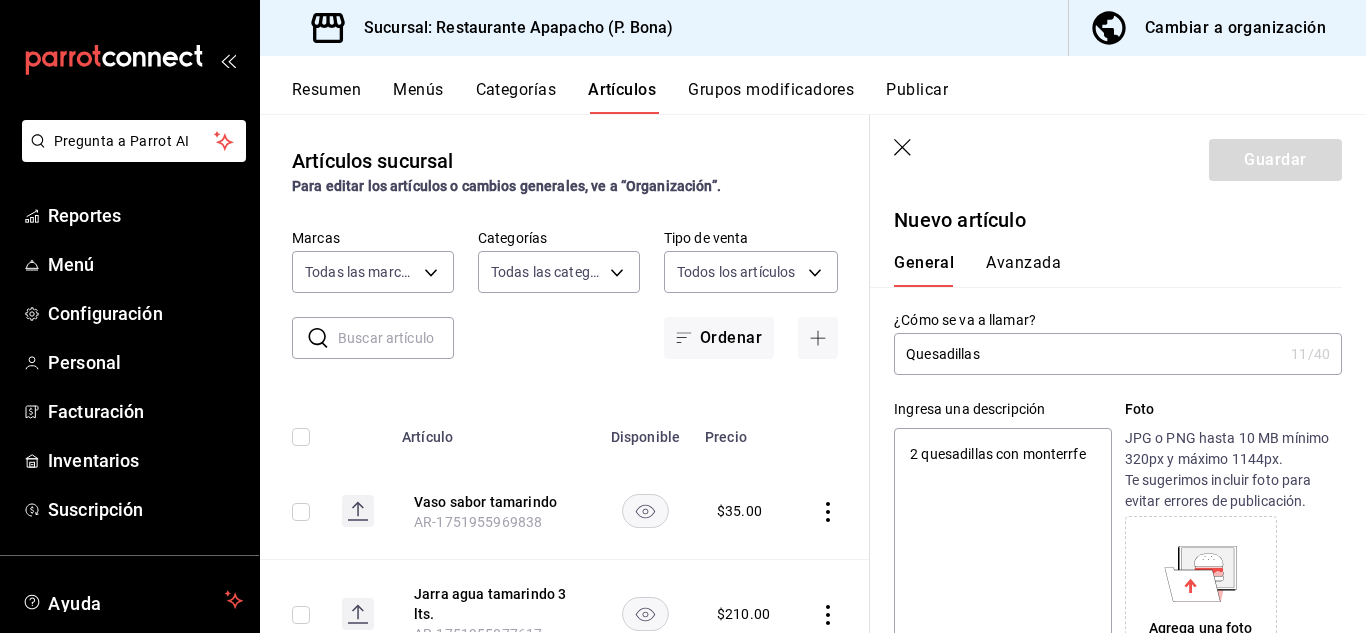 type on "2 quesadillas con monterrfey" 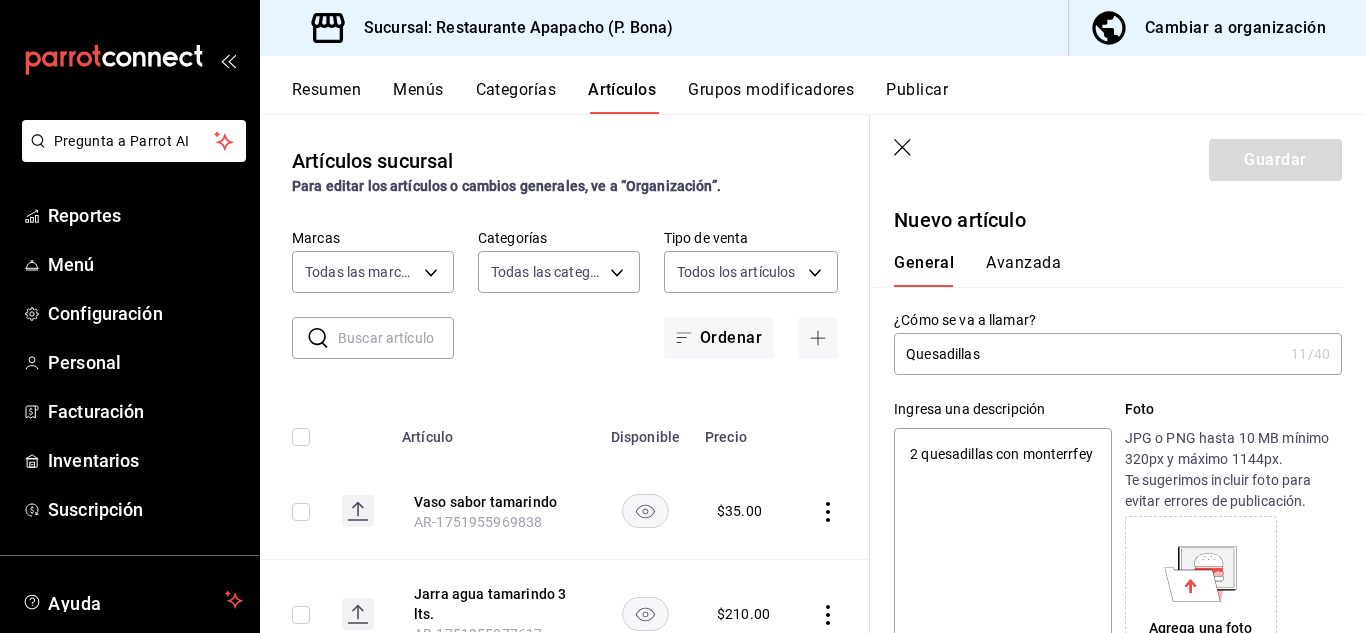 type on "2 quesadillas con monterrfey" 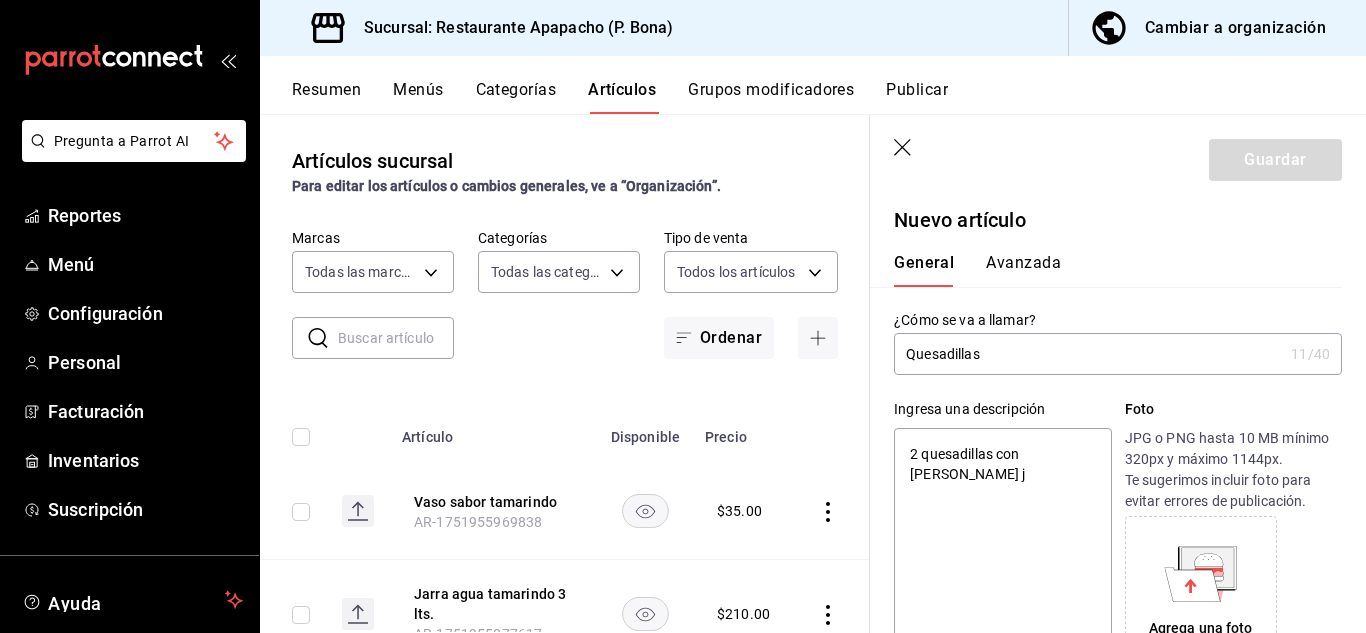 type on "2 quesadillas con monterrfey ja" 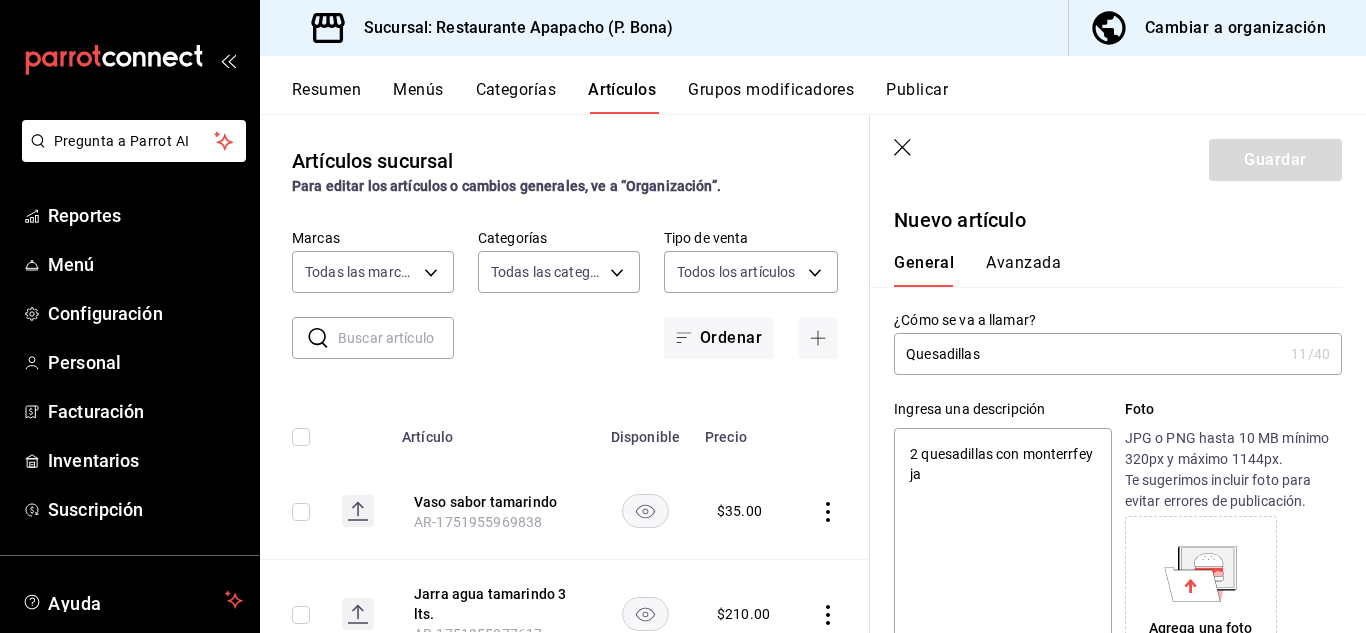 type on "x" 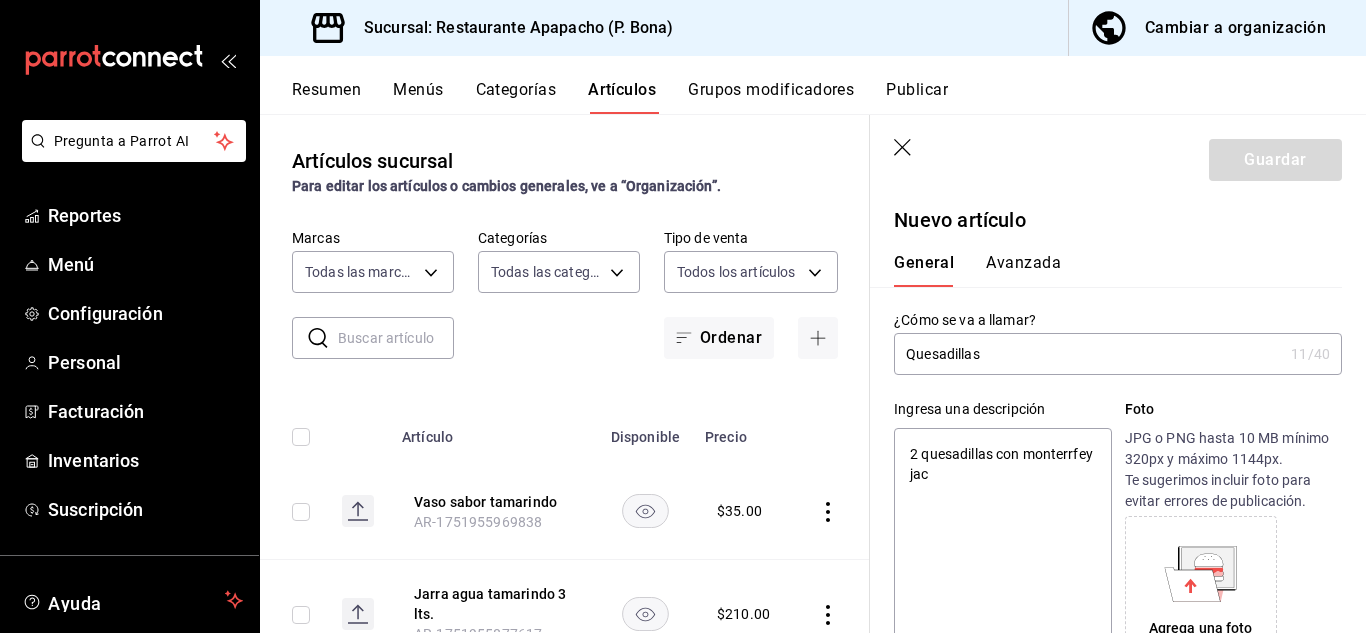 type on "2 quesadillas con monterrfey jack" 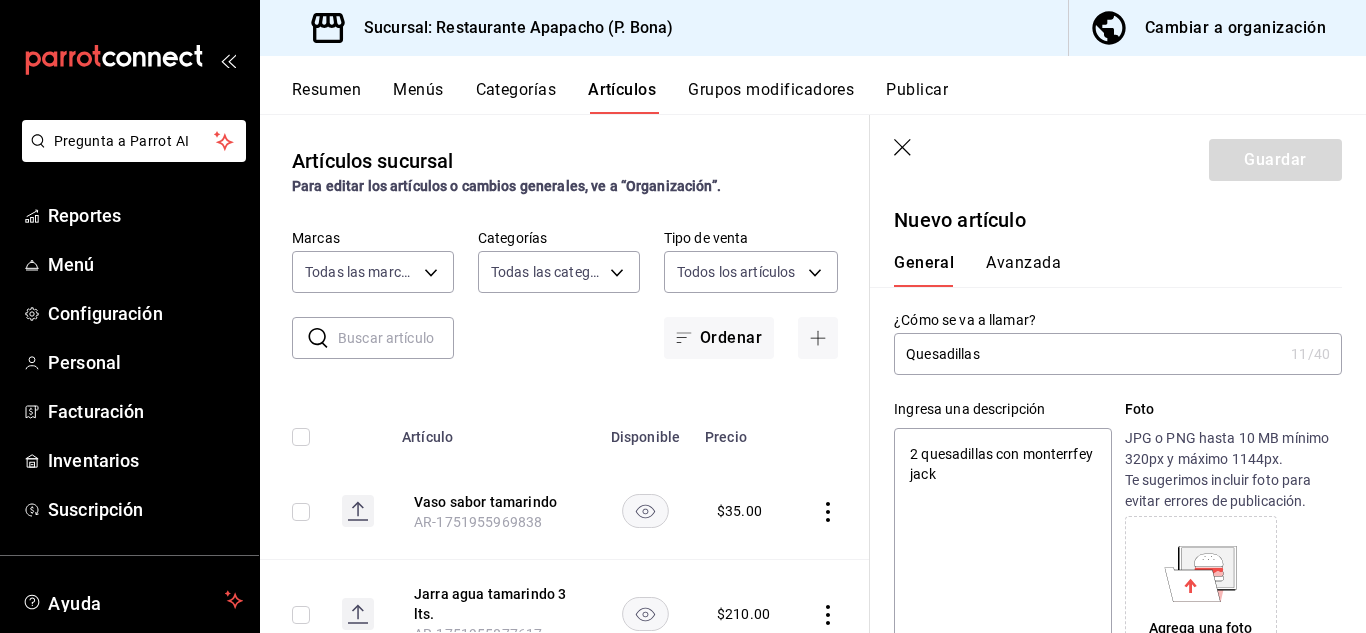 type on "x" 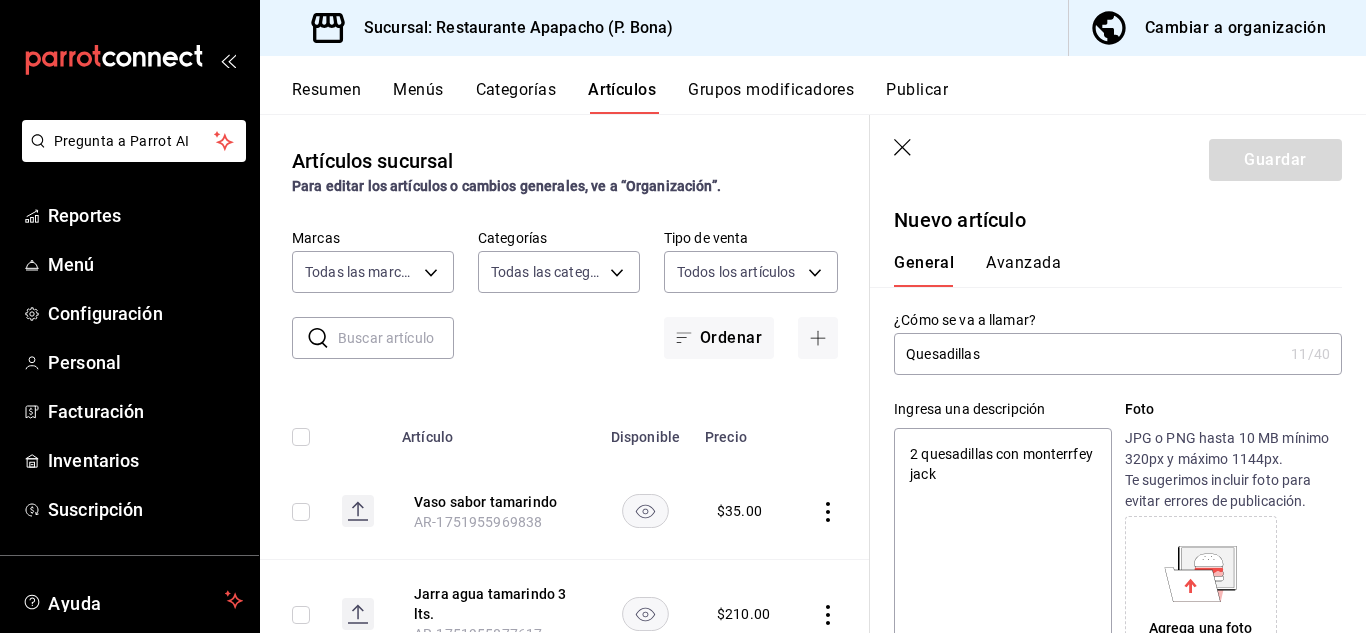 type on "2 quesadillas con onterrfey jack" 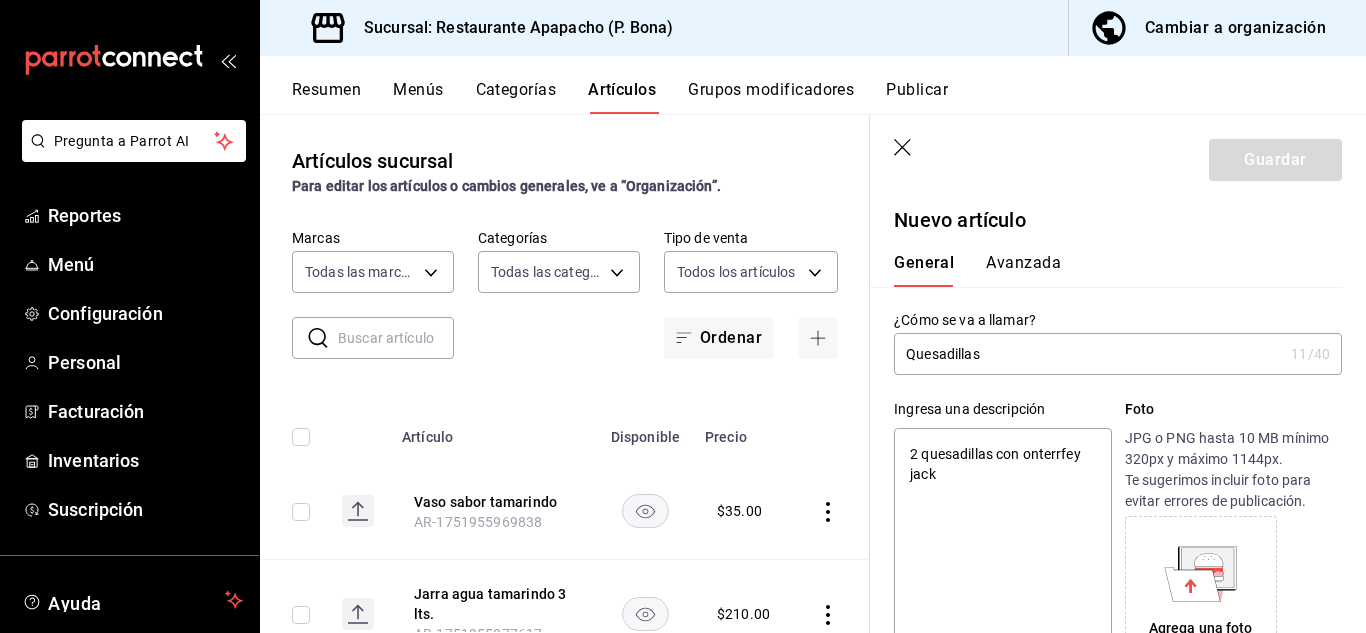 type on "x" 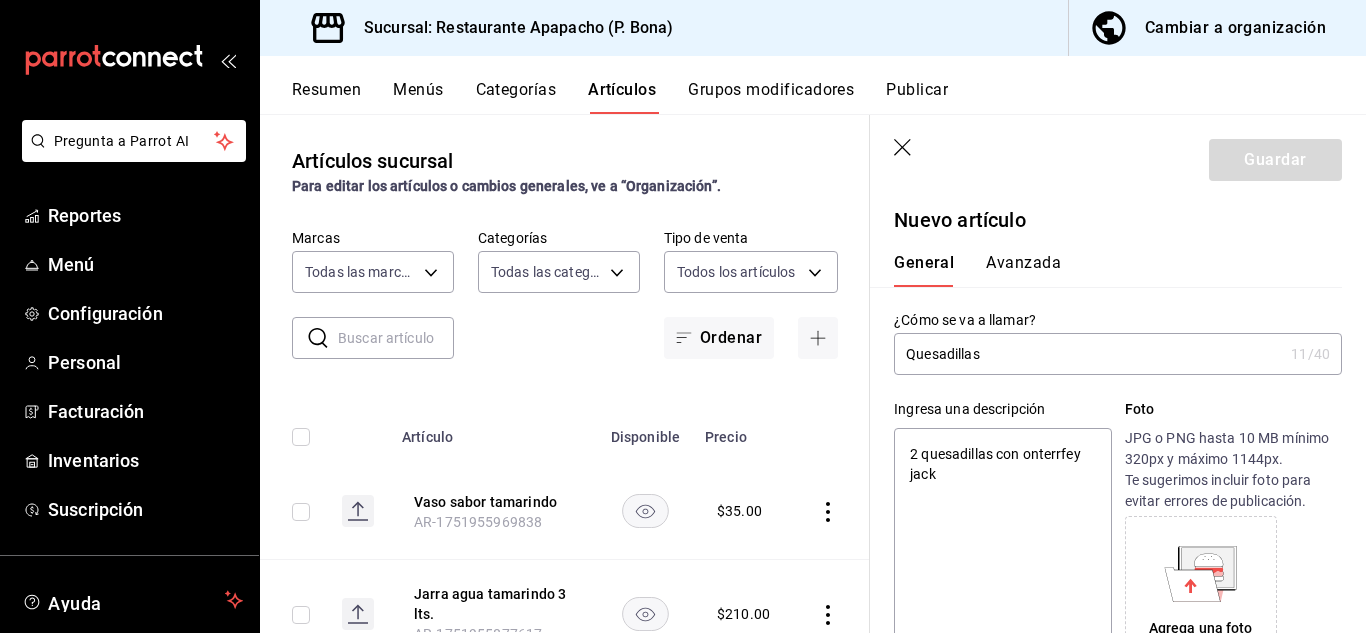type on "2 quesadillas con Monterrfey jack" 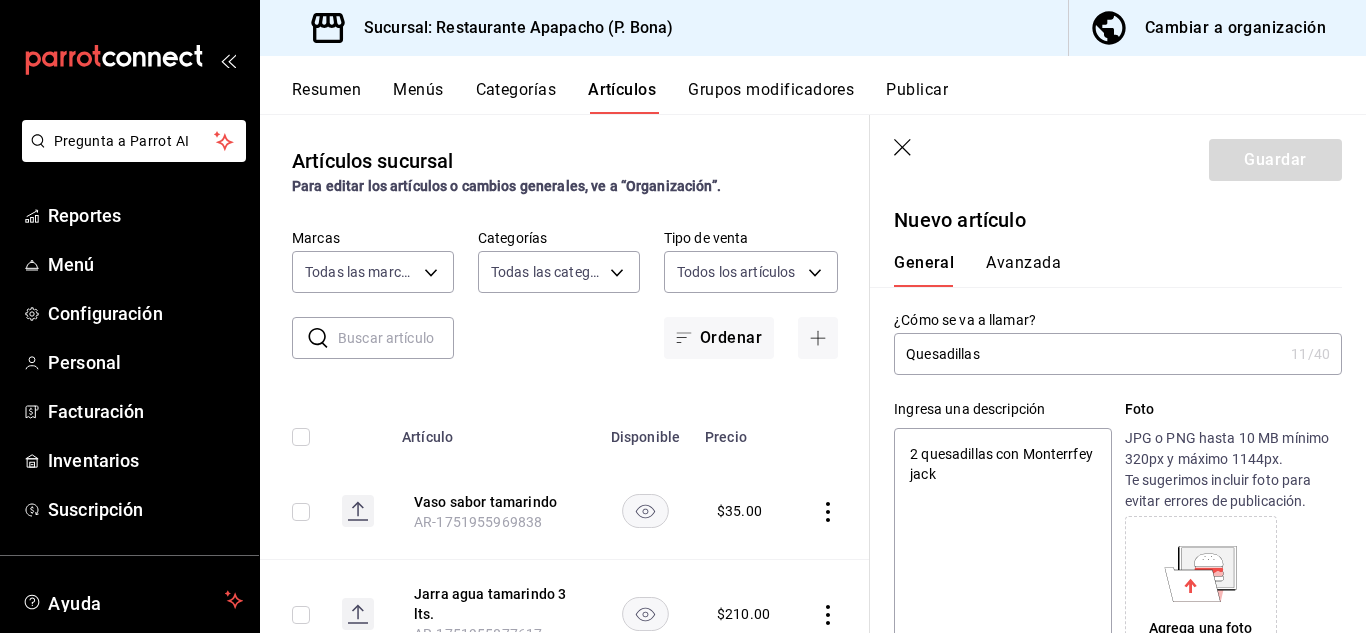 type on "x" 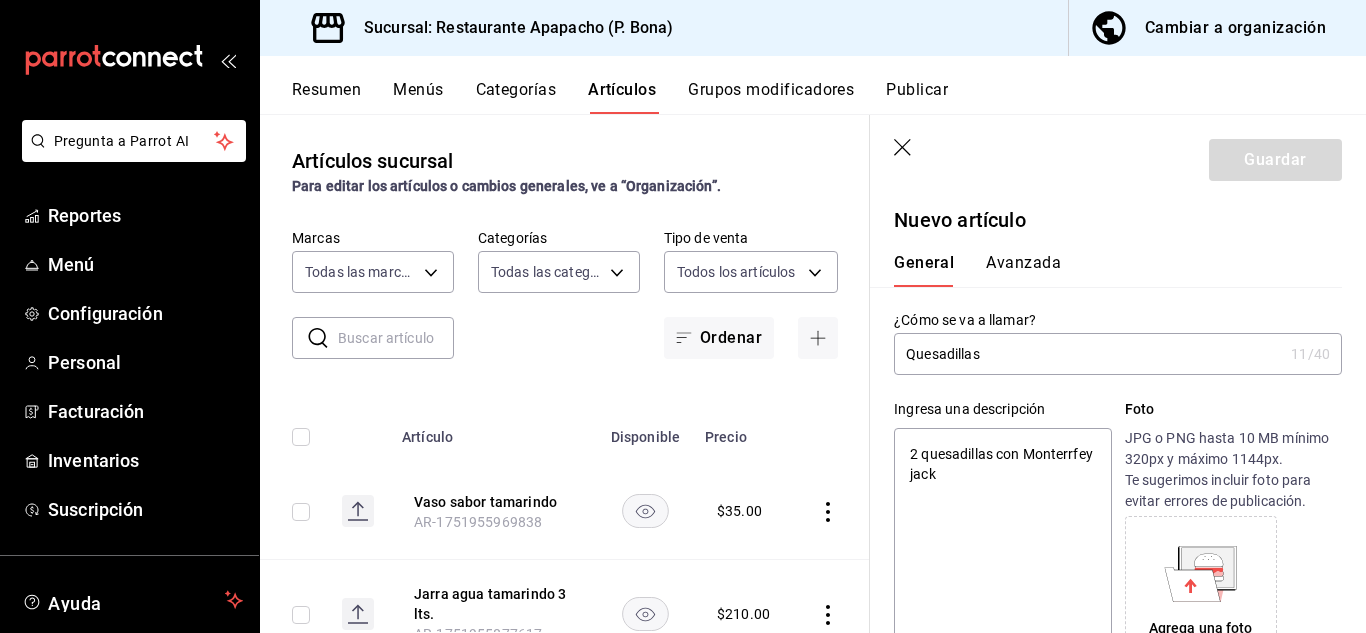 type on "2 quesadillas con Monterrey jack" 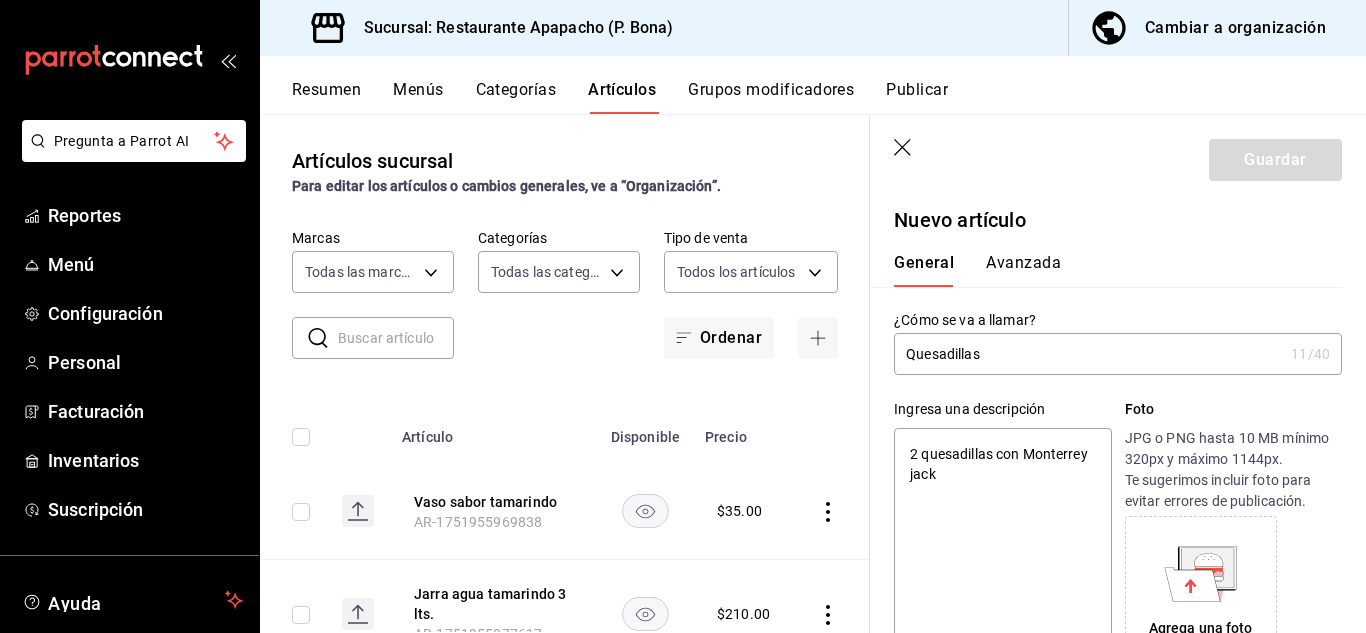 type on "x" 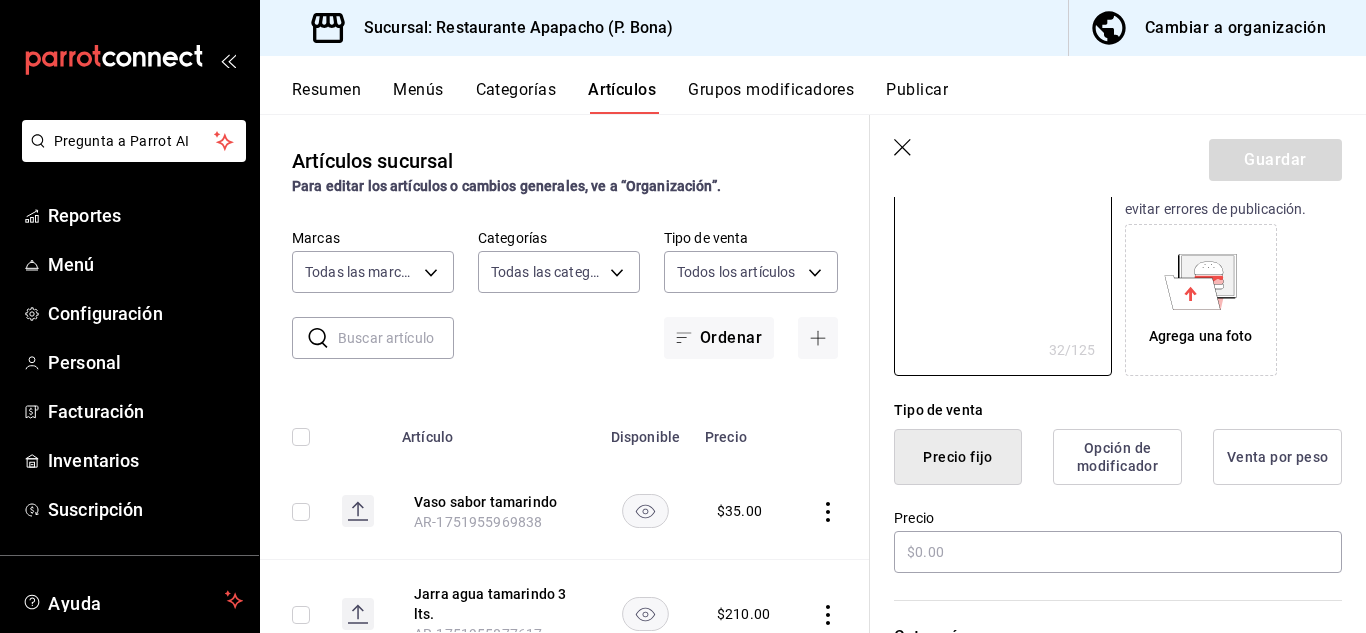 scroll, scrollTop: 333, scrollLeft: 0, axis: vertical 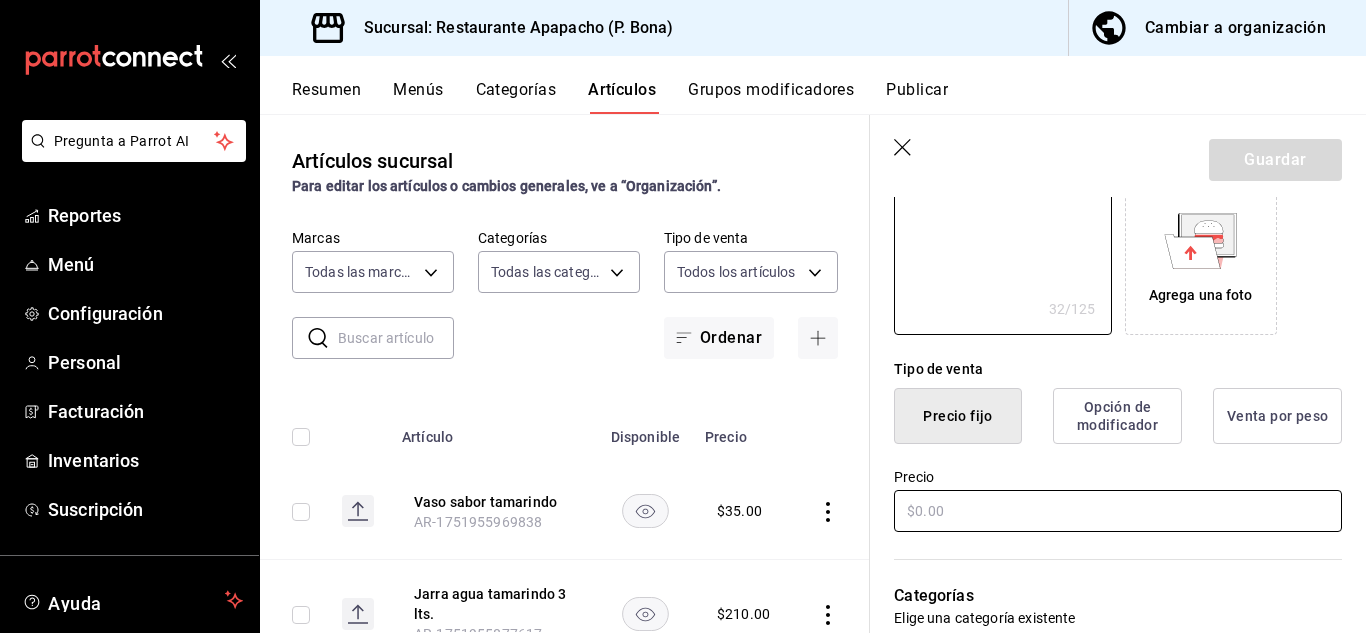 type on "2 quesadillas con Monterrey jack" 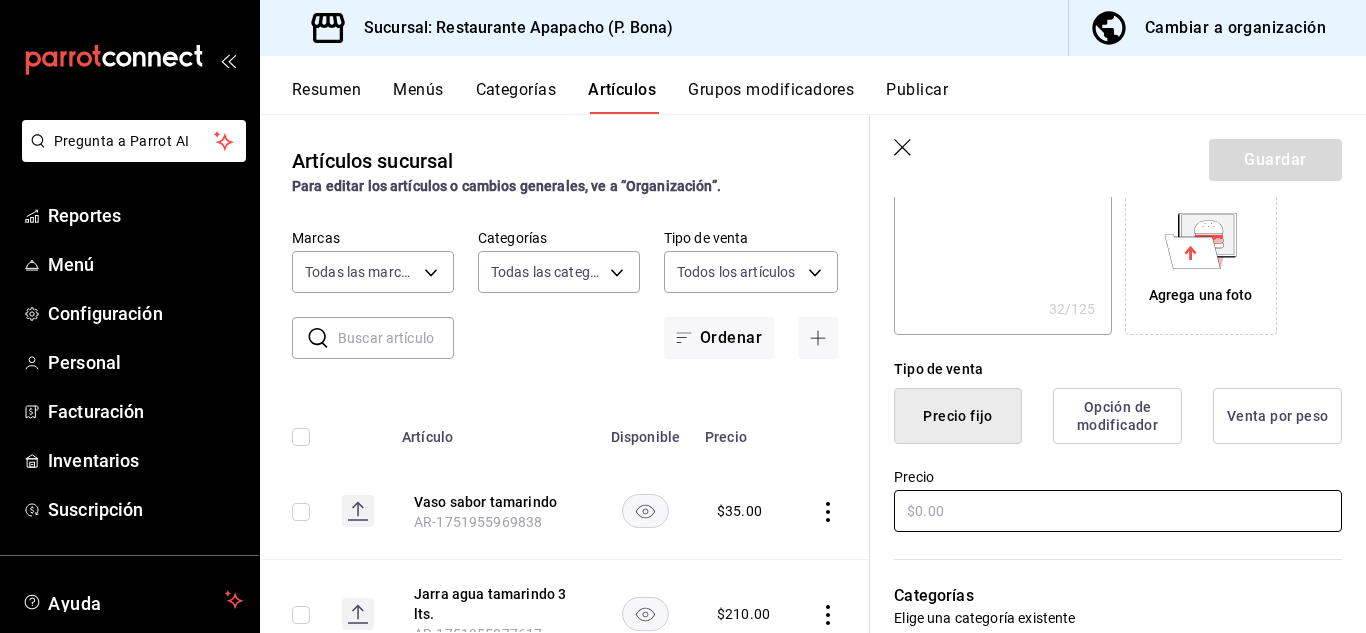 type on "$5.00" 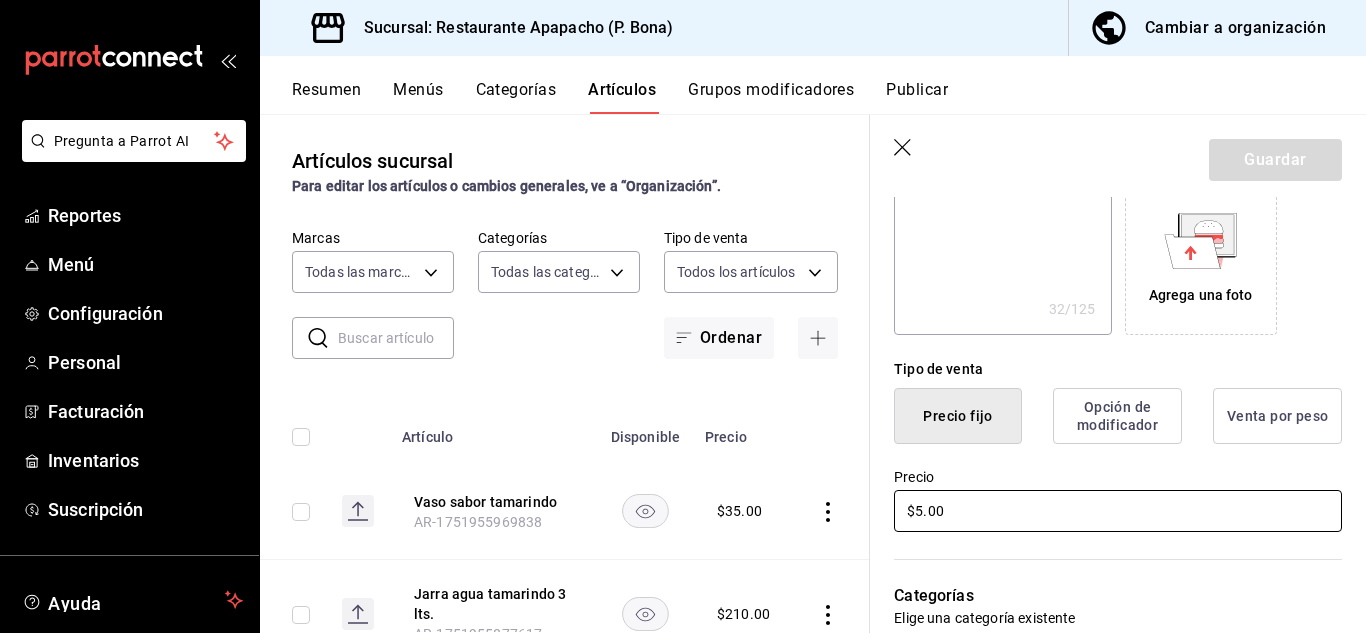 type on "x" 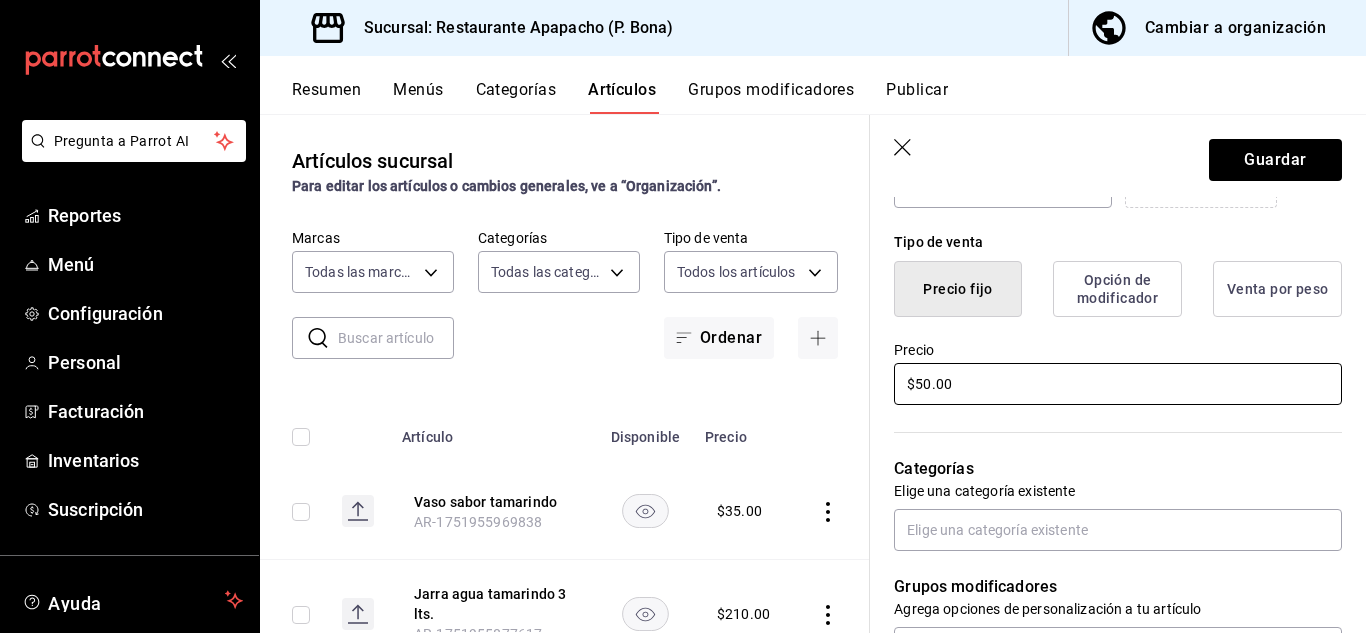 scroll, scrollTop: 500, scrollLeft: 0, axis: vertical 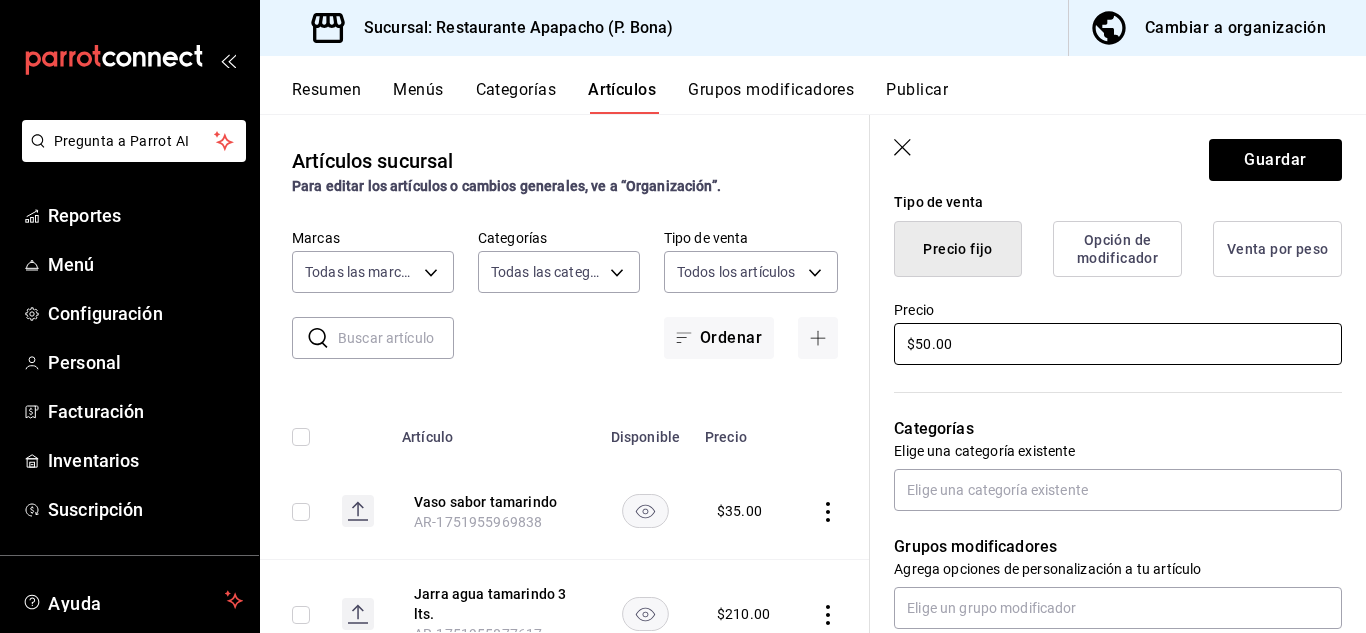 type on "$50.00" 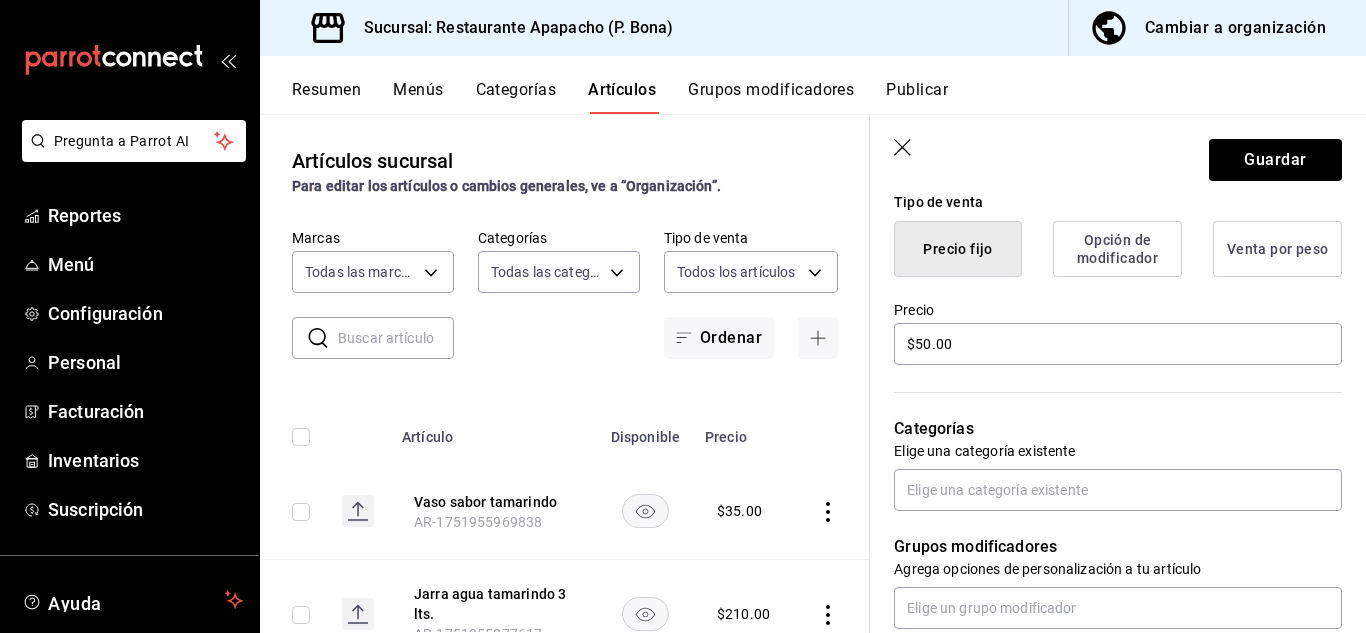 click on "Grupos modificadores Agrega opciones de personalización a tu artículo" at bounding box center (1106, 570) 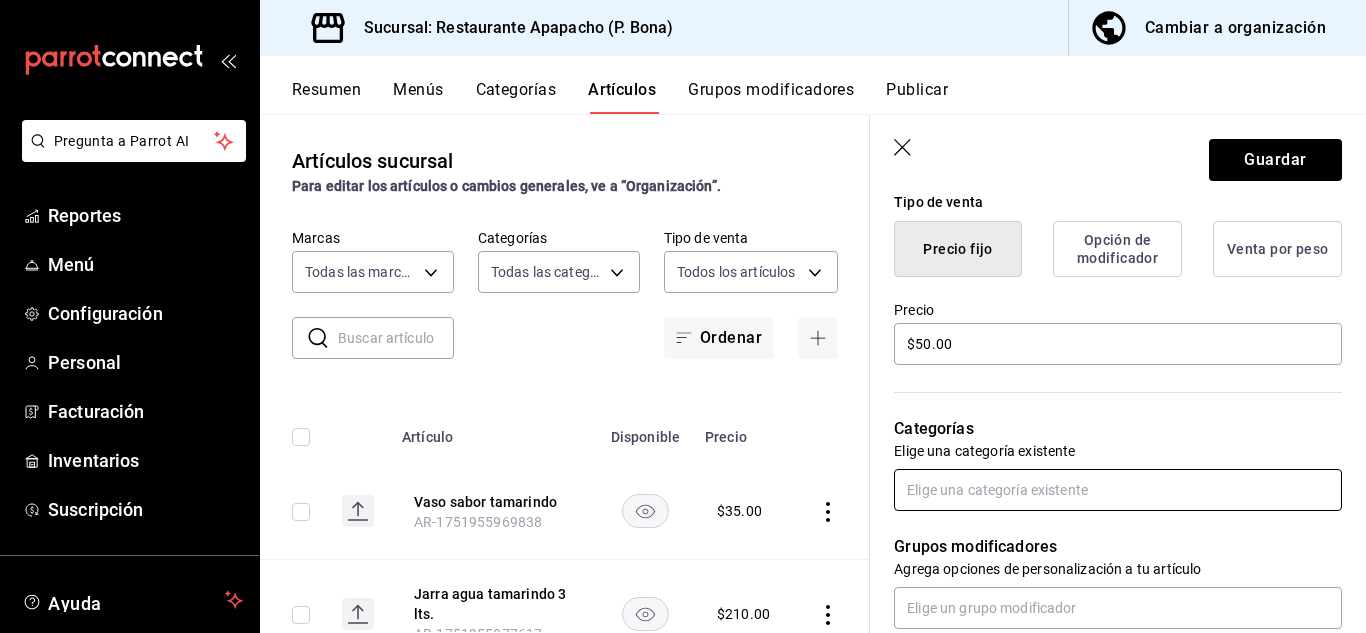 click at bounding box center (1118, 490) 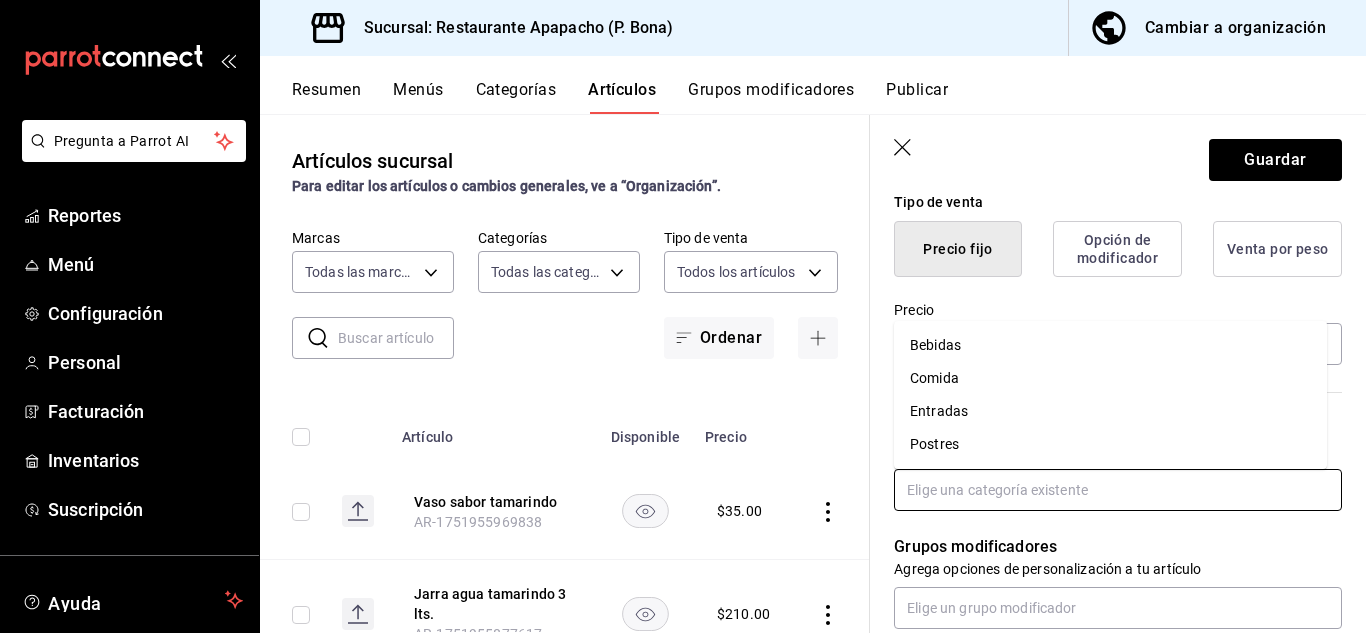 click on "Entradas" at bounding box center [1110, 411] 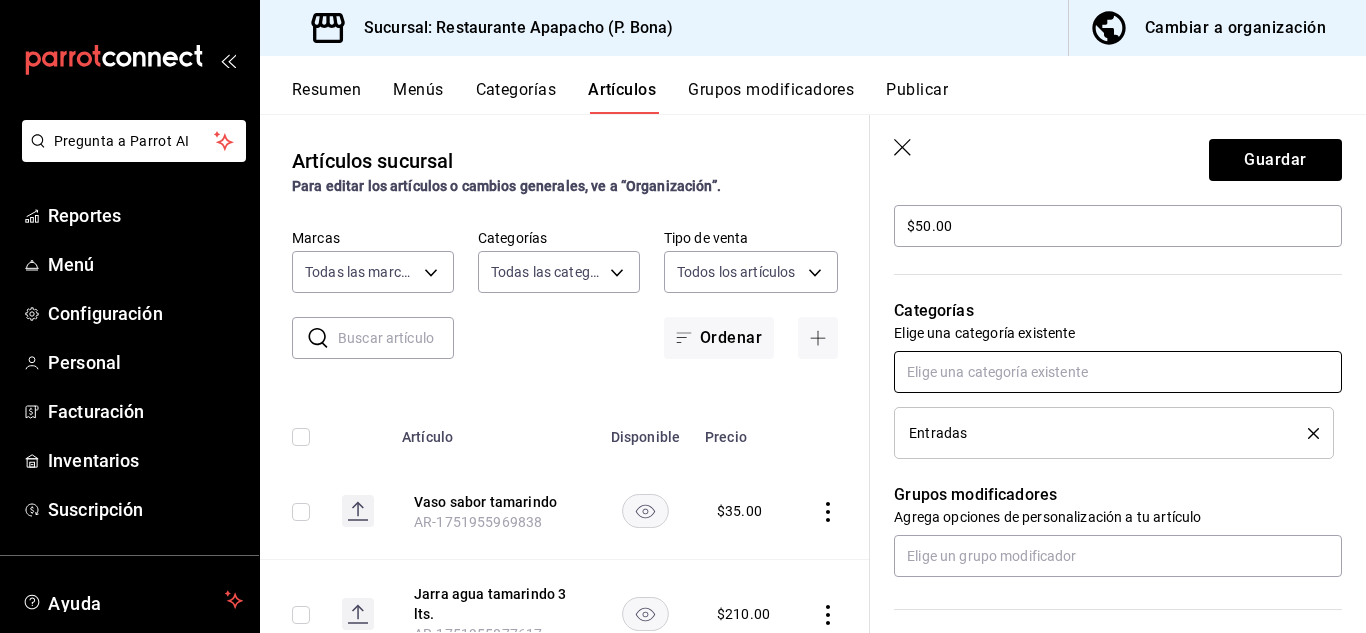 scroll, scrollTop: 667, scrollLeft: 0, axis: vertical 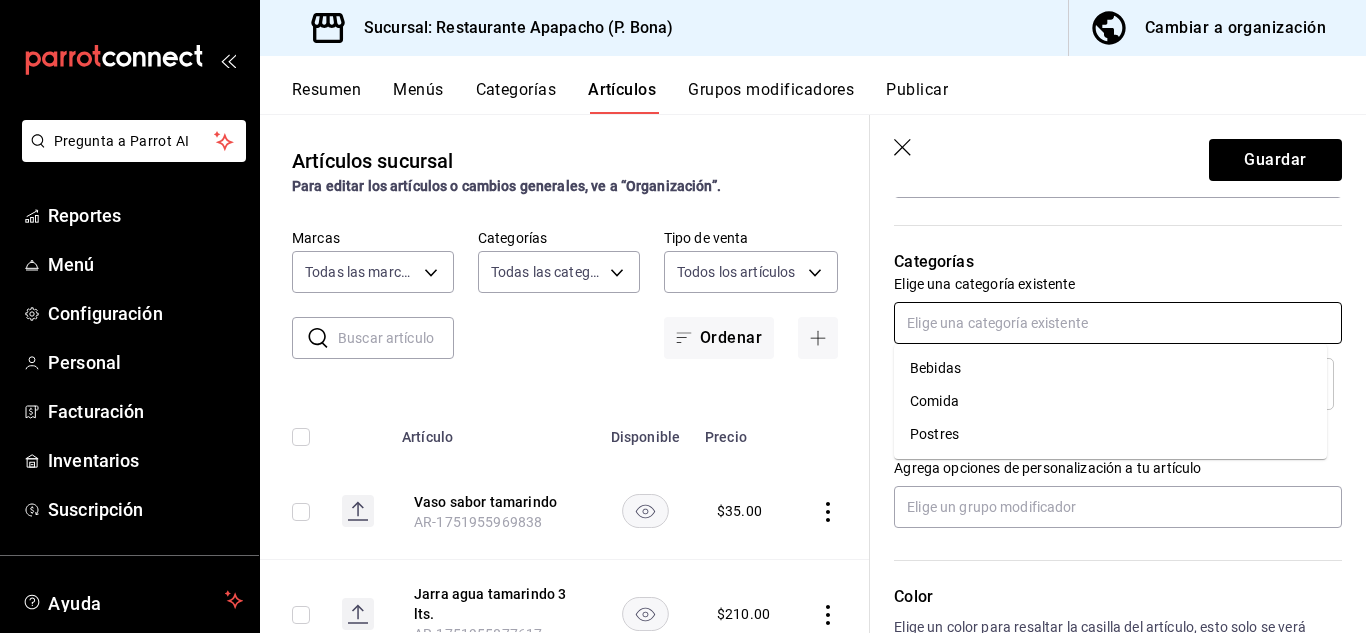click at bounding box center [1118, 323] 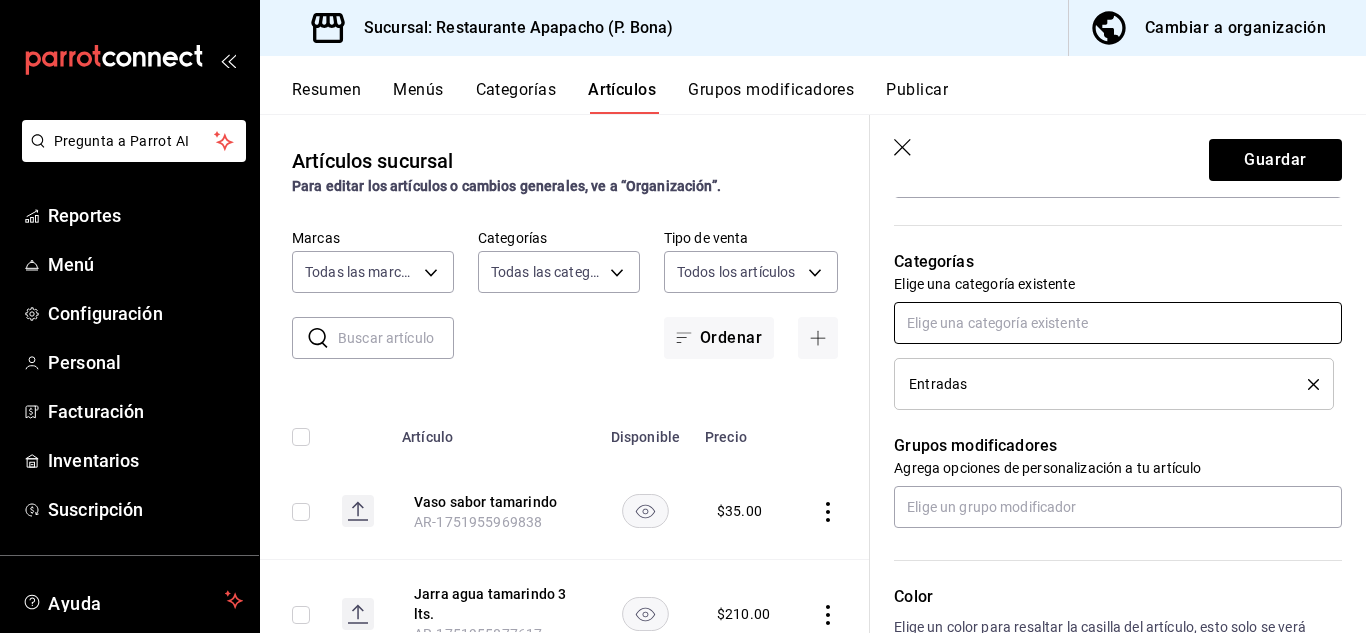 click at bounding box center [1118, 323] 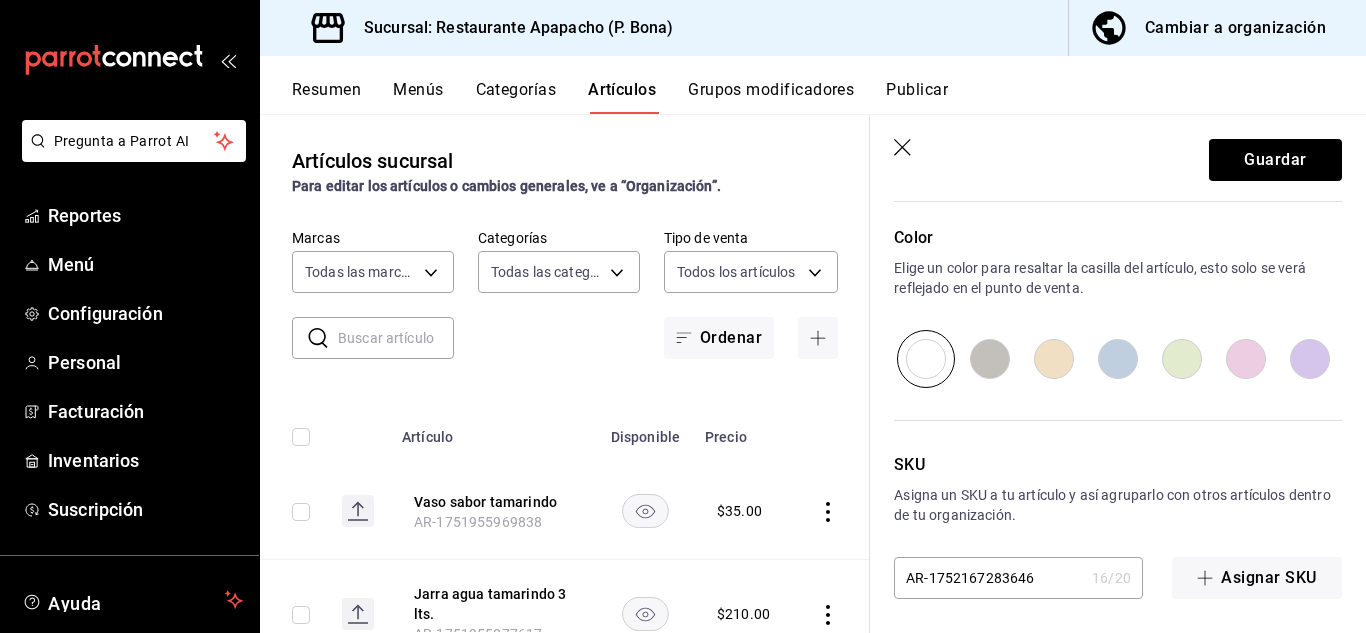 scroll, scrollTop: 1032, scrollLeft: 0, axis: vertical 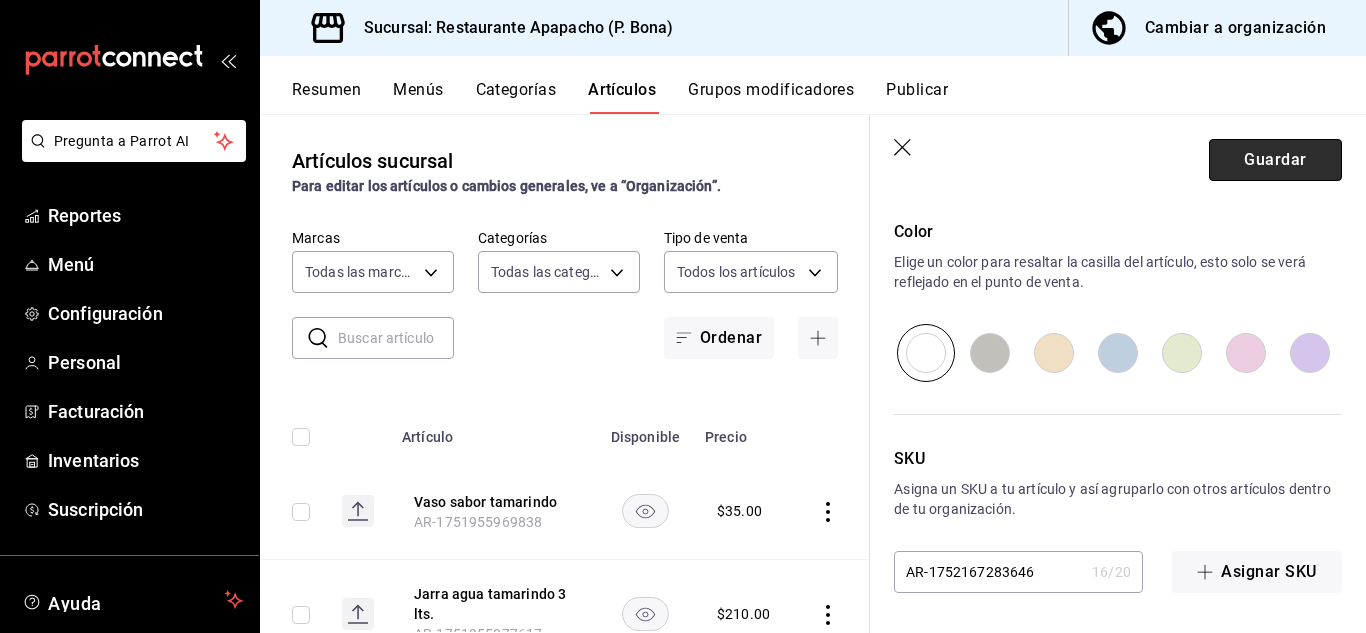 click on "Guardar" at bounding box center (1275, 160) 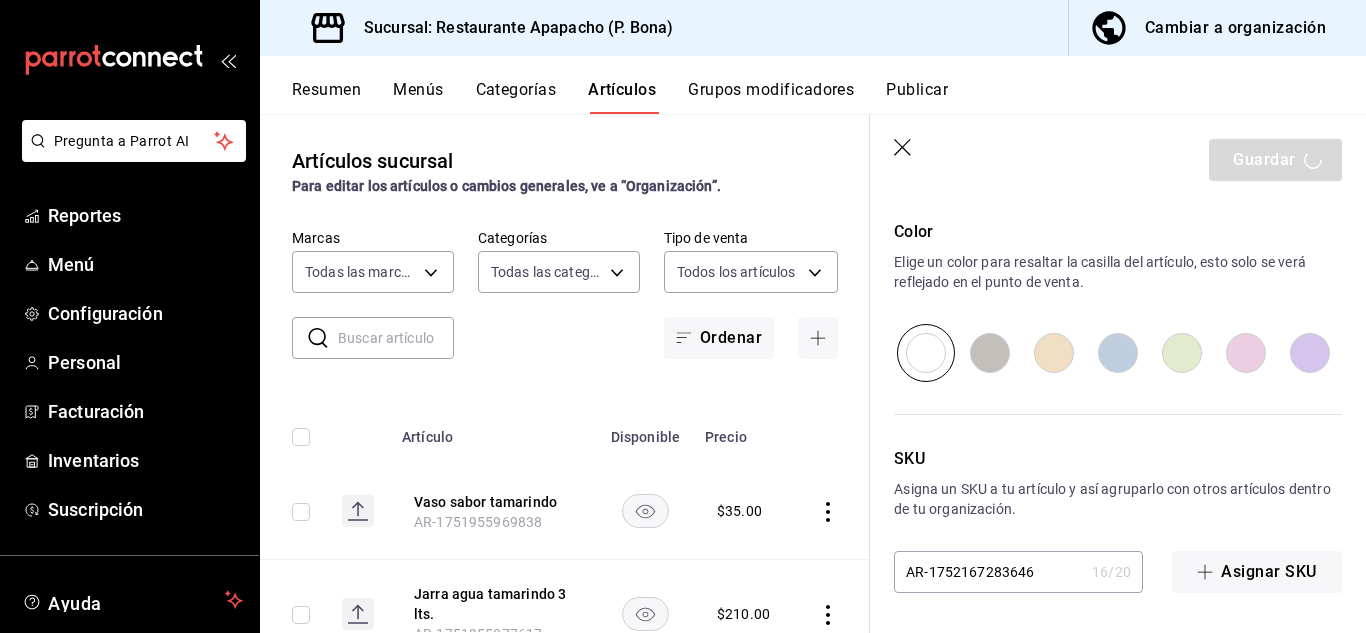 type on "x" 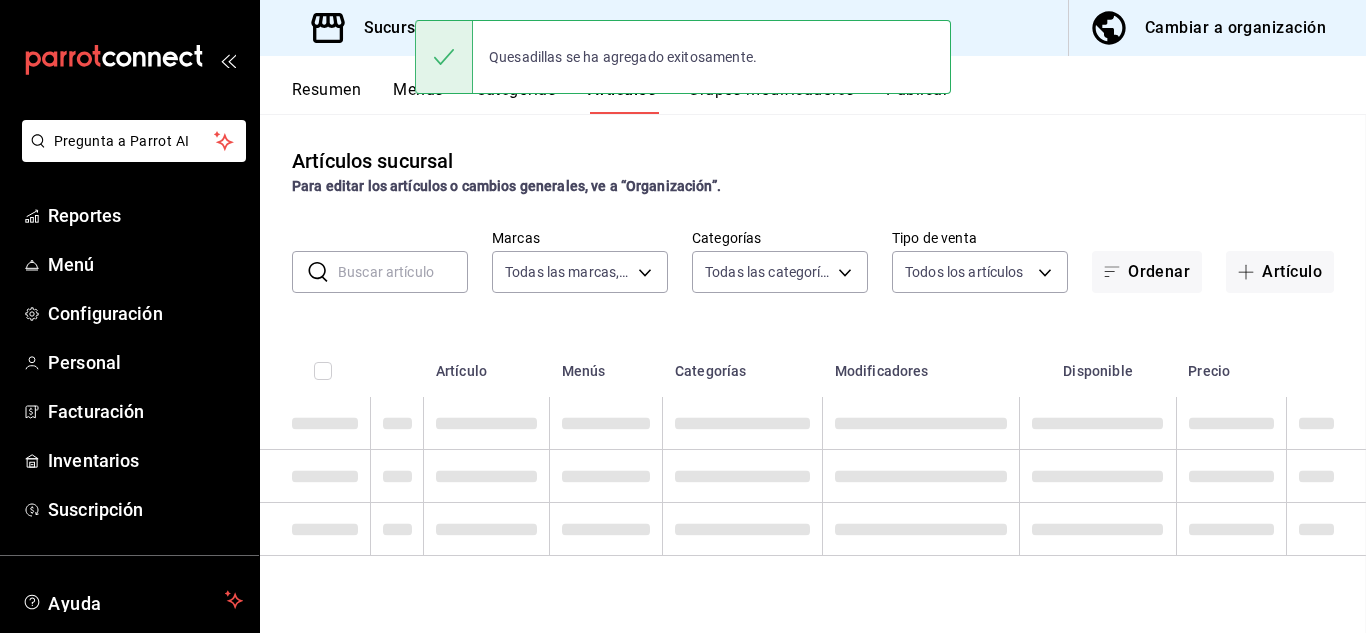 scroll, scrollTop: 0, scrollLeft: 0, axis: both 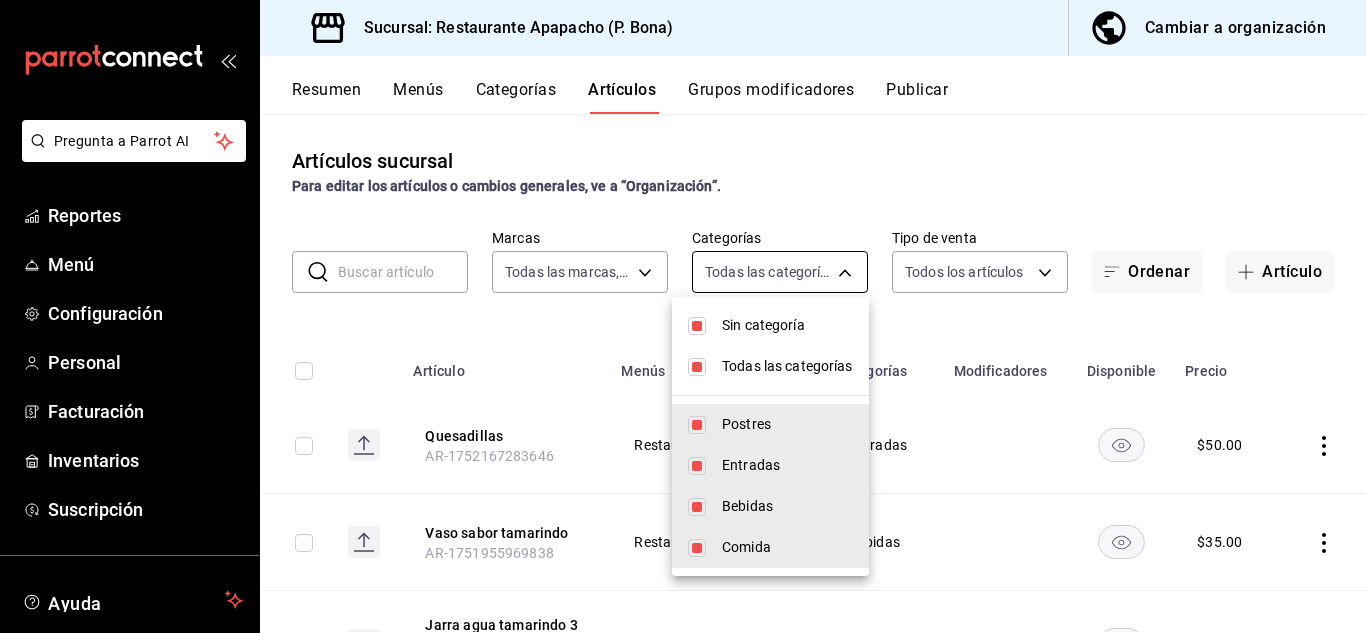 click on "Pregunta a Parrot AI Reportes   Menú   Configuración   Personal   Facturación   Inventarios   Suscripción   Ayuda Recomienda Parrot   [PERSON_NAME]   Sugerir nueva función   Sucursal: Restaurante Apapacho (P. Bona) Cambiar a organización Resumen Menús Categorías Artículos Grupos modificadores Publicar Artículos sucursal Para editar los artículos o cambios generales, ve a “Organización”. ​ ​ Marcas Todas las marcas, Sin marca 17ef9b2f-93a0-4517-9203-4f940e40e8eb Categorías Todas las categorías, Sin categoría 9432eb6c-9c3e-4370-bb6e-e2dc96f54602,e2d3ecea-3957-43a2-834f-732eecbf203c,342502c9-a23f-4e49-88c1-2ec3c3e8bea7,fb0be4e7-4102-4de7-91d8-bc66af7c9313 Tipo de venta Todos los artículos ALL Ordenar Artículo Artículo Menús Categorías Modificadores Disponible Precio Quesadillas AR-1752167283646 Restaurante Apapacho Entradas $ 50.00 Vaso sabor tamarindo AR-1751955969838 Restaurante Apapacho Bebidas $ 35.00 Jarra agua tamarindo 3 lts. AR-1751955877617 Restaurante Apapacho Bebidas" at bounding box center (683, 316) 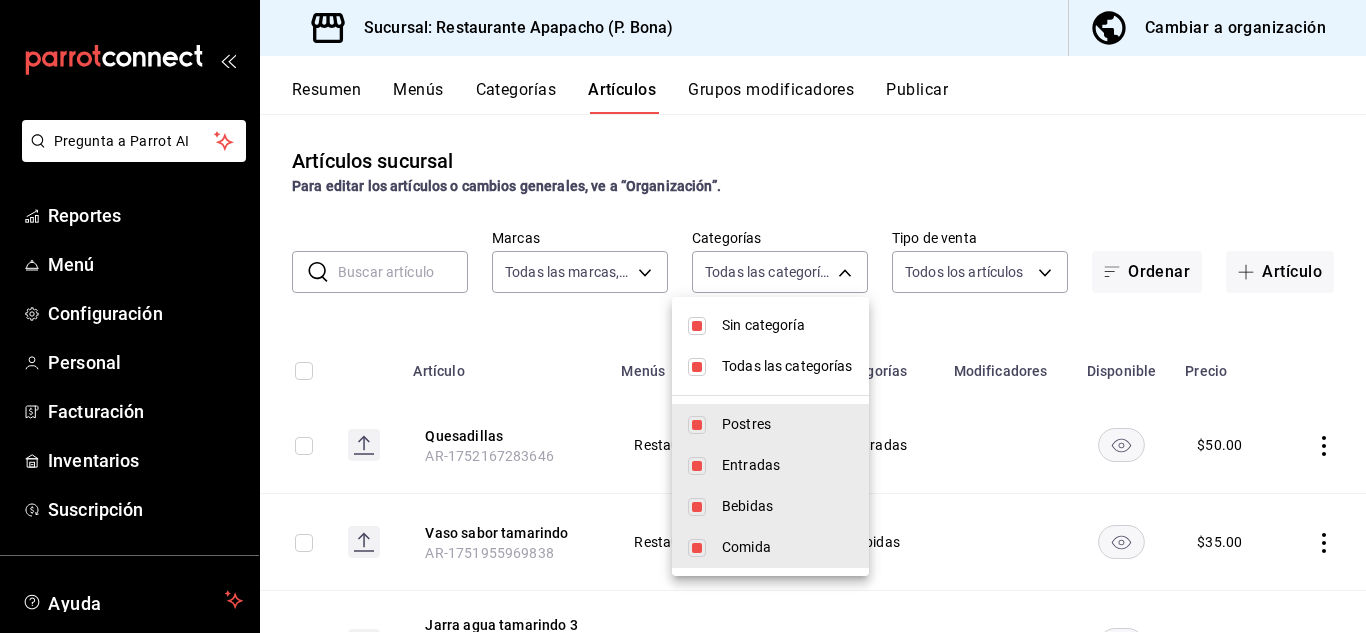 click at bounding box center (697, 326) 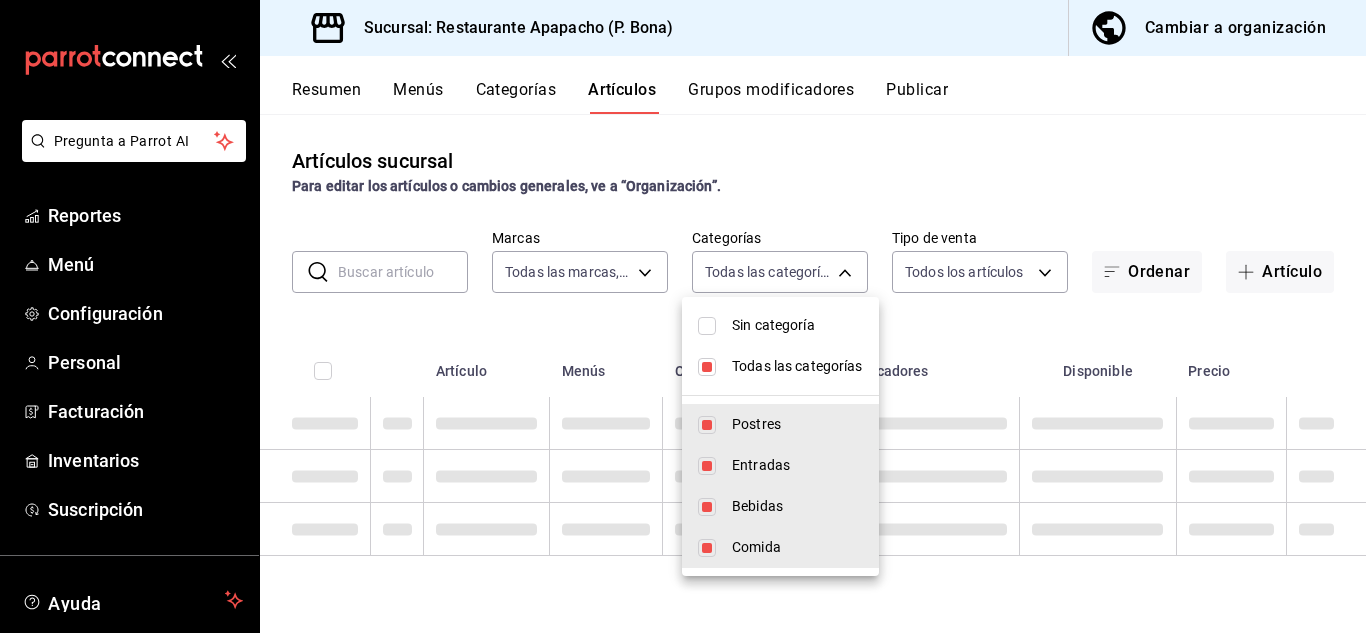 click at bounding box center (707, 367) 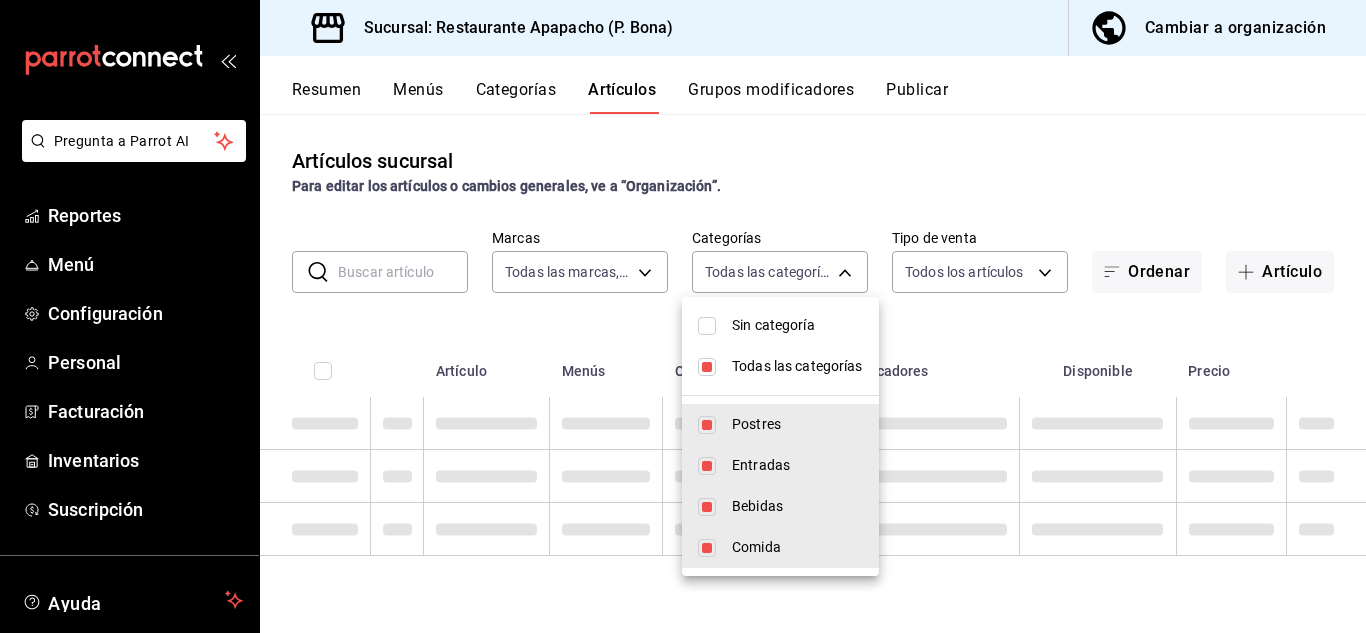 checkbox on "false" 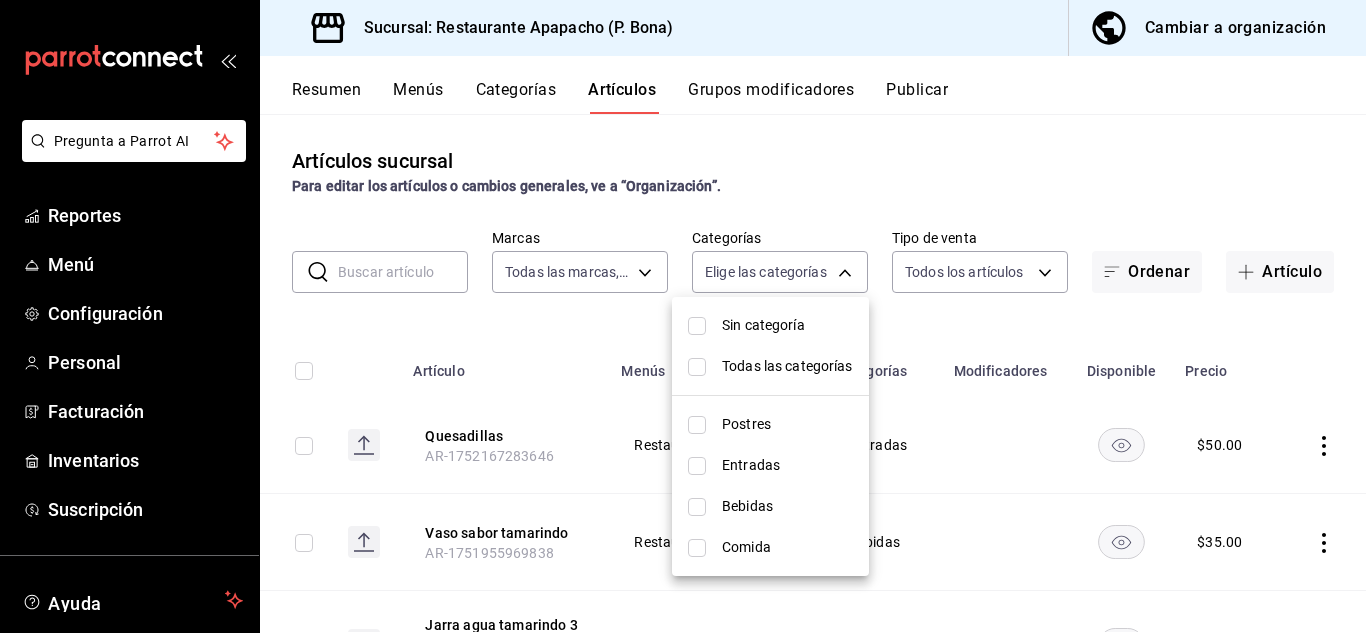 click on "Entradas" at bounding box center (787, 465) 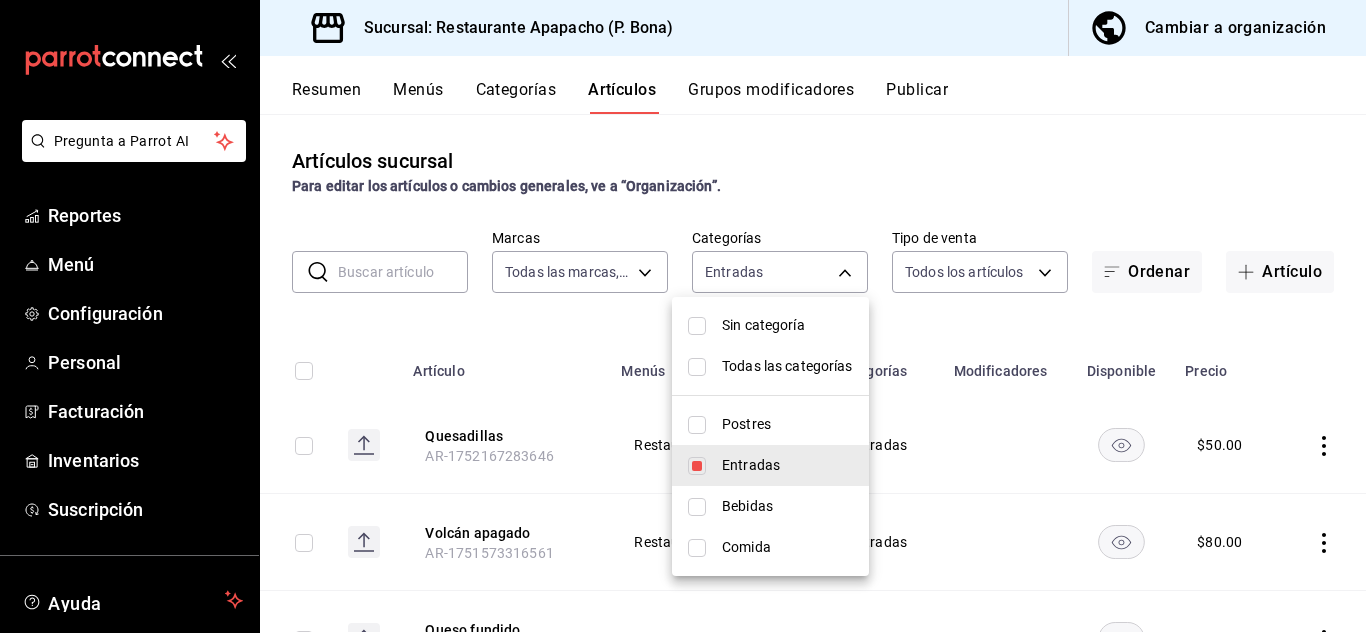 click at bounding box center (683, 316) 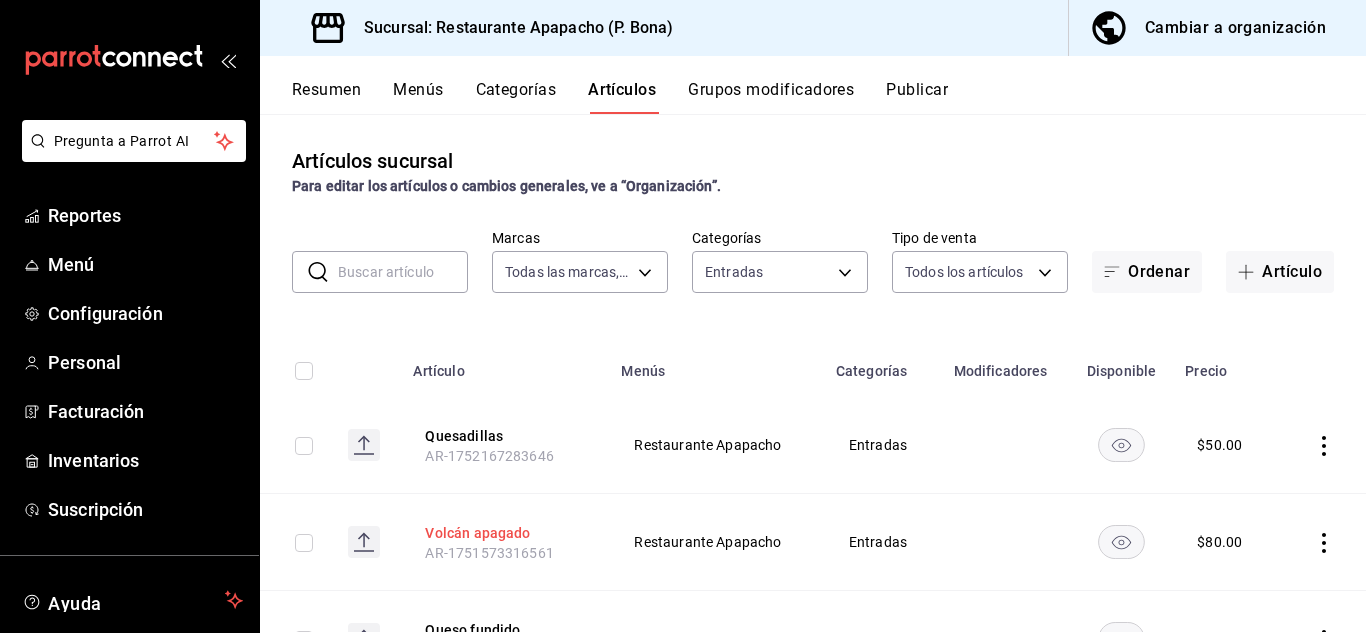 click on "Volcán apagado" at bounding box center [505, 533] 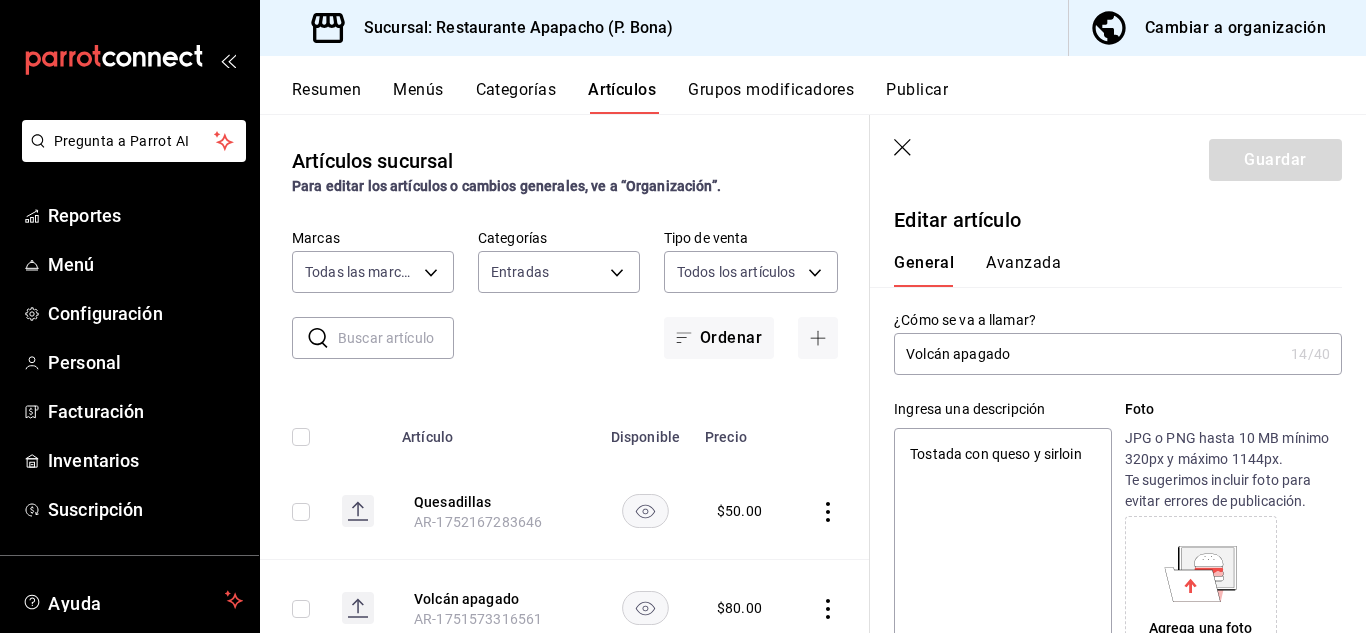 type on "x" 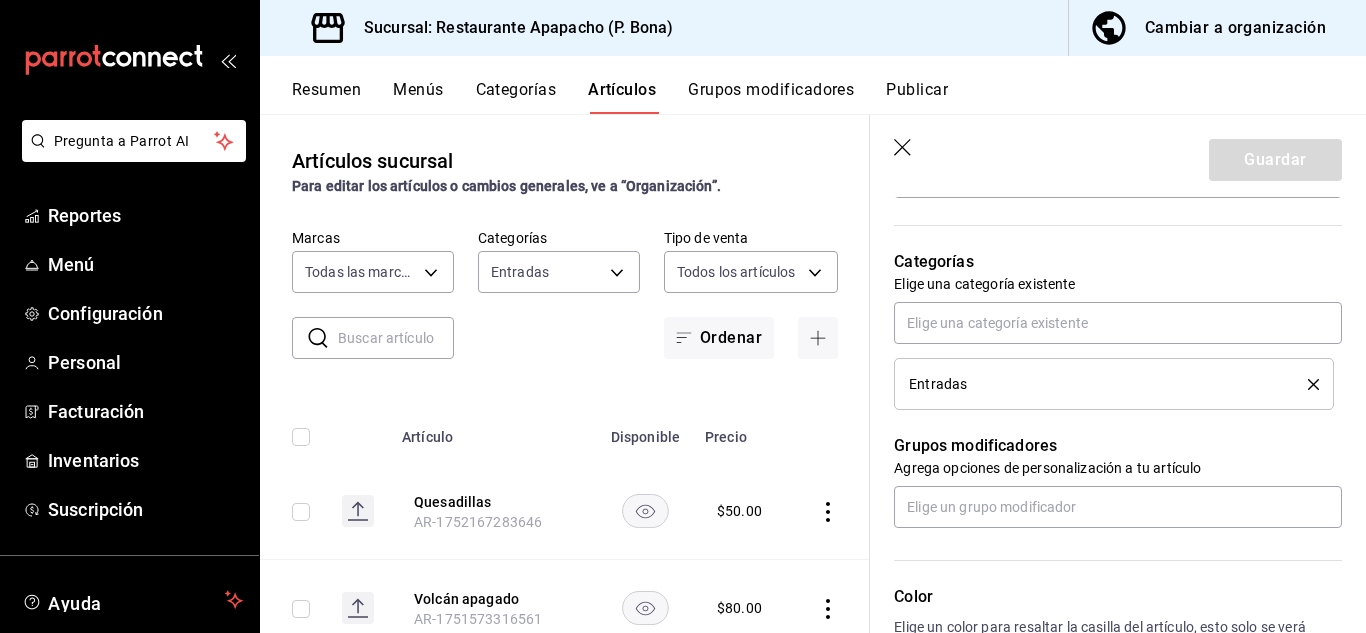 scroll, scrollTop: 1000, scrollLeft: 0, axis: vertical 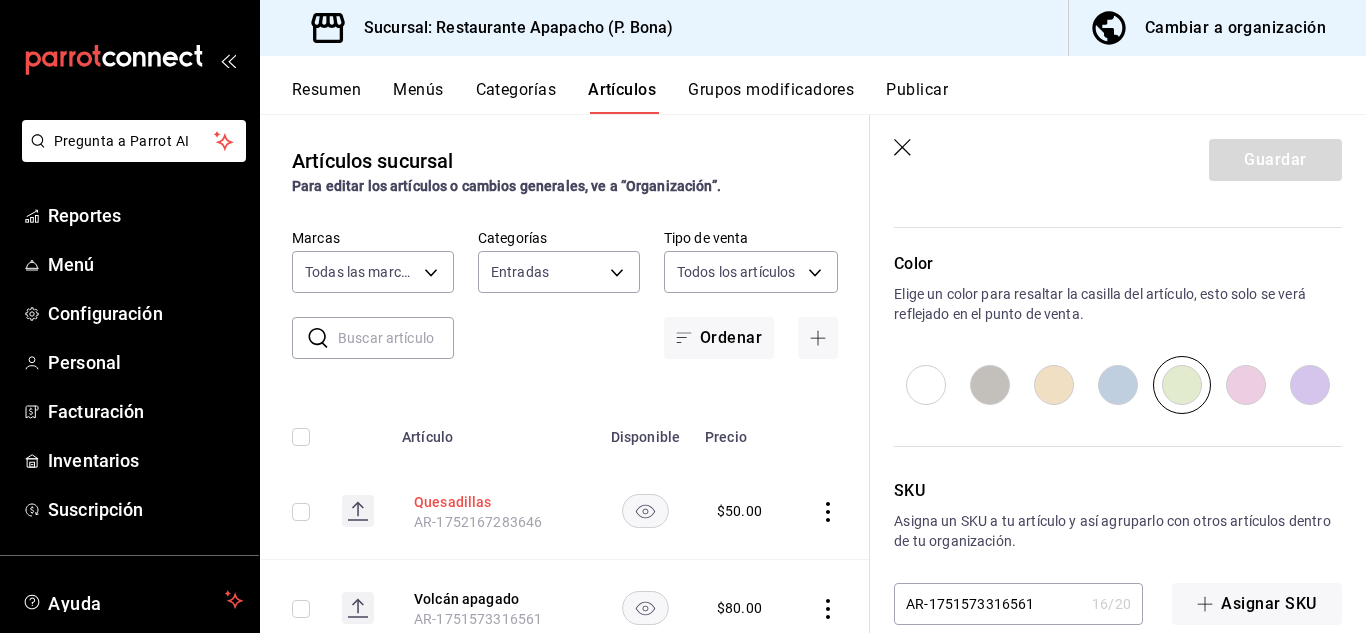 click on "Quesadillas" at bounding box center [494, 502] 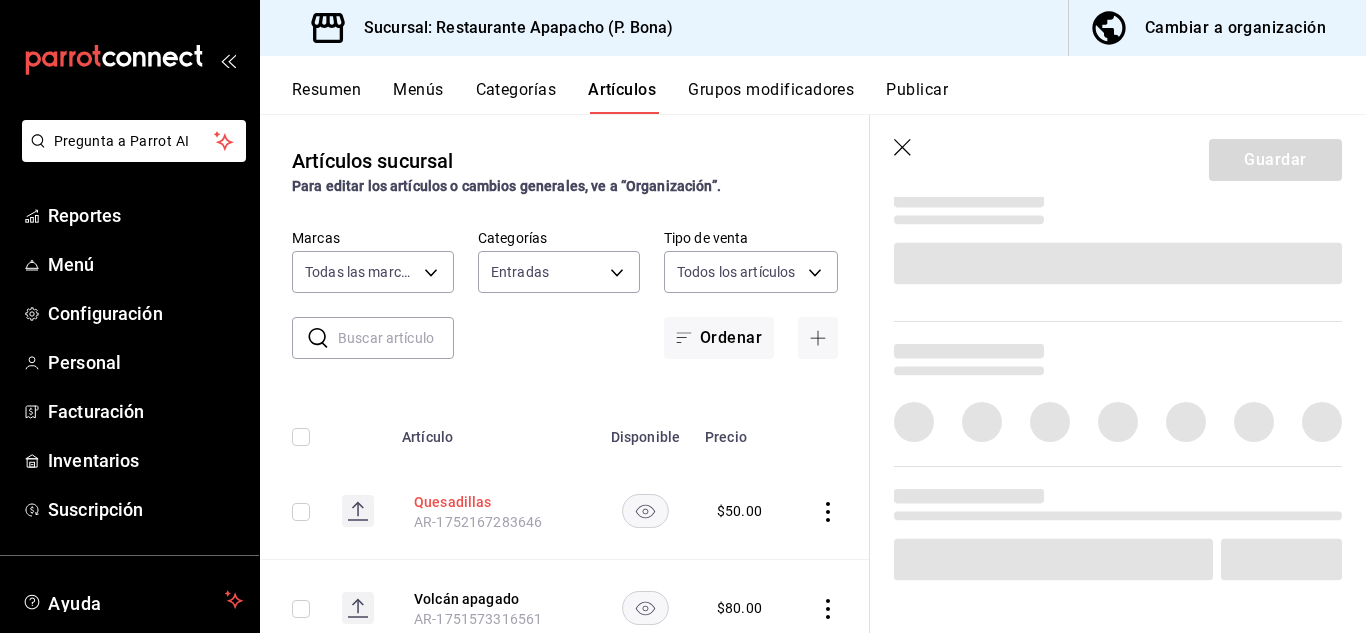 scroll, scrollTop: 0, scrollLeft: 0, axis: both 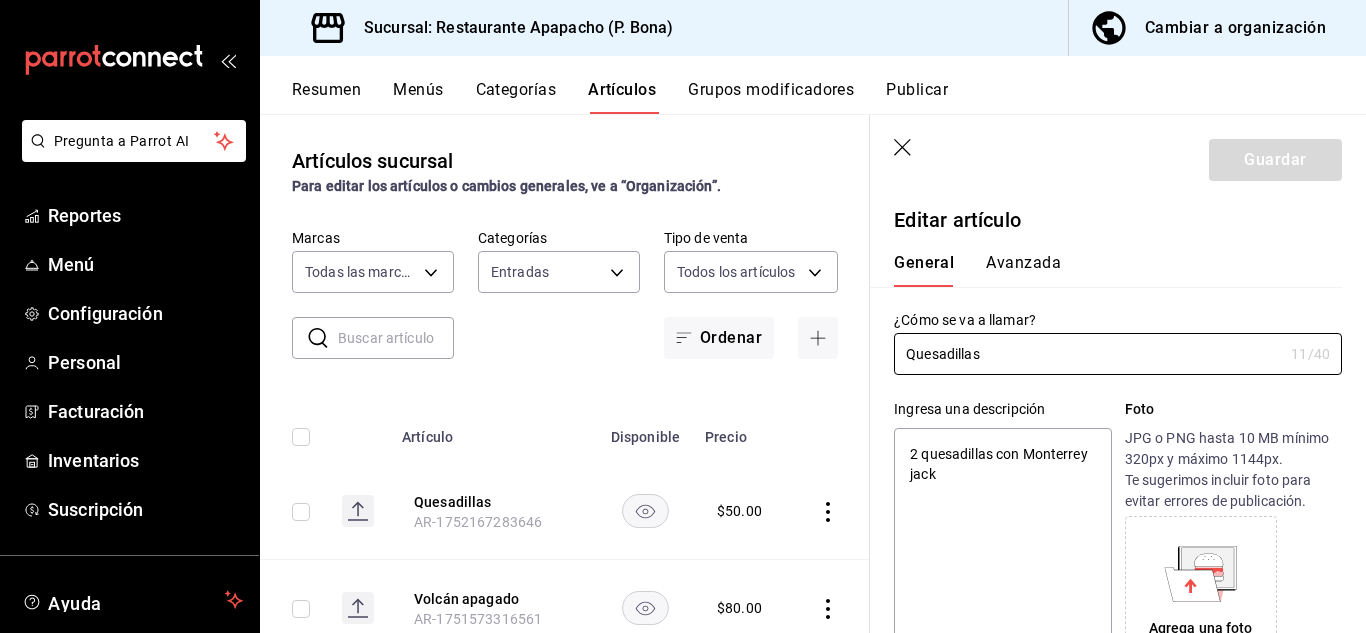 type on "x" 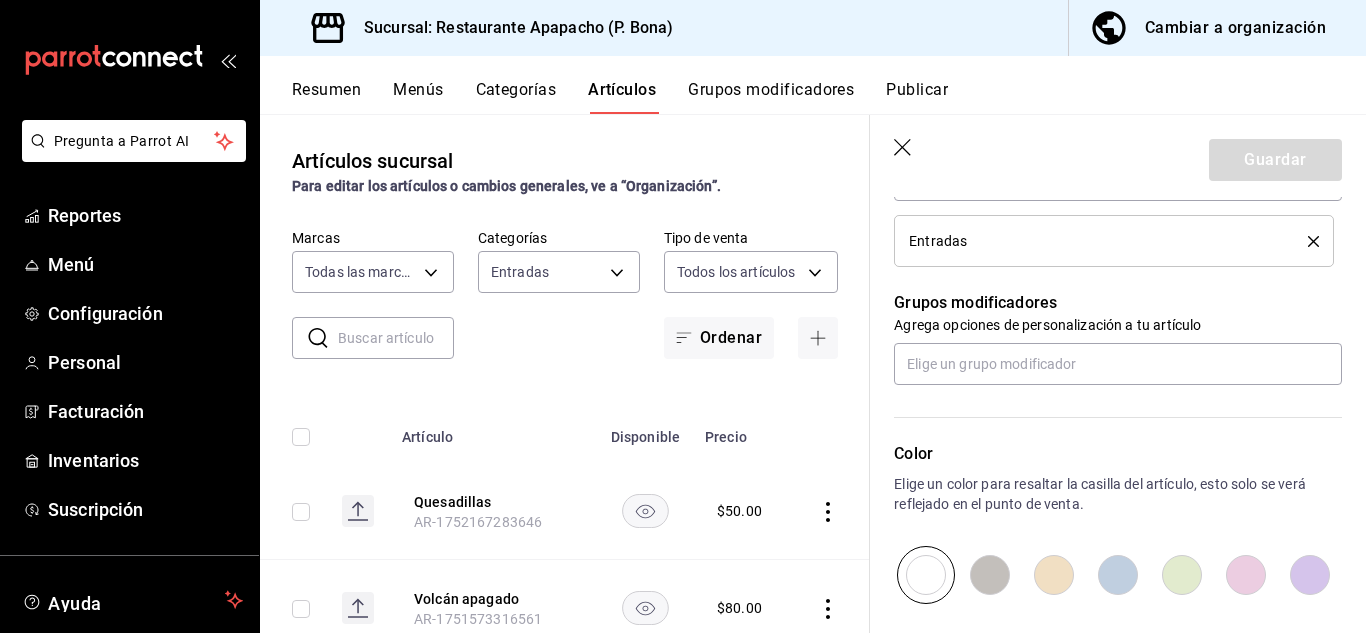 scroll, scrollTop: 1000, scrollLeft: 0, axis: vertical 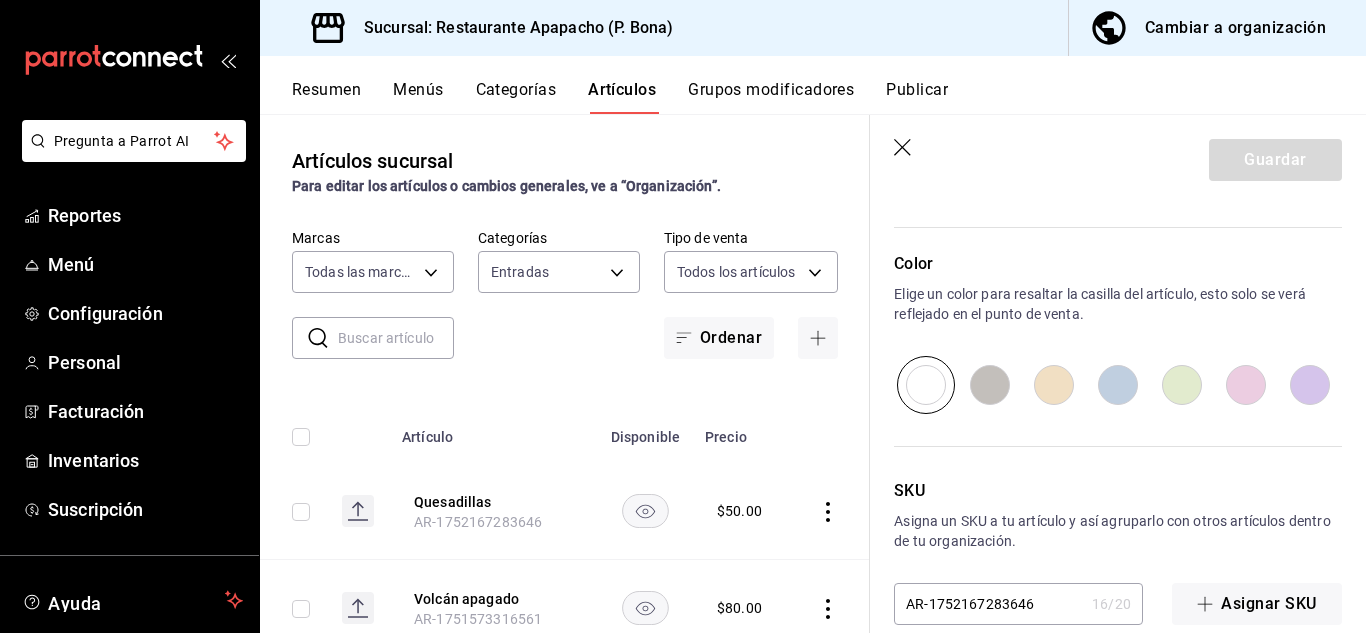 click at bounding box center [1182, 385] 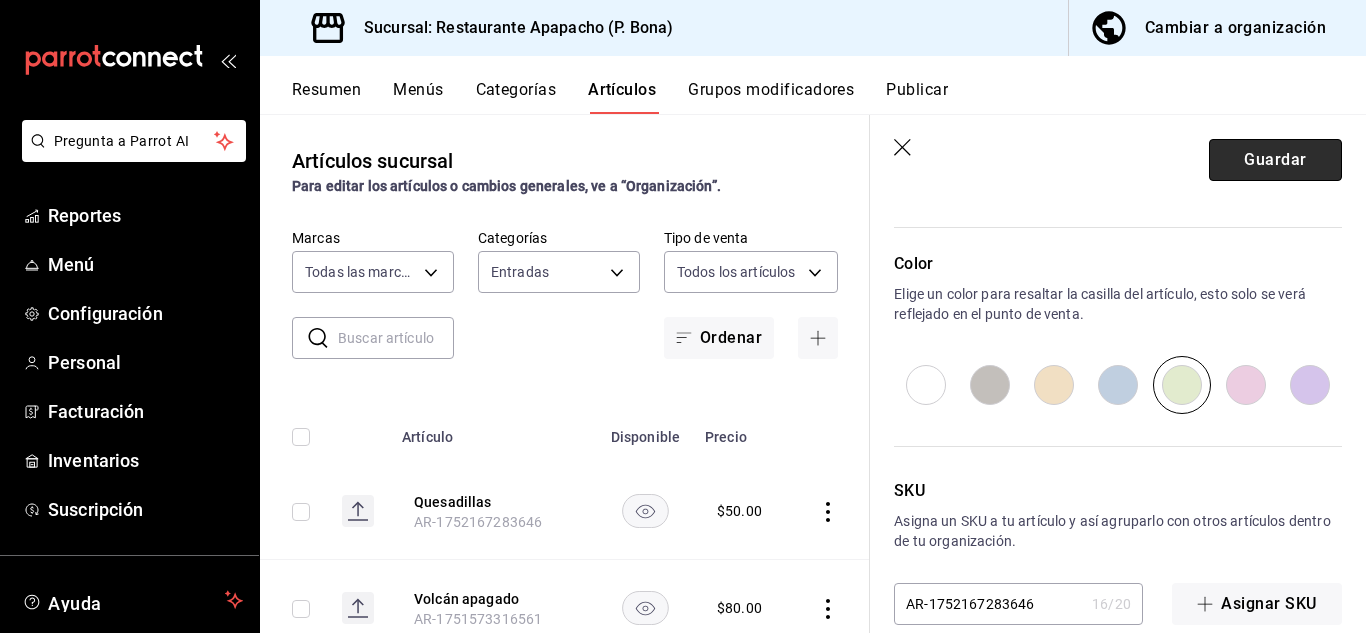 click on "Guardar" at bounding box center [1275, 160] 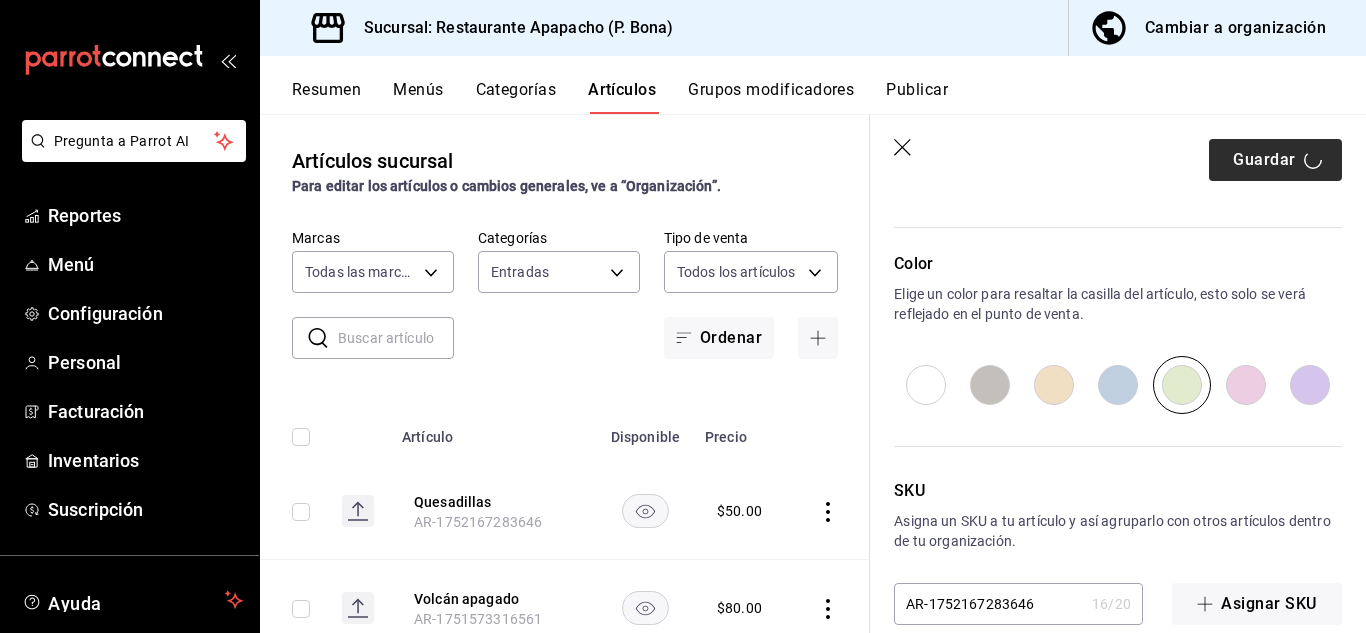type on "x" 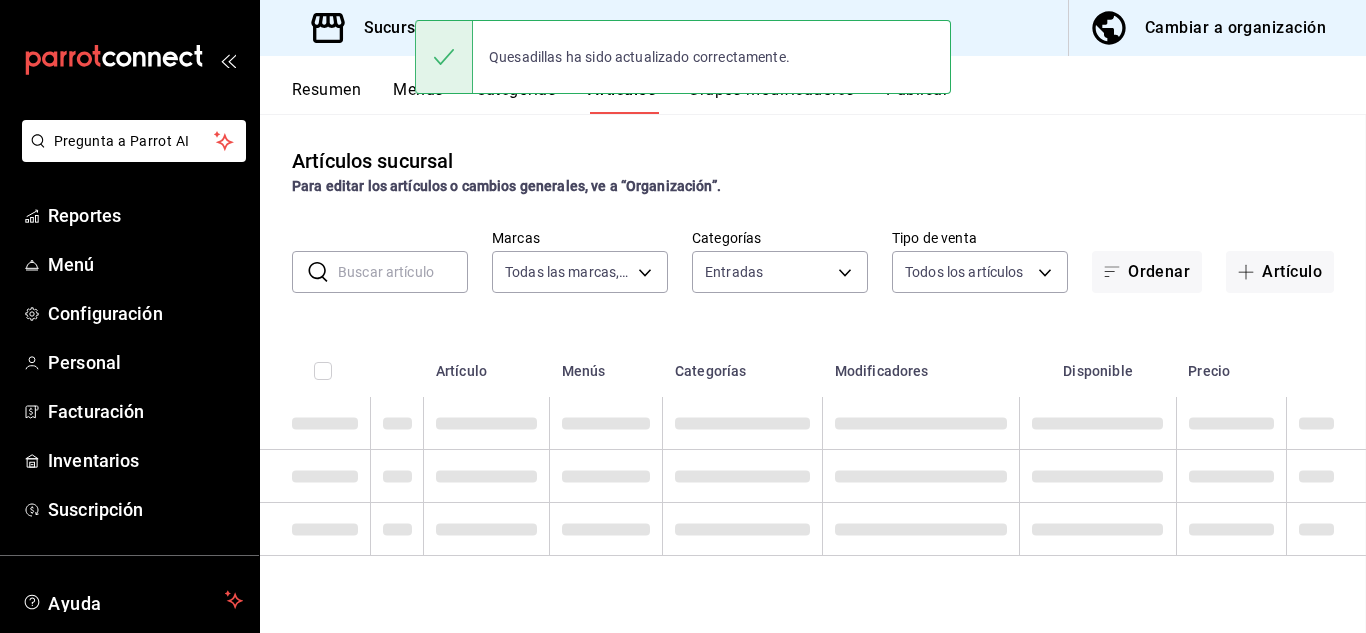 scroll, scrollTop: 0, scrollLeft: 0, axis: both 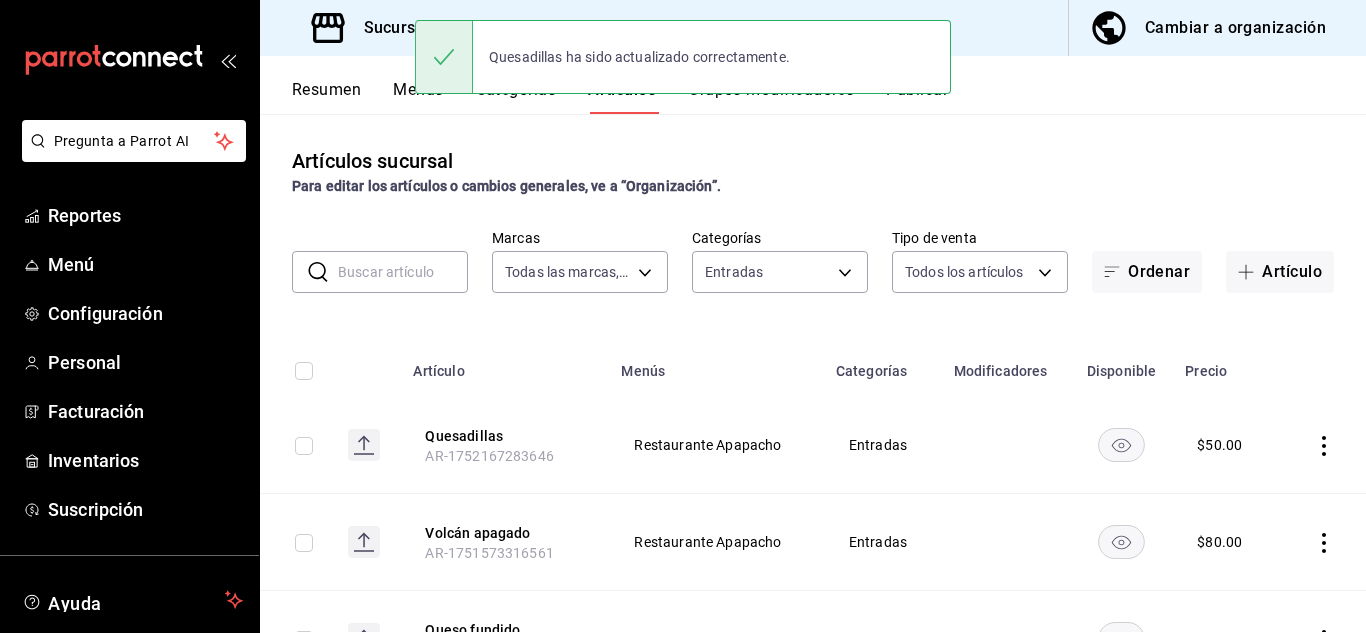 click on "Para editar los artículos o cambios generales, ve a “Organización”." at bounding box center [813, 186] 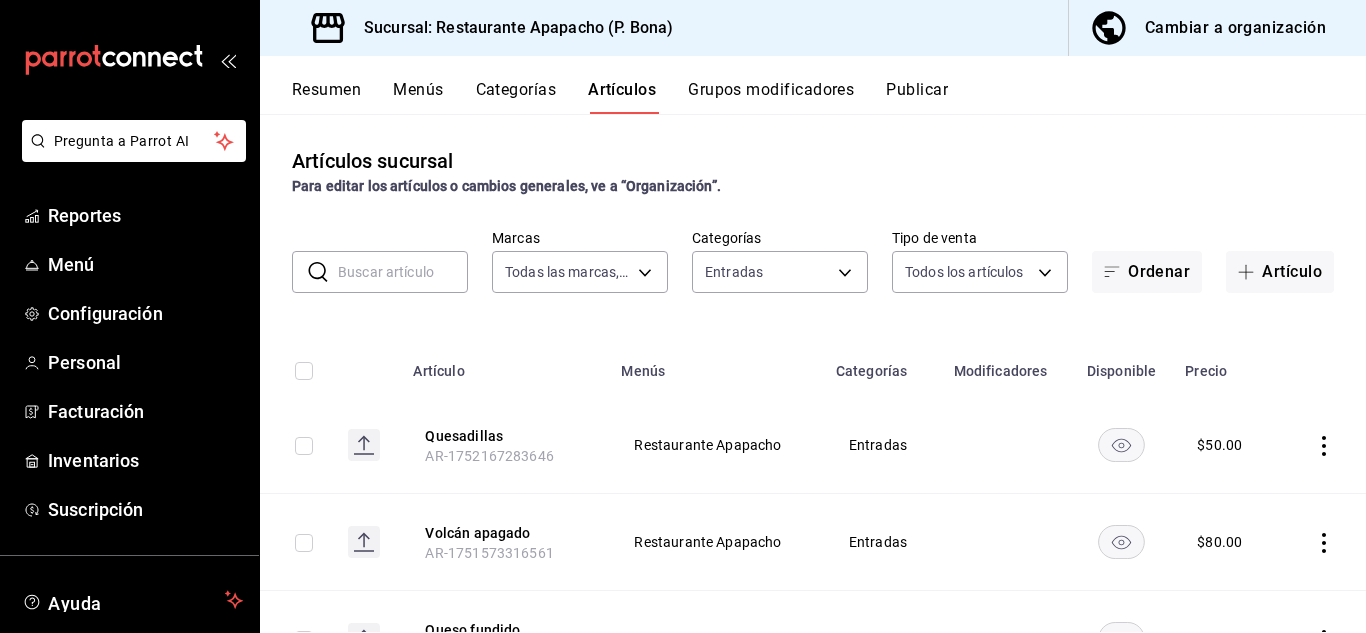 click on "Publicar" at bounding box center (917, 97) 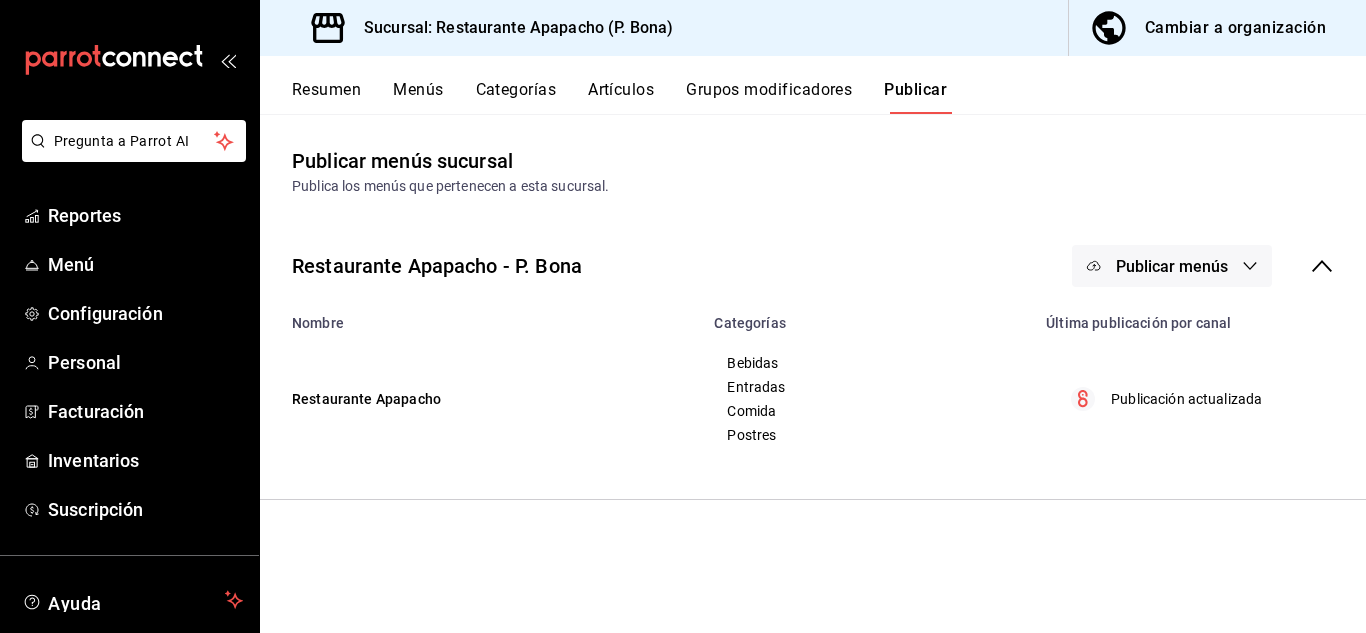 click on "Publicar menús" at bounding box center (1172, 266) 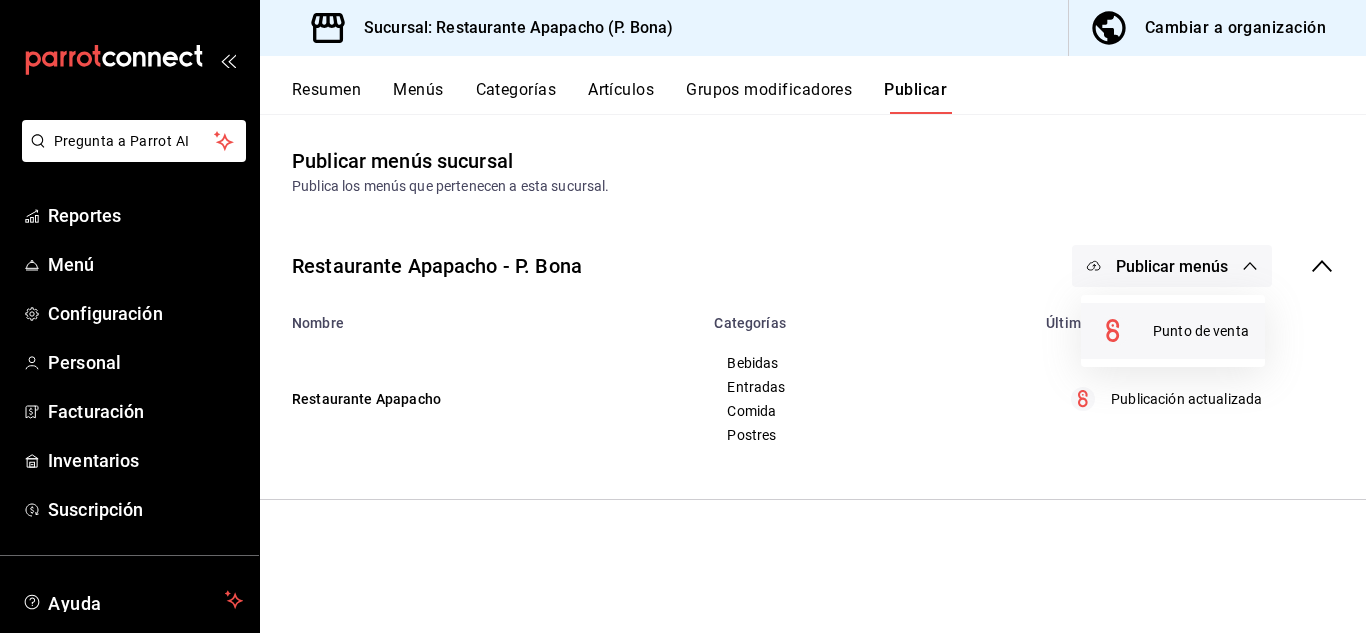 click on "Punto de venta" at bounding box center (1201, 331) 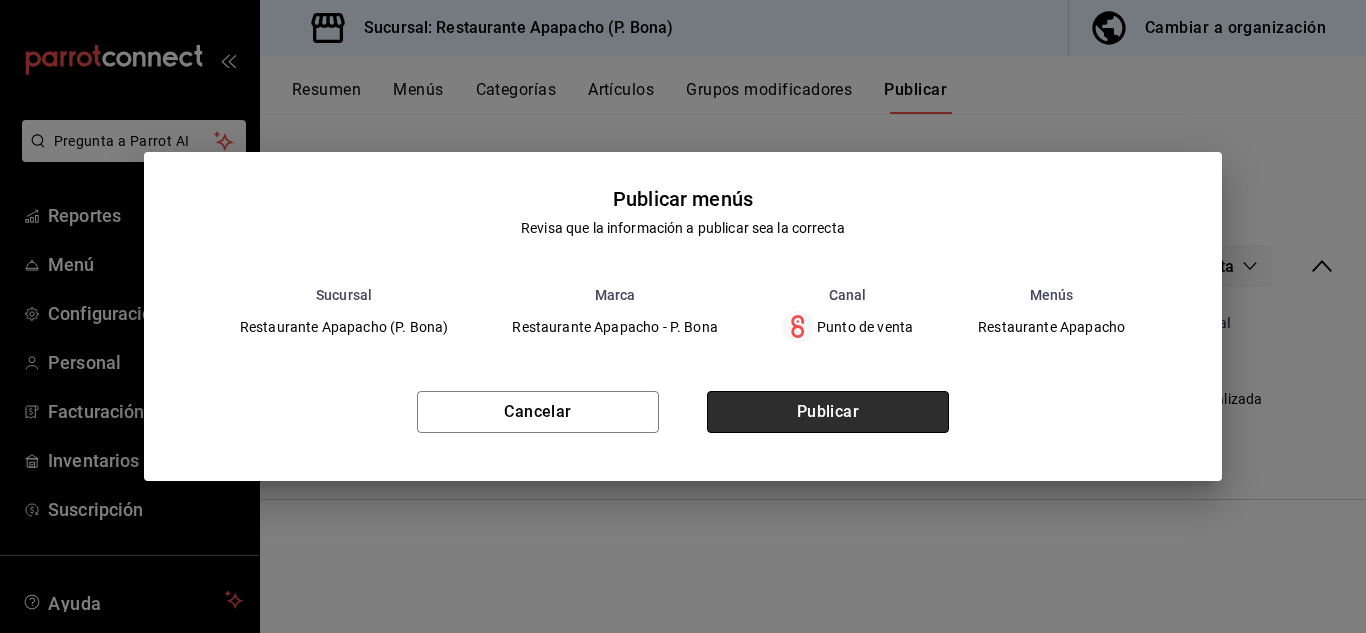 click on "Publicar" at bounding box center [828, 412] 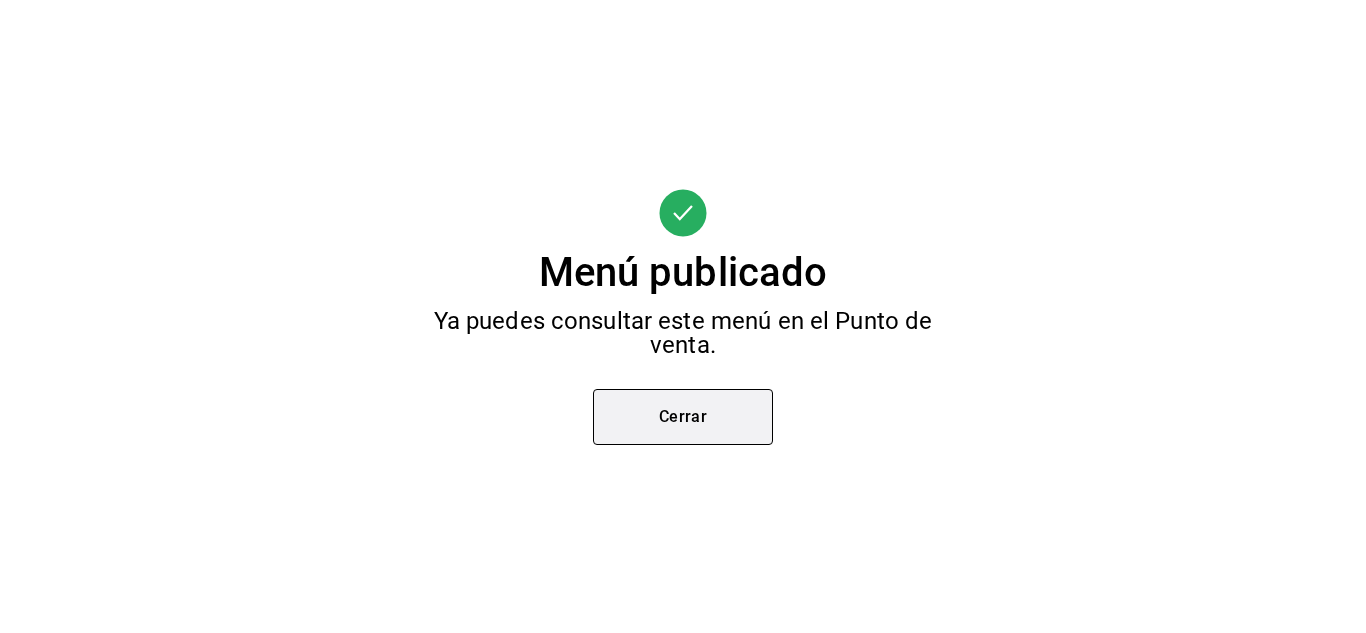 click on "Cerrar" at bounding box center [683, 417] 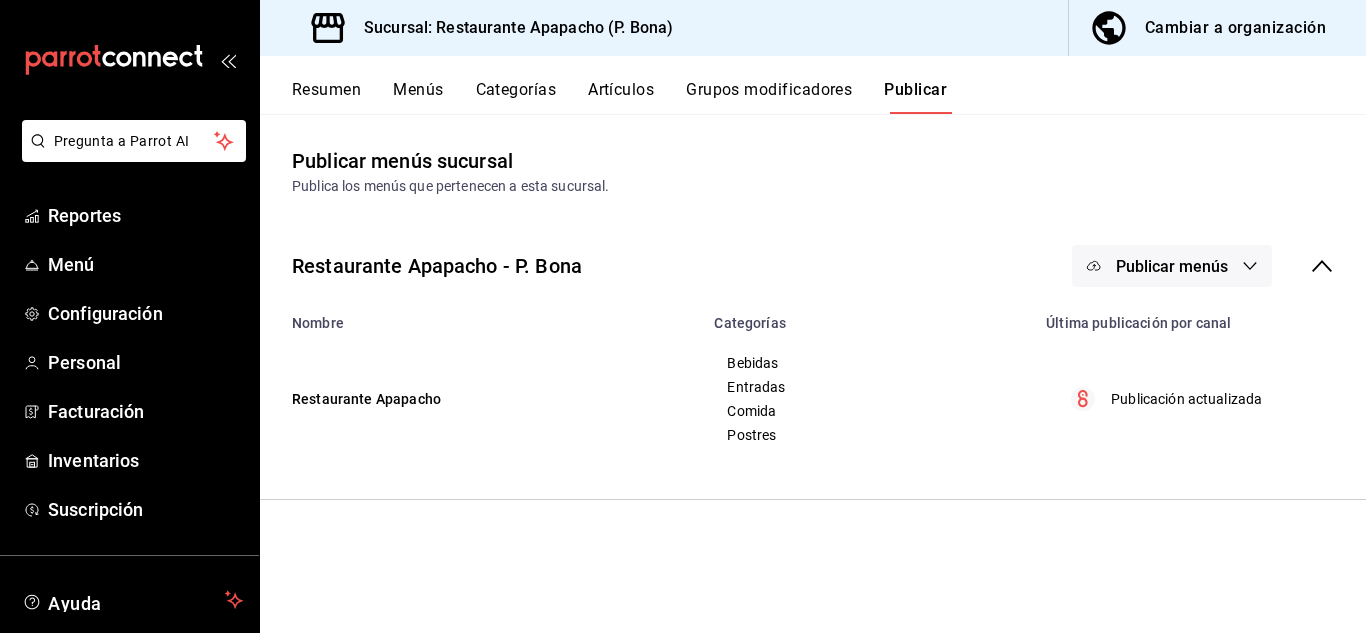 click on "Artículos" at bounding box center (621, 97) 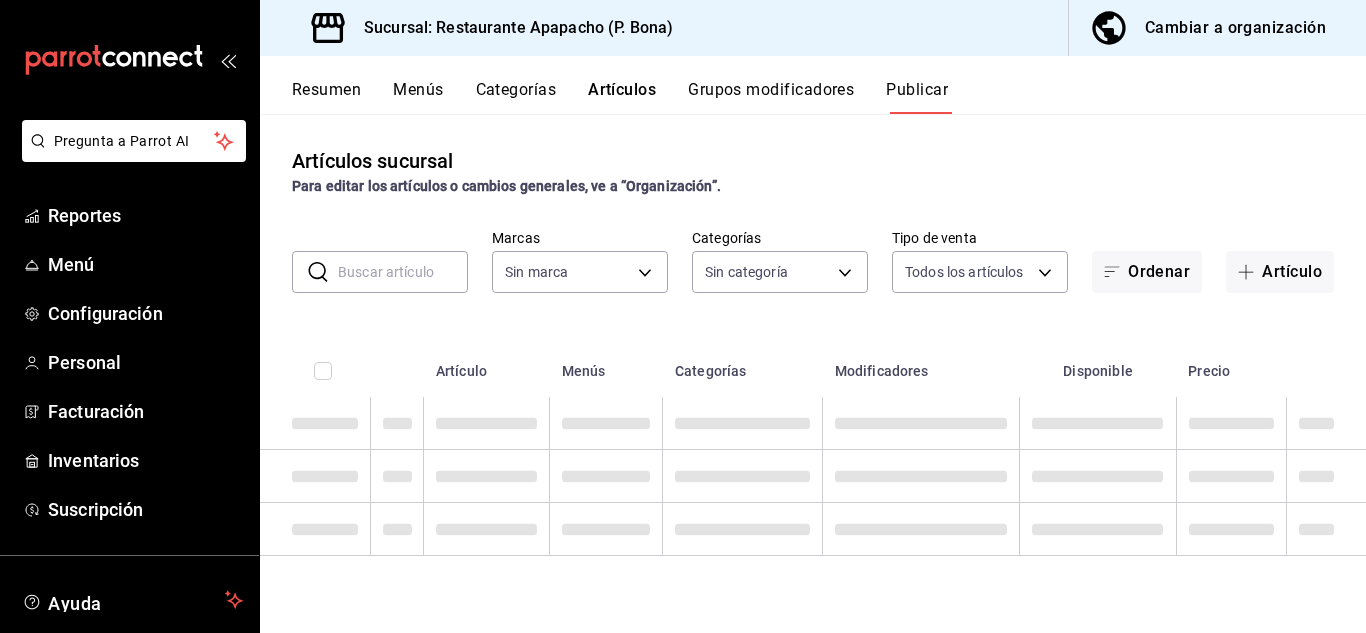 type on "17ef9b2f-93a0-4517-9203-4f940e40e8eb" 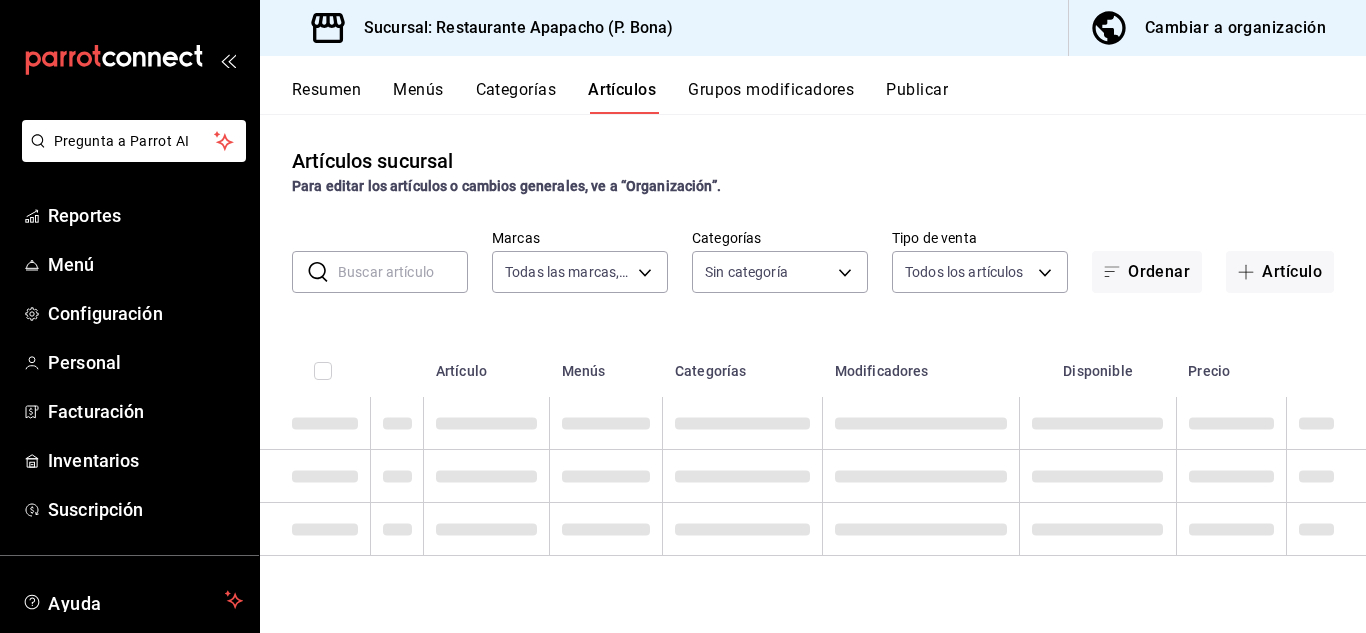 type on "17ef9b2f-93a0-4517-9203-4f940e40e8eb" 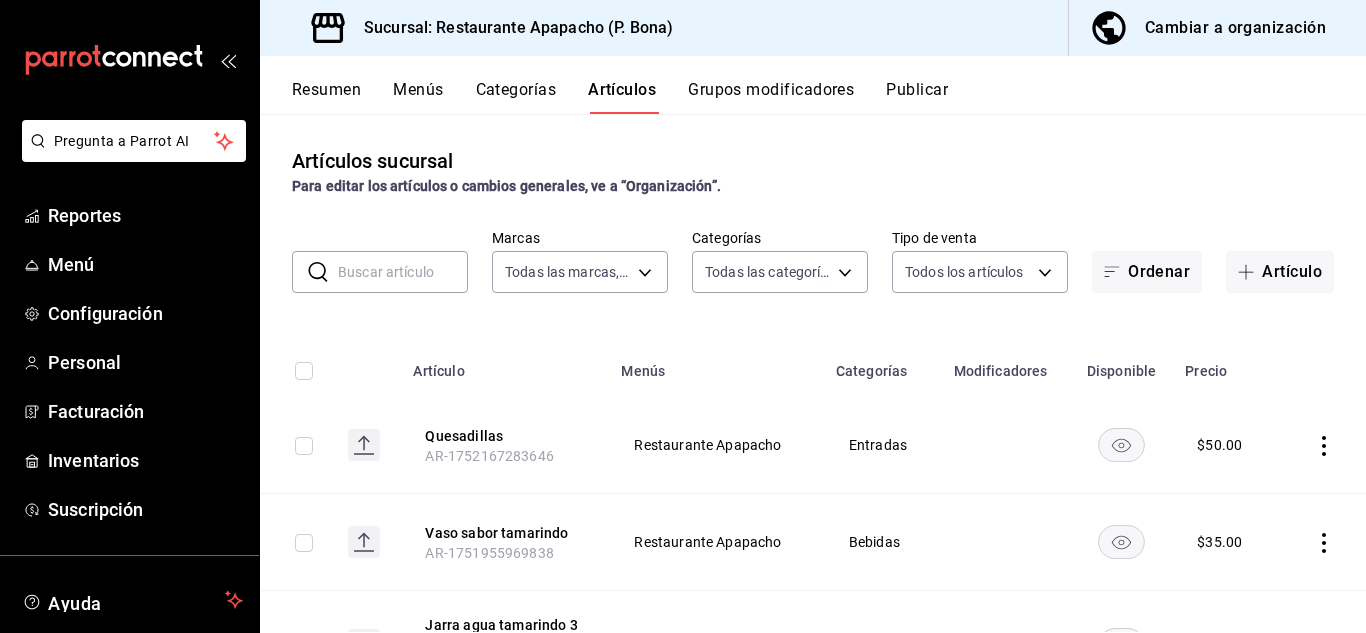 type on "9432eb6c-9c3e-4370-bb6e-e2dc96f54602,e2d3ecea-3957-43a2-834f-732eecbf203c,342502c9-a23f-4e49-88c1-2ec3c3e8bea7,fb0be4e7-4102-4de7-91d8-bc66af7c9313" 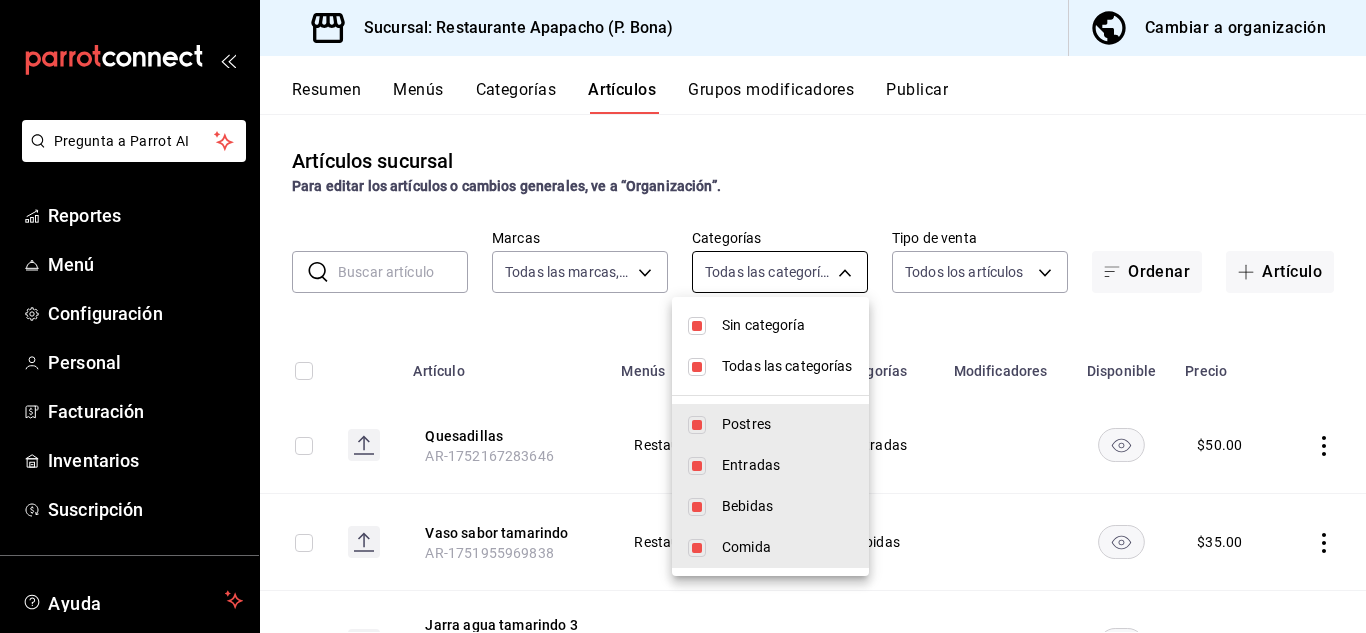 click on "Pregunta a Parrot AI Reportes   Menú   Configuración   Personal   Facturación   Inventarios   Suscripción   Ayuda Recomienda Parrot   [PERSON_NAME]   Sugerir nueva función   Sucursal: Restaurante Apapacho (P. Bona) Cambiar a organización Resumen Menús Categorías Artículos Grupos modificadores Publicar Artículos sucursal Para editar los artículos o cambios generales, ve a “Organización”. ​ ​ Marcas Todas las marcas, Sin marca 17ef9b2f-93a0-4517-9203-4f940e40e8eb Categorías Todas las categorías, Sin categoría 9432eb6c-9c3e-4370-bb6e-e2dc96f54602,e2d3ecea-3957-43a2-834f-732eecbf203c,342502c9-a23f-4e49-88c1-2ec3c3e8bea7,fb0be4e7-4102-4de7-91d8-bc66af7c9313 Tipo de venta Todos los artículos ALL Ordenar Artículo Artículo Menús Categorías Modificadores Disponible Precio Quesadillas AR-1752167283646 Restaurante Apapacho Entradas $ 50.00 Vaso sabor tamarindo AR-1751955969838 Restaurante Apapacho Bebidas $ 35.00 Jarra agua tamarindo 3 lts. AR-1751955877617 Restaurante Apapacho Bebidas" at bounding box center (683, 316) 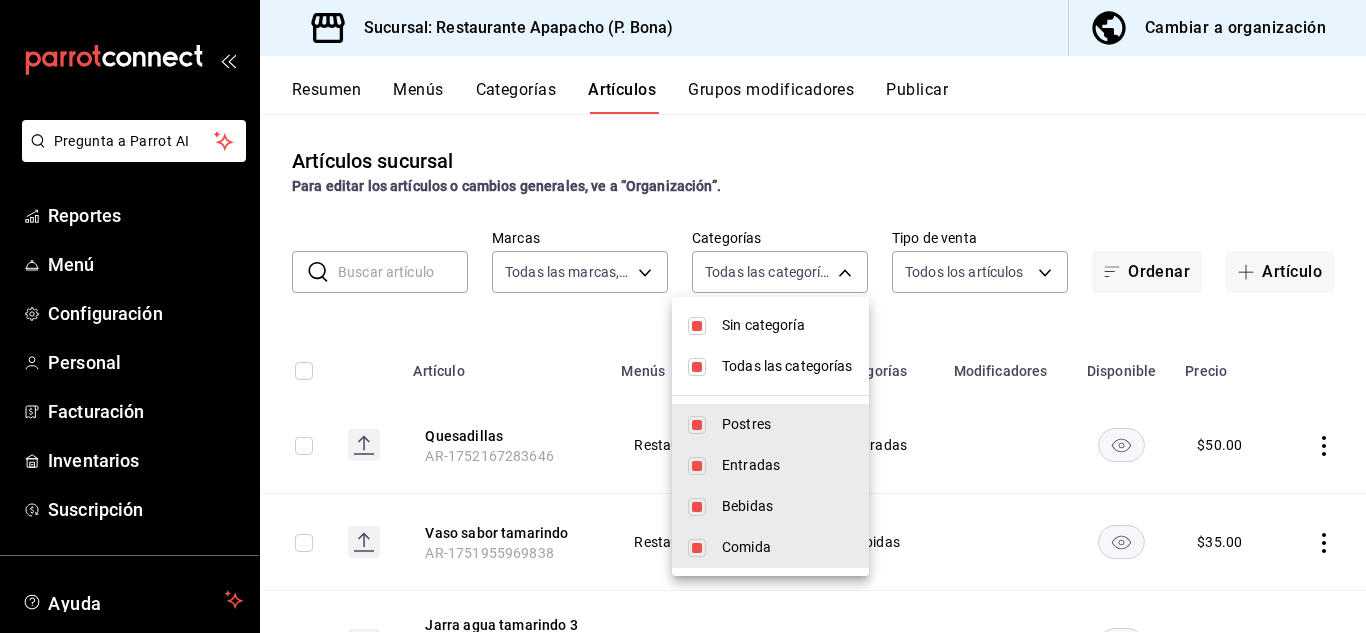 click on "Todas las categorías" at bounding box center (787, 366) 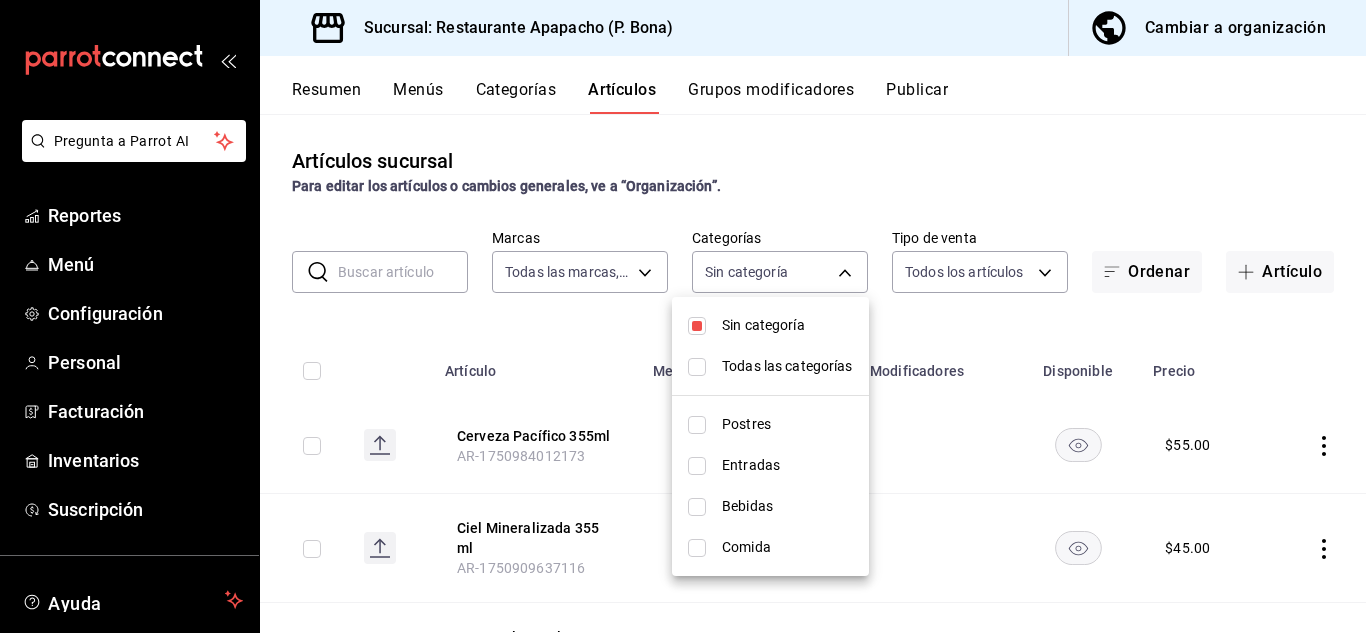 click on "Postres" at bounding box center [787, 424] 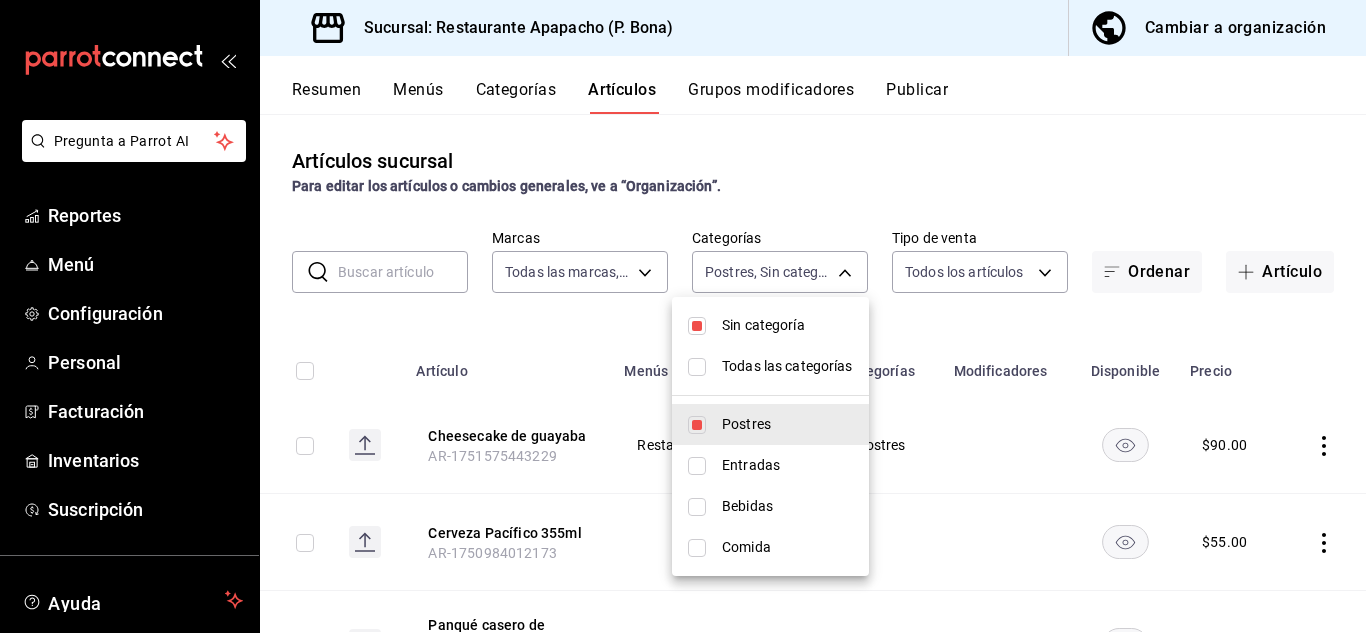 click at bounding box center (683, 316) 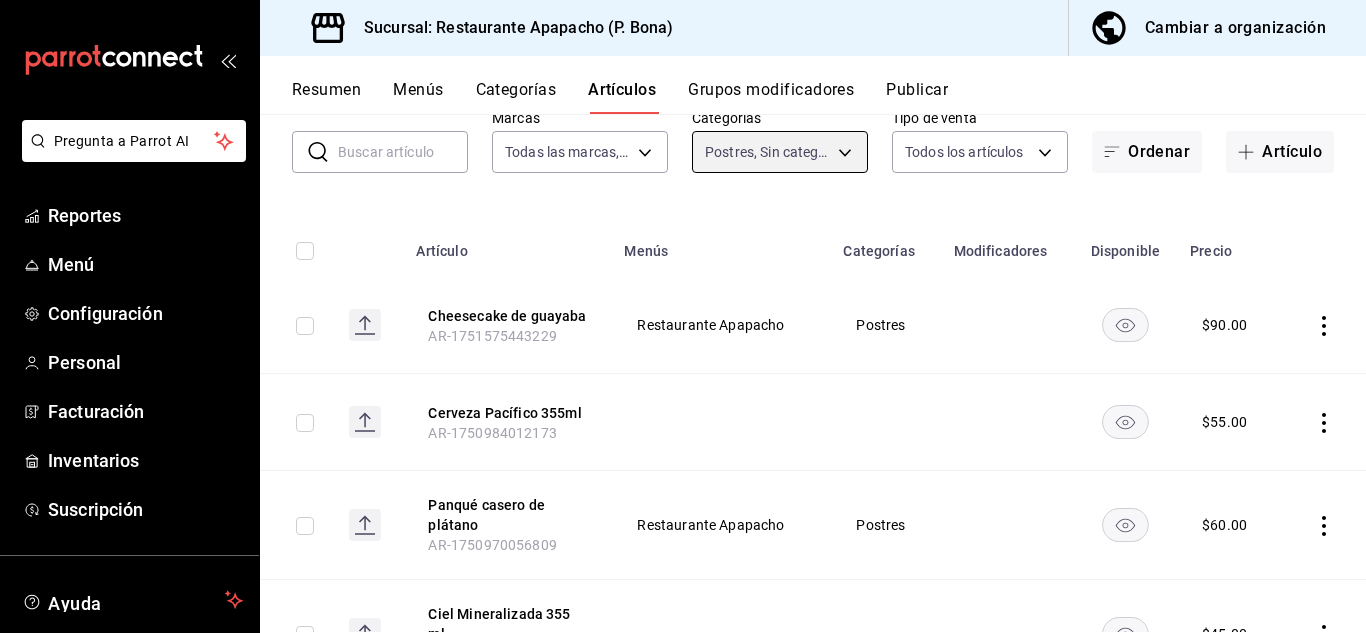 scroll, scrollTop: 167, scrollLeft: 0, axis: vertical 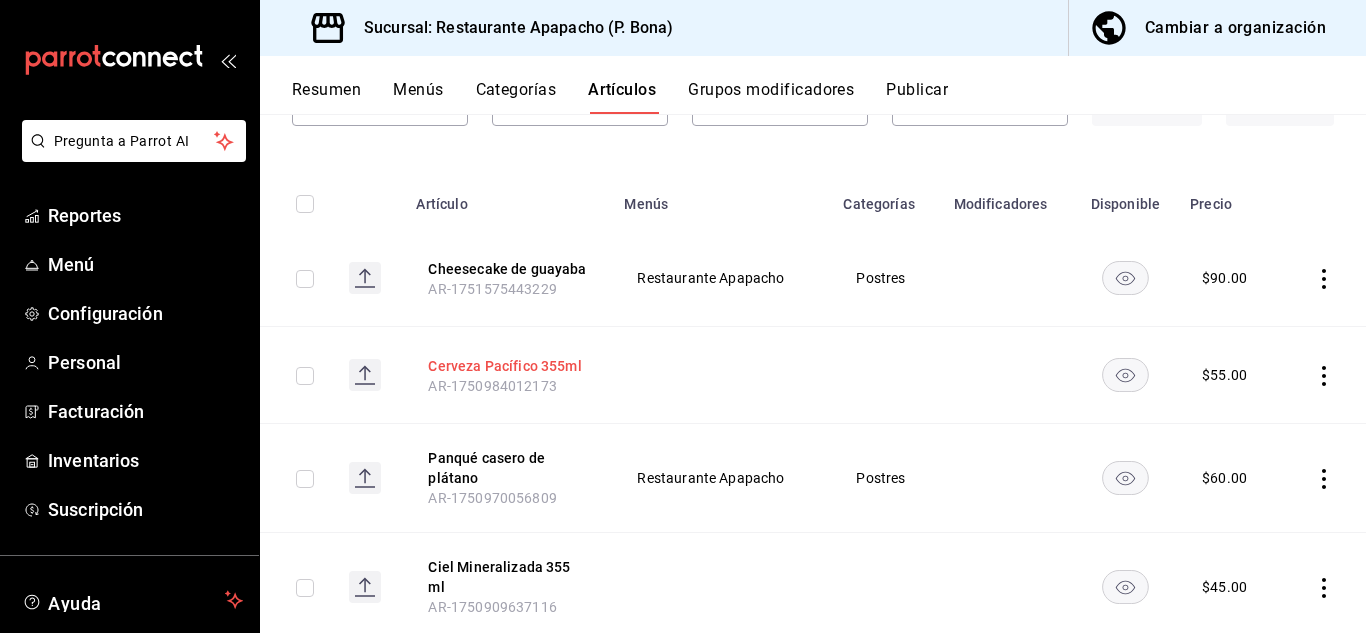 click on "Cerveza Pacífico 355ml" at bounding box center (508, 366) 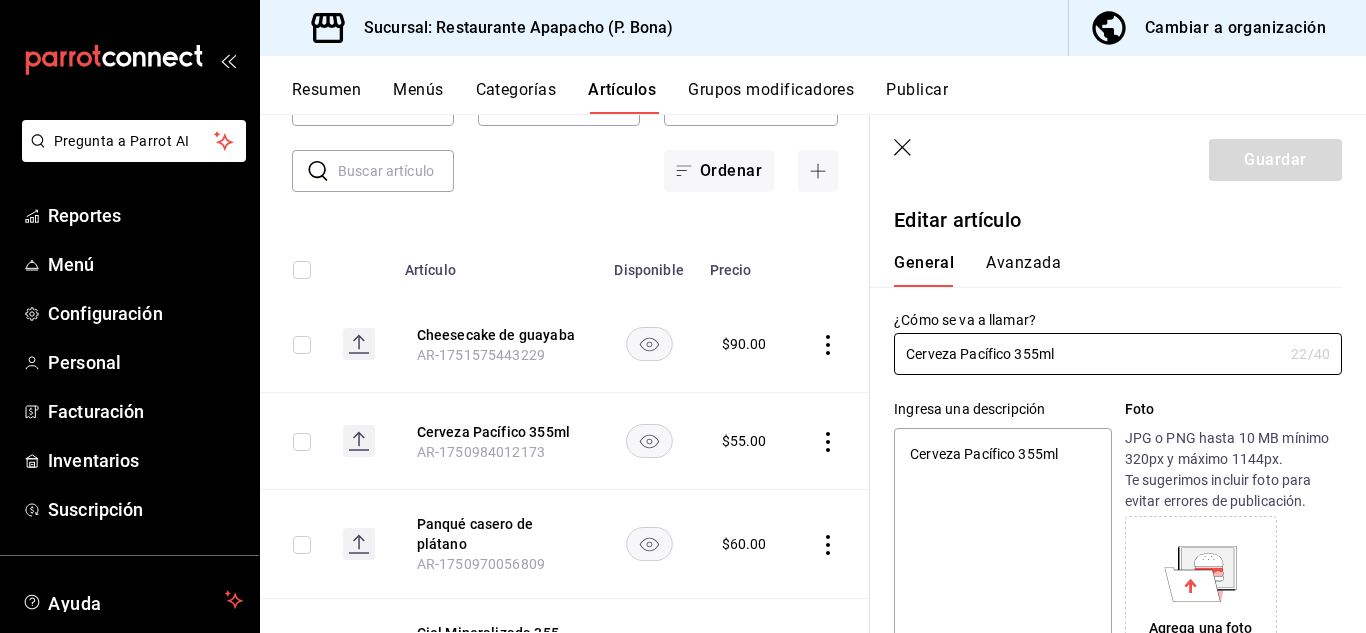 type on "x" 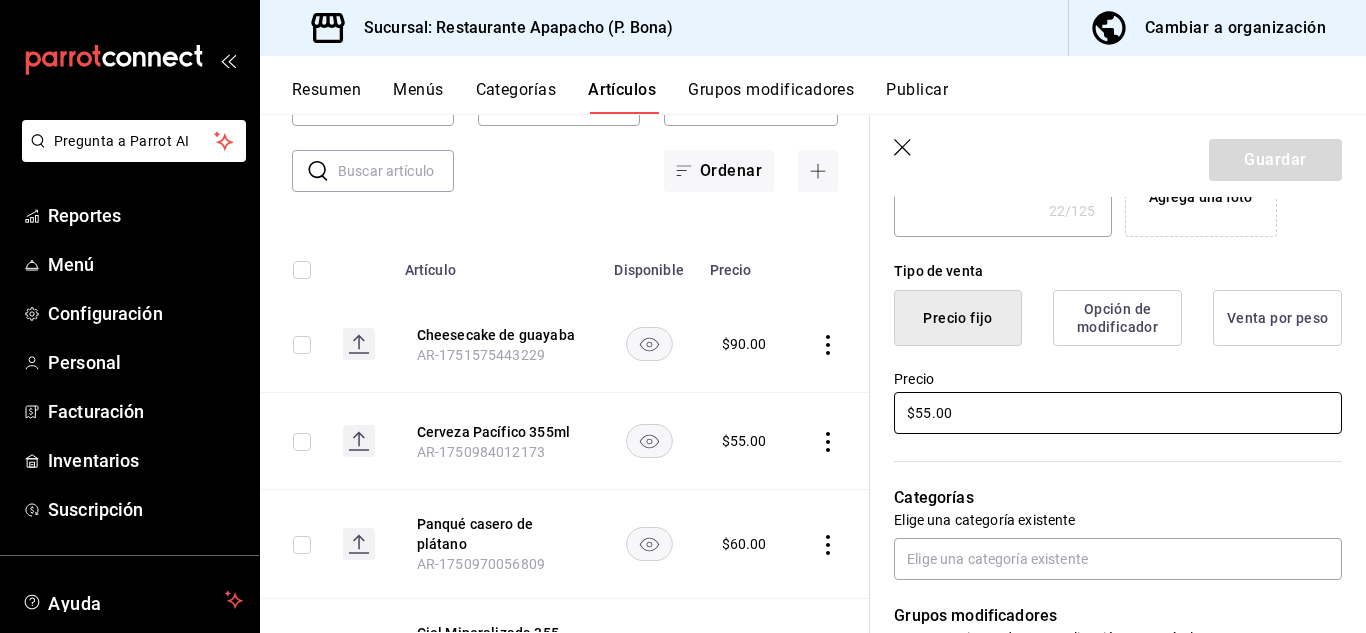 scroll, scrollTop: 500, scrollLeft: 0, axis: vertical 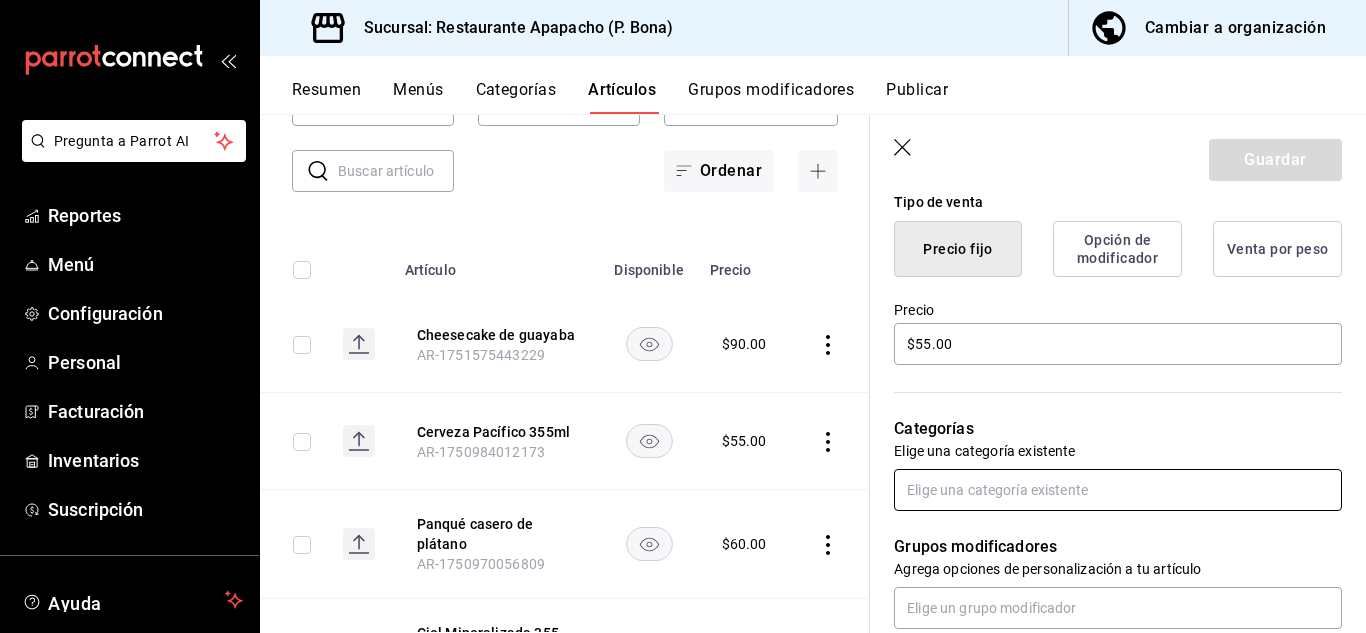 click at bounding box center [1118, 490] 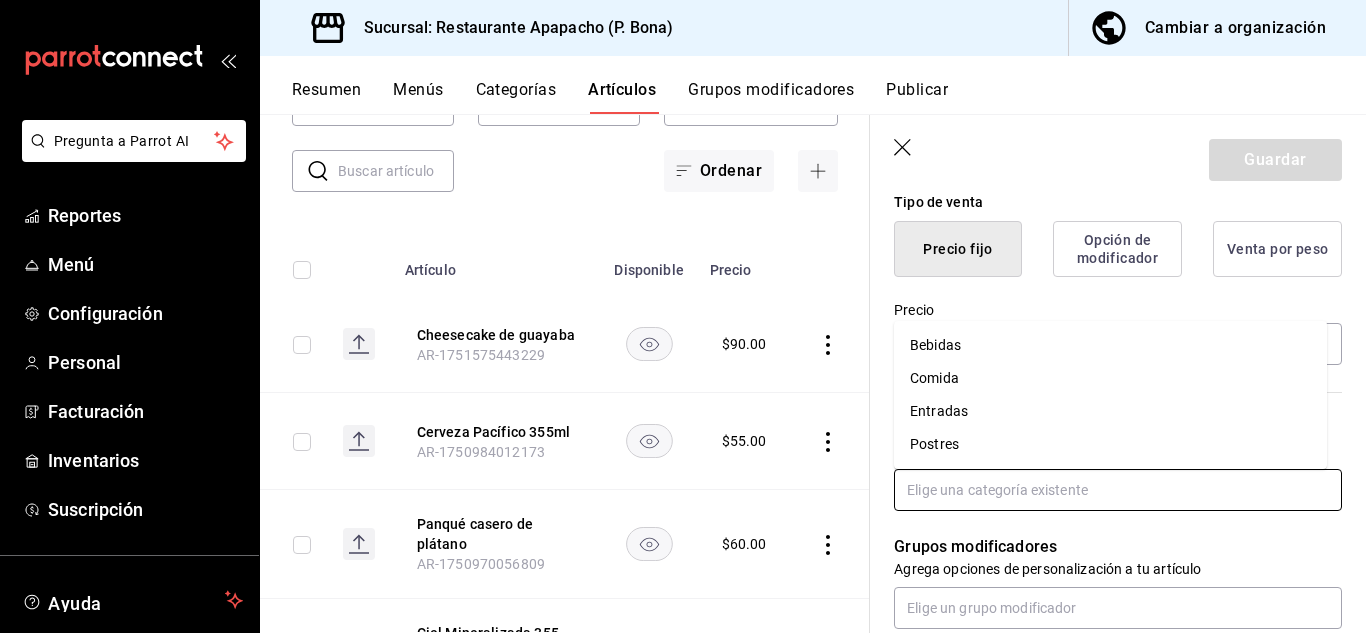 click on "Bebidas" at bounding box center [1110, 345] 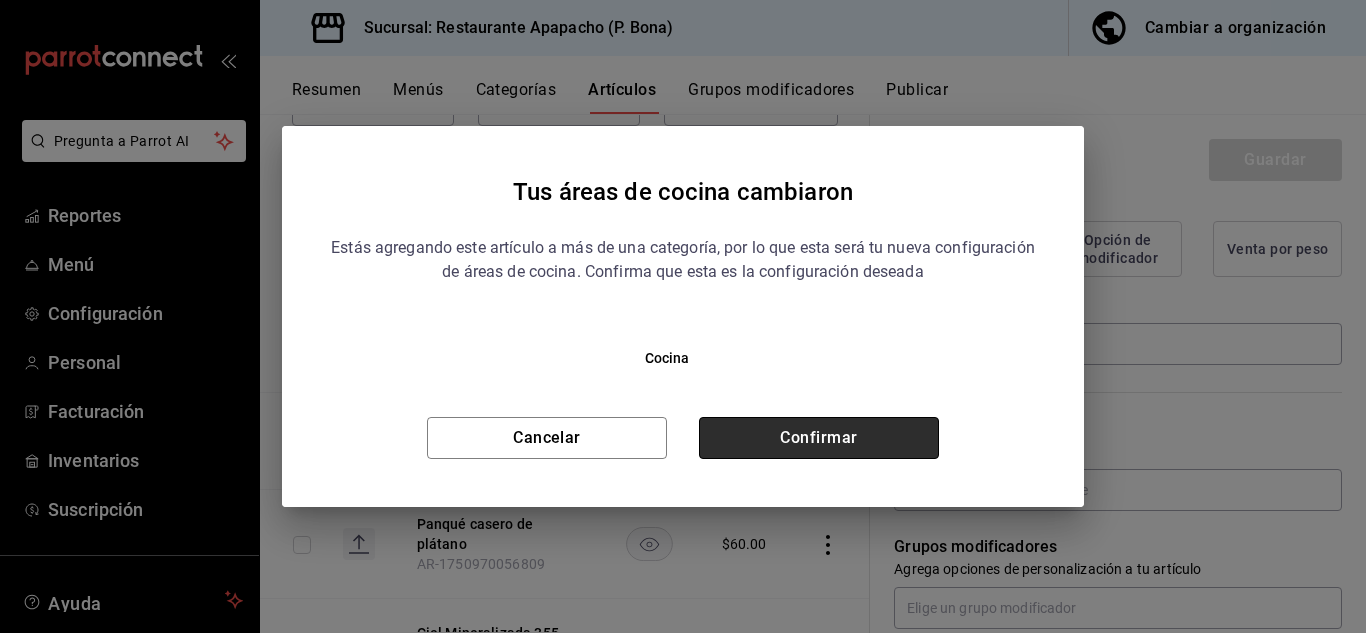click on "Confirmar" at bounding box center [819, 438] 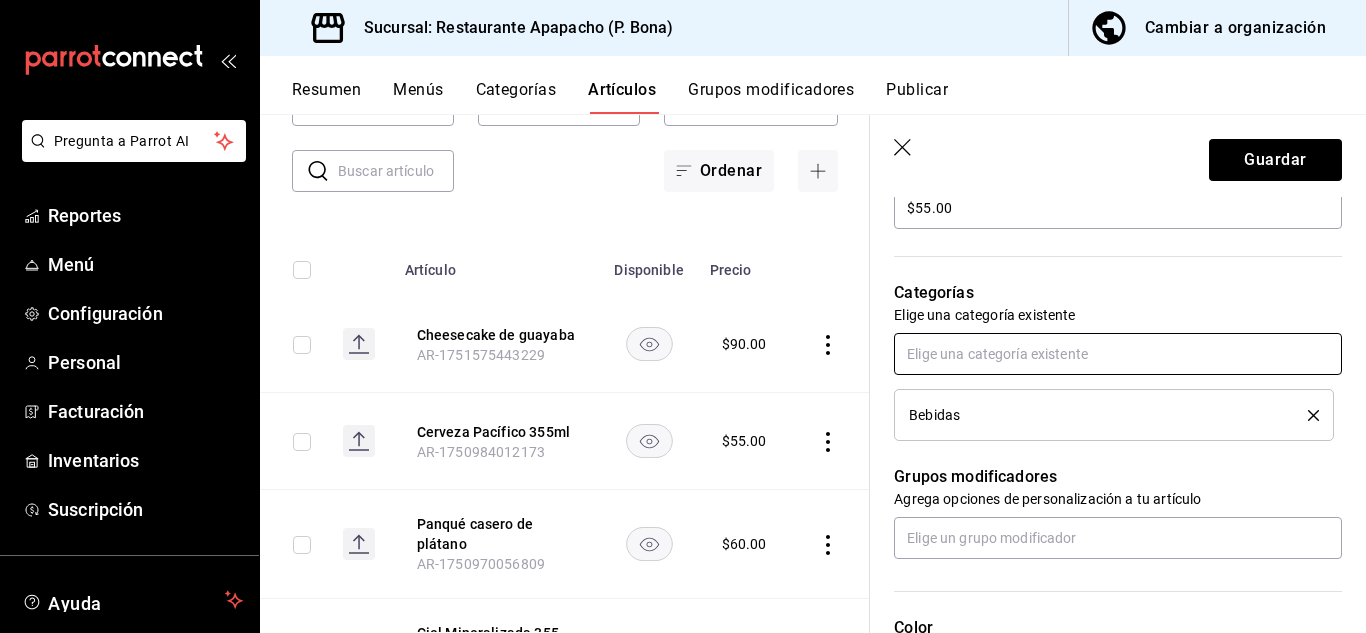 scroll, scrollTop: 500, scrollLeft: 0, axis: vertical 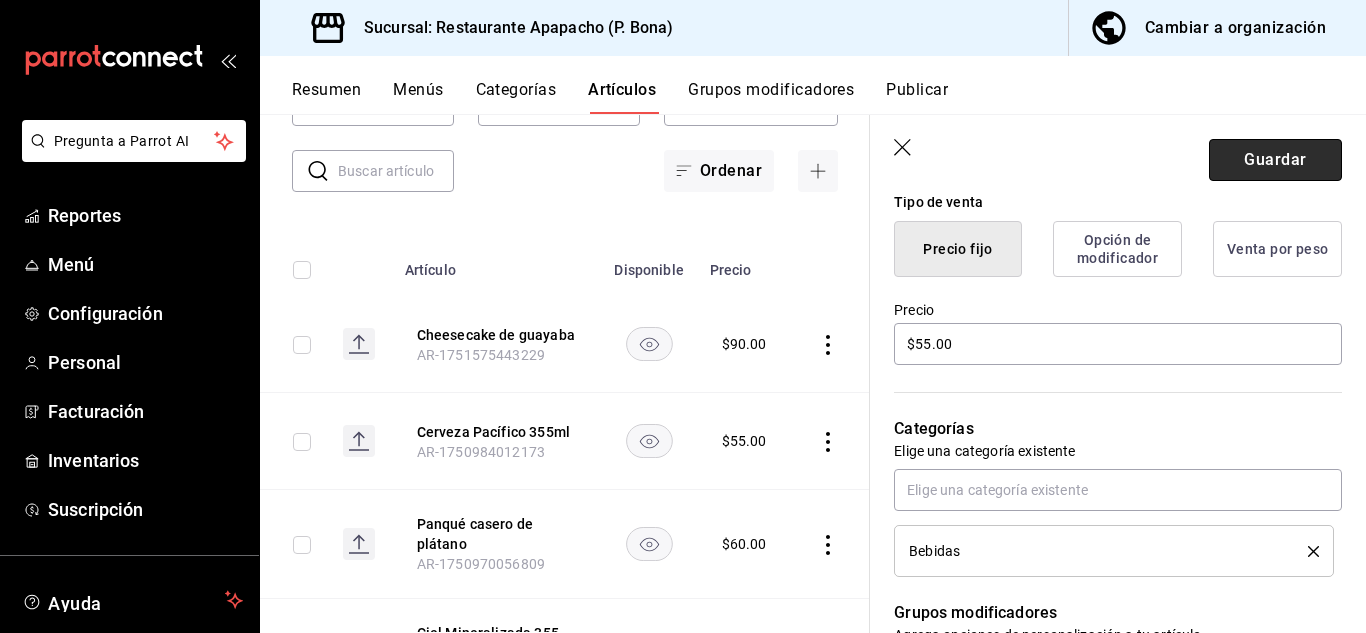 click on "Guardar" at bounding box center (1275, 160) 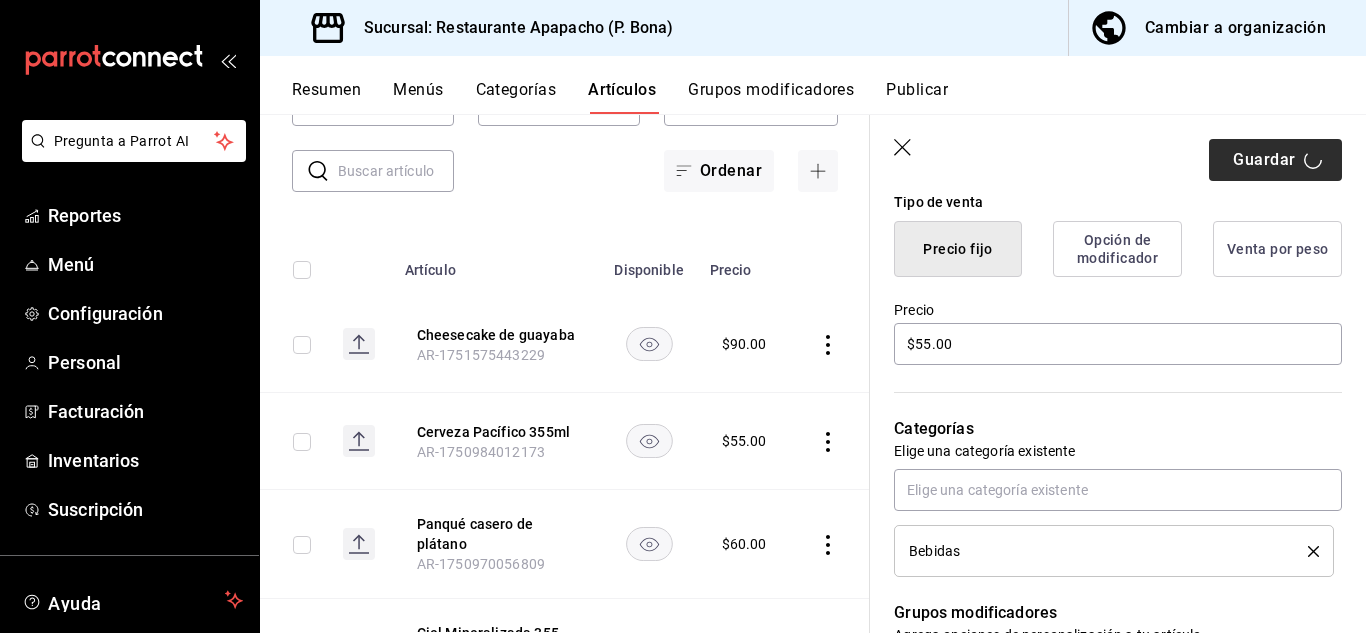 type on "x" 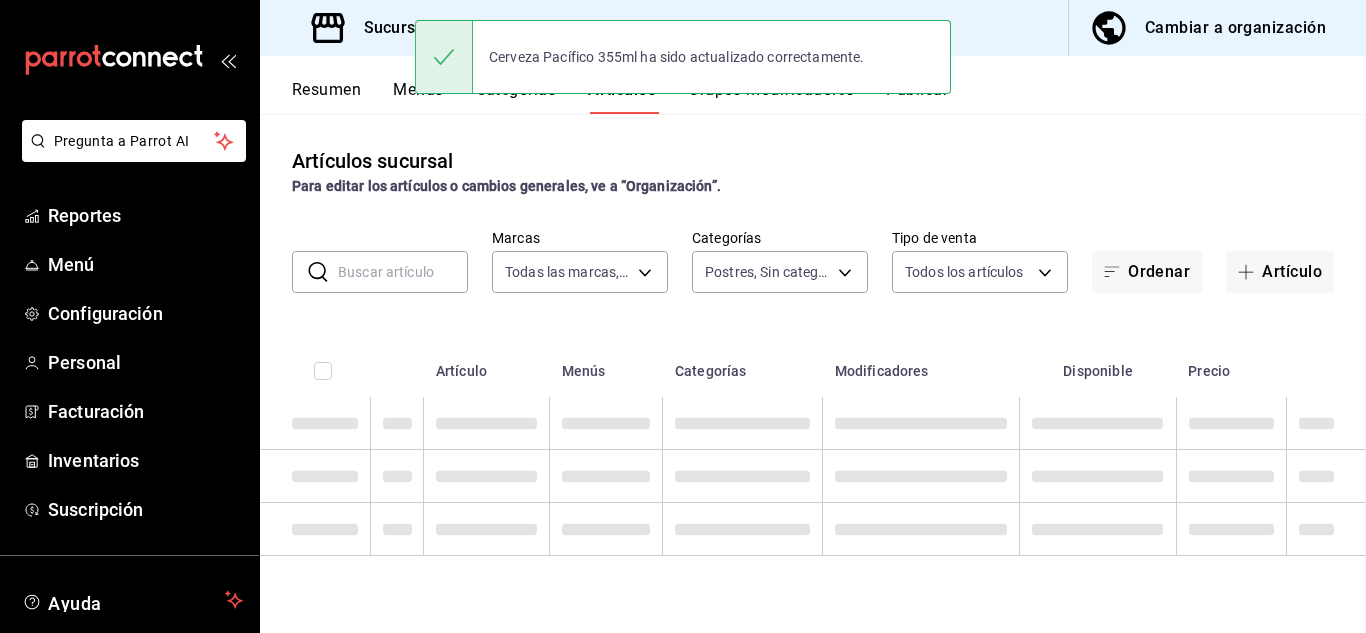 scroll, scrollTop: 0, scrollLeft: 0, axis: both 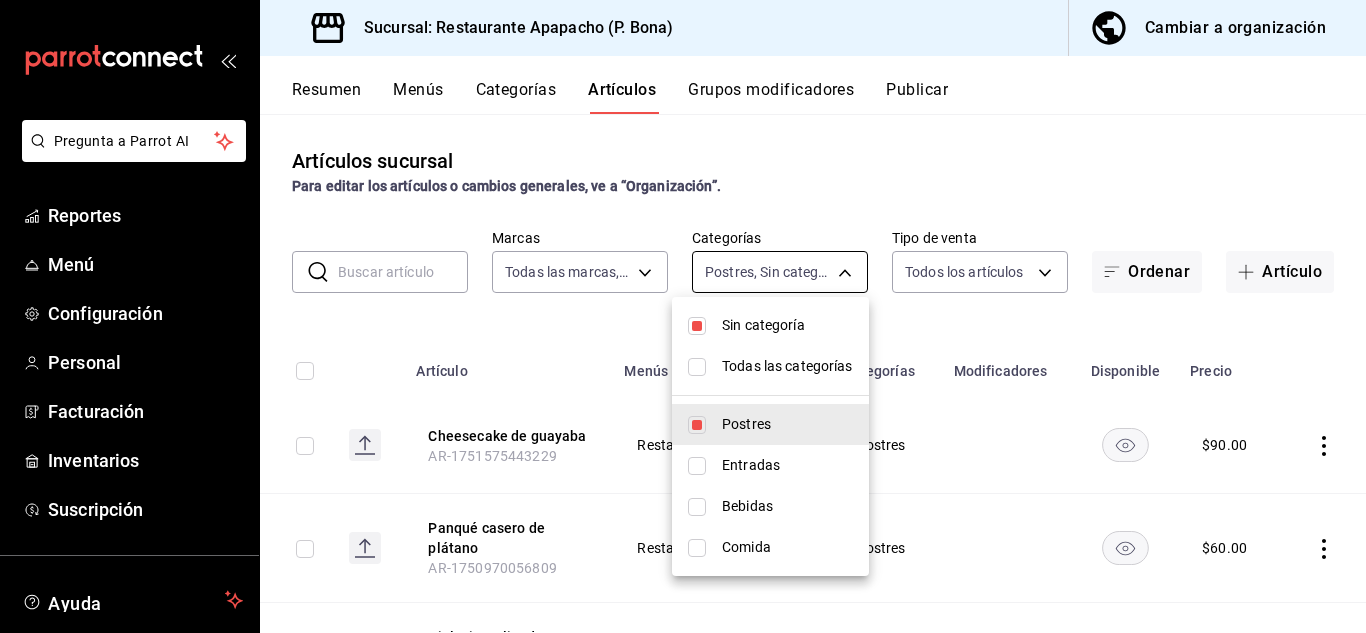 click on "Pregunta a Parrot AI Reportes   Menú   Configuración   Personal   Facturación   Inventarios   Suscripción   Ayuda Recomienda Parrot   [PERSON_NAME]   Sugerir nueva función   Sucursal: Restaurante Apapacho (P. Bona) Cambiar a organización Resumen Menús Categorías Artículos Grupos modificadores Publicar Artículos sucursal Para editar los artículos o cambios generales, ve a “Organización”. ​ ​ Marcas Todas las marcas, Sin marca 17ef9b2f-93a0-4517-9203-4f940e40e8eb Categorías Postres, Sin categoría 9432eb6c-9c3e-4370-bb6e-e2dc96f54602 Tipo de venta Todos los artículos ALL Ordenar Artículo Artículo Menús Categorías Modificadores Disponible Precio Cheesecake de guayaba AR-1751575443229 Restaurante Apapacho Postres $ 90.00 Panqué casero de plátano AR-1750970056809 Restaurante Apapacho Postres $ 60.00 Ciel Mineralizada 355 ml AR-1750909637116 $ 45.00 Brownies con helado vainilla AR-1750878655378 Restaurante Apapacho Postres $ 50.00 Buñuelo con helado vainilla AR-1750877979129 $ $" at bounding box center (683, 316) 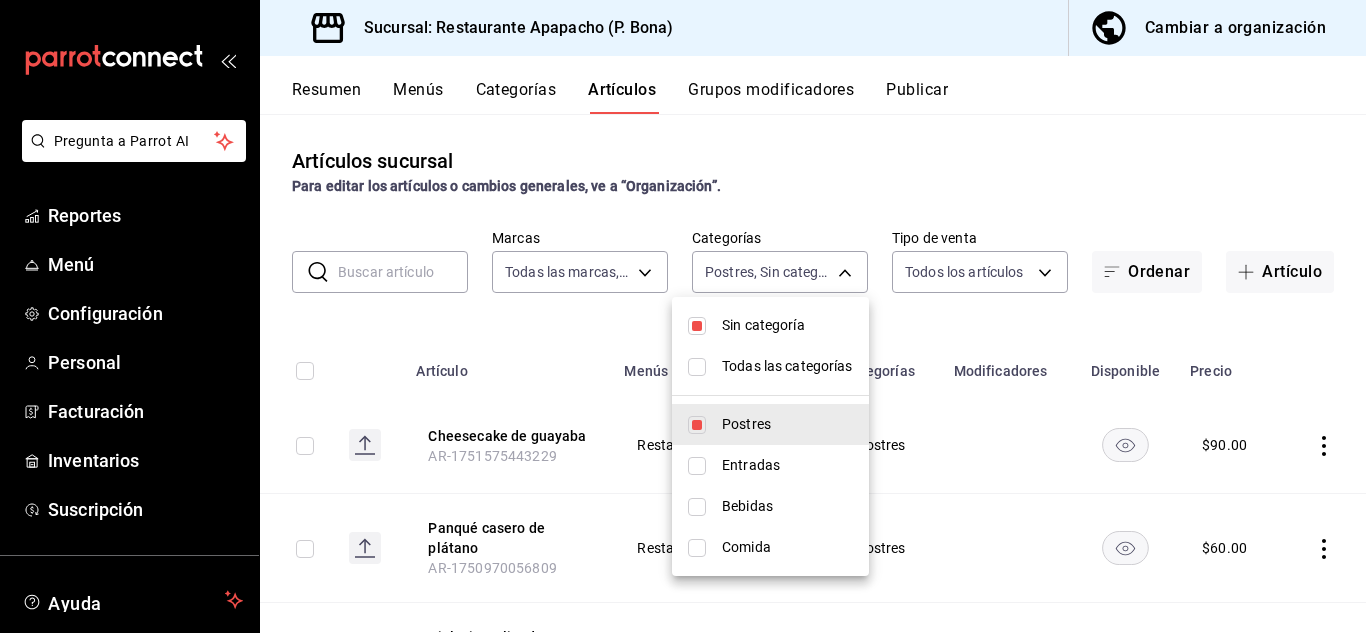 click at bounding box center [683, 316] 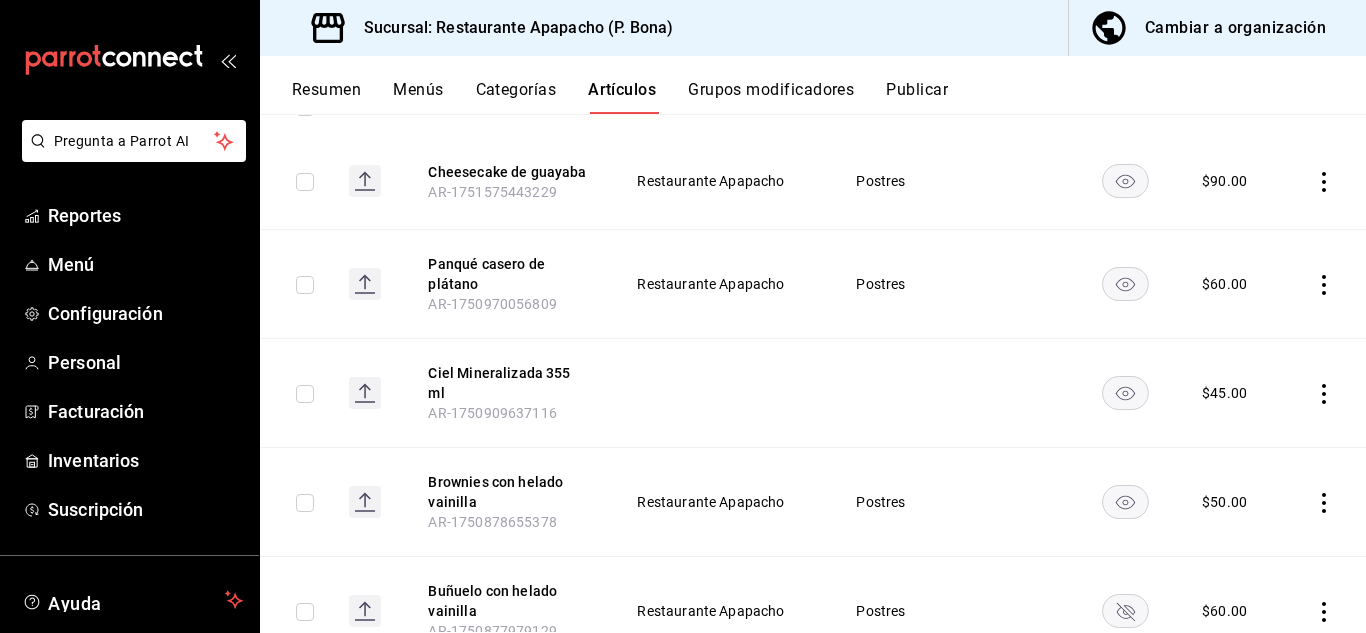 scroll, scrollTop: 333, scrollLeft: 0, axis: vertical 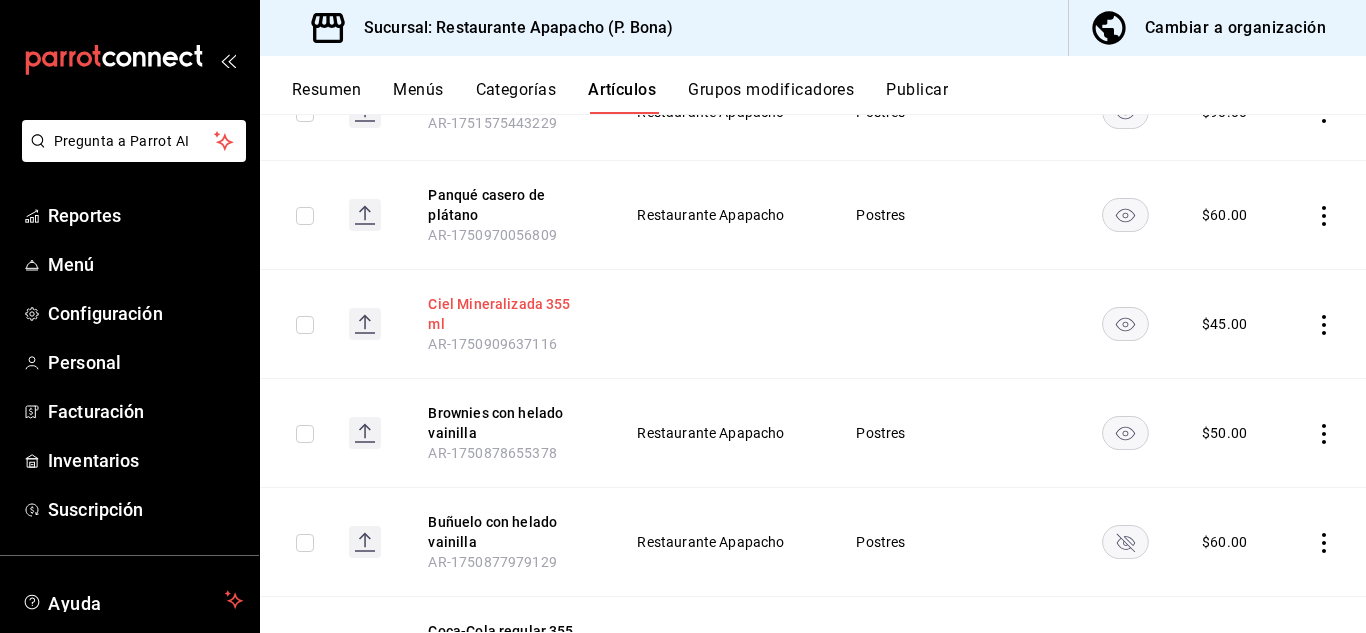 click on "Ciel Mineralizada 355 ml" at bounding box center [508, 314] 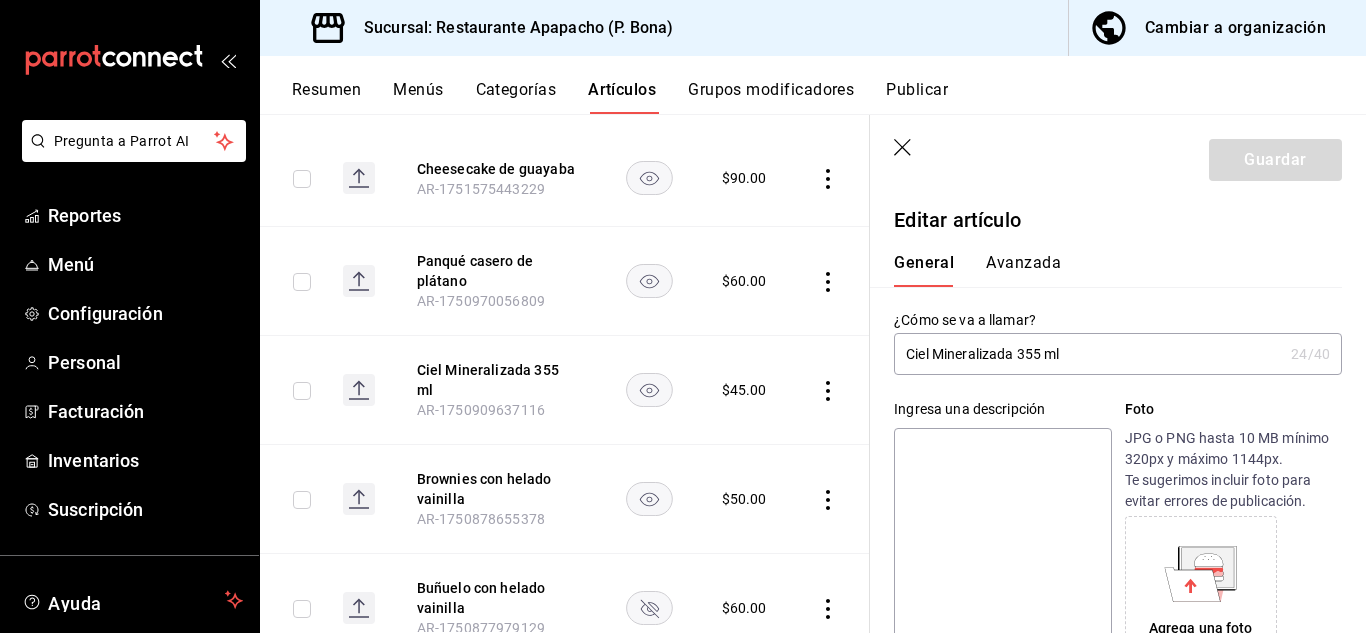 type on "$45.00" 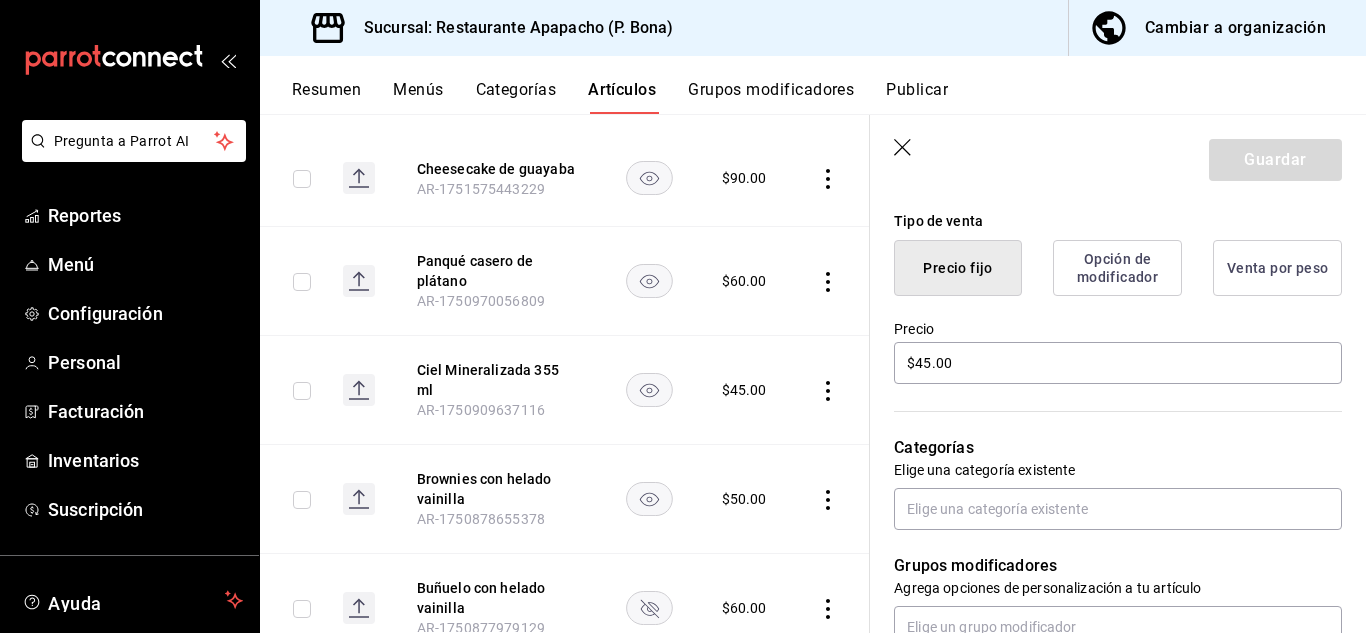 scroll, scrollTop: 667, scrollLeft: 0, axis: vertical 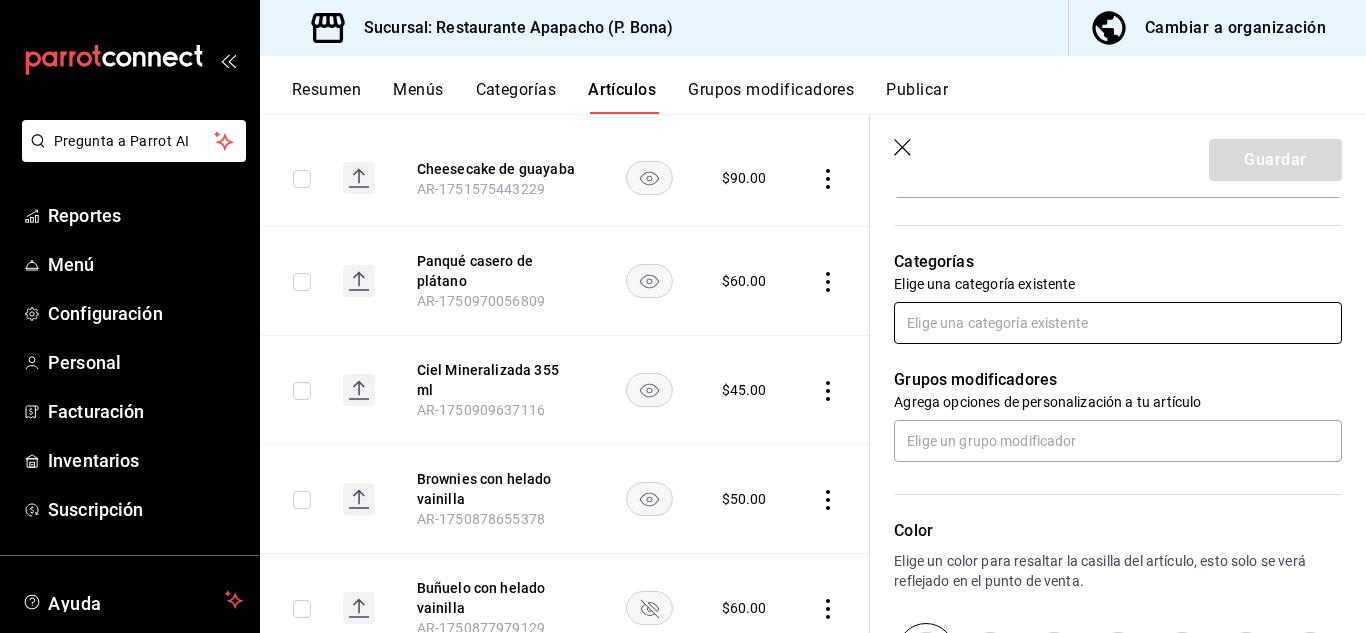 click at bounding box center (1118, 323) 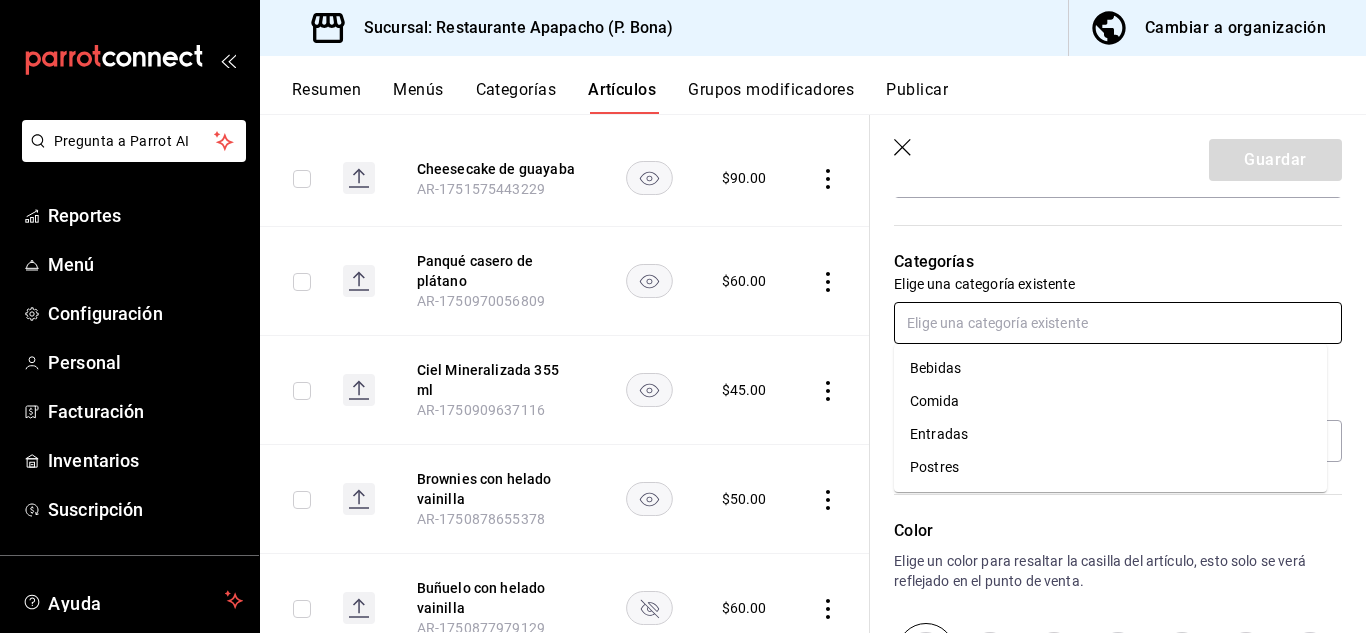 click on "Bebidas" at bounding box center (1110, 368) 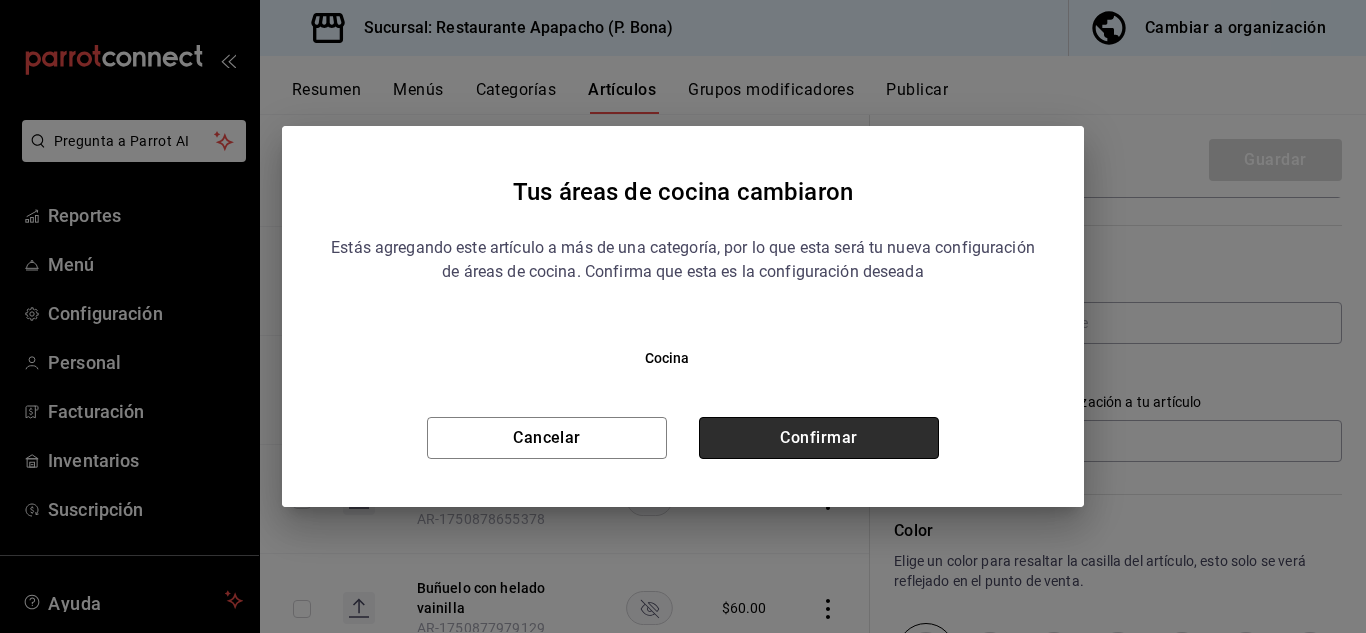 click on "Confirmar" at bounding box center [819, 438] 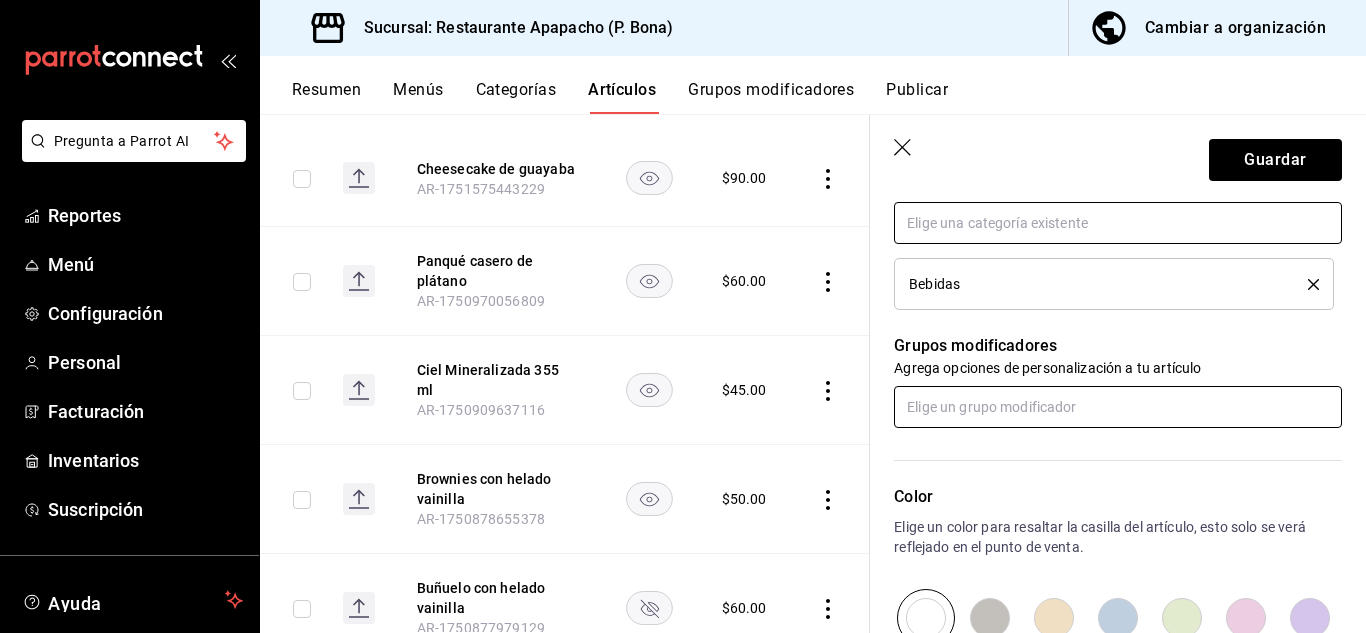 scroll, scrollTop: 1000, scrollLeft: 0, axis: vertical 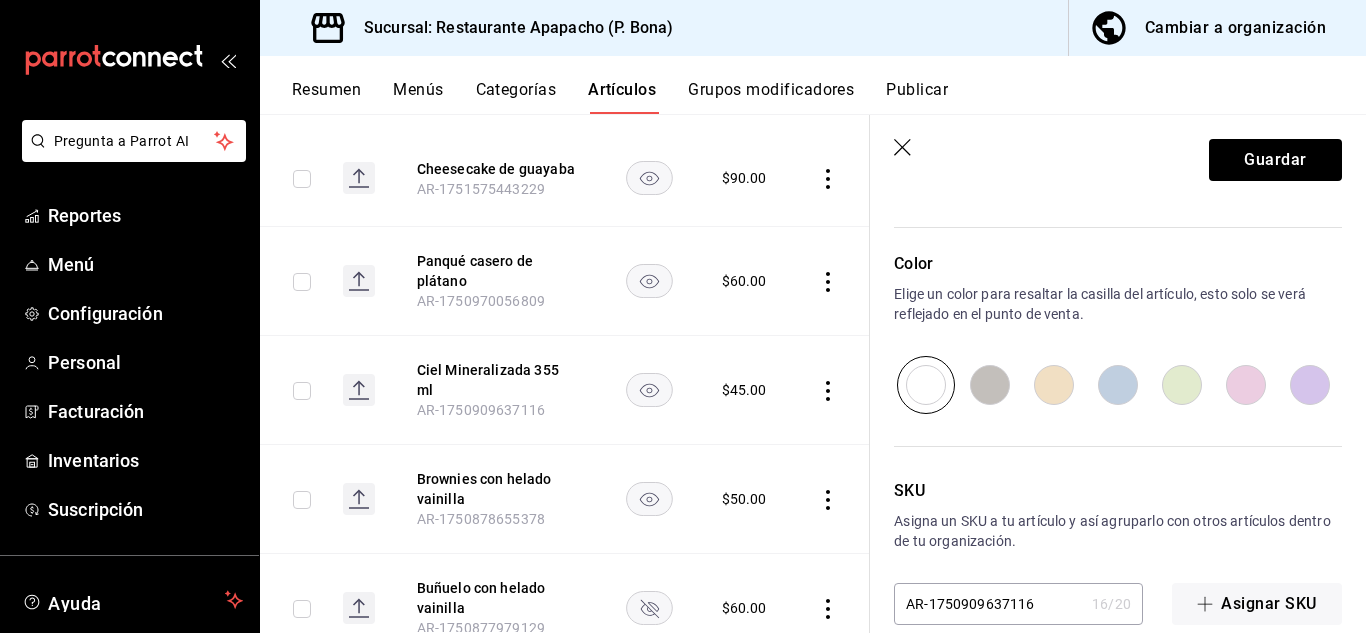 click at bounding box center [1118, 385] 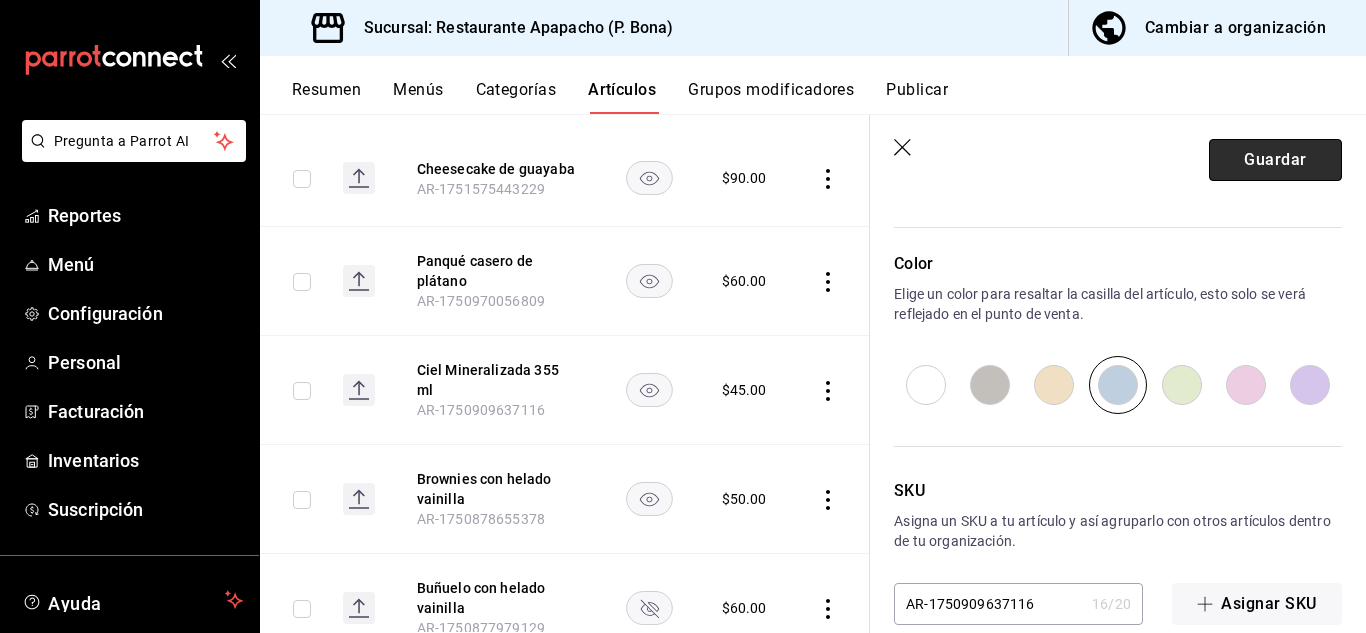 click on "Guardar" at bounding box center (1275, 160) 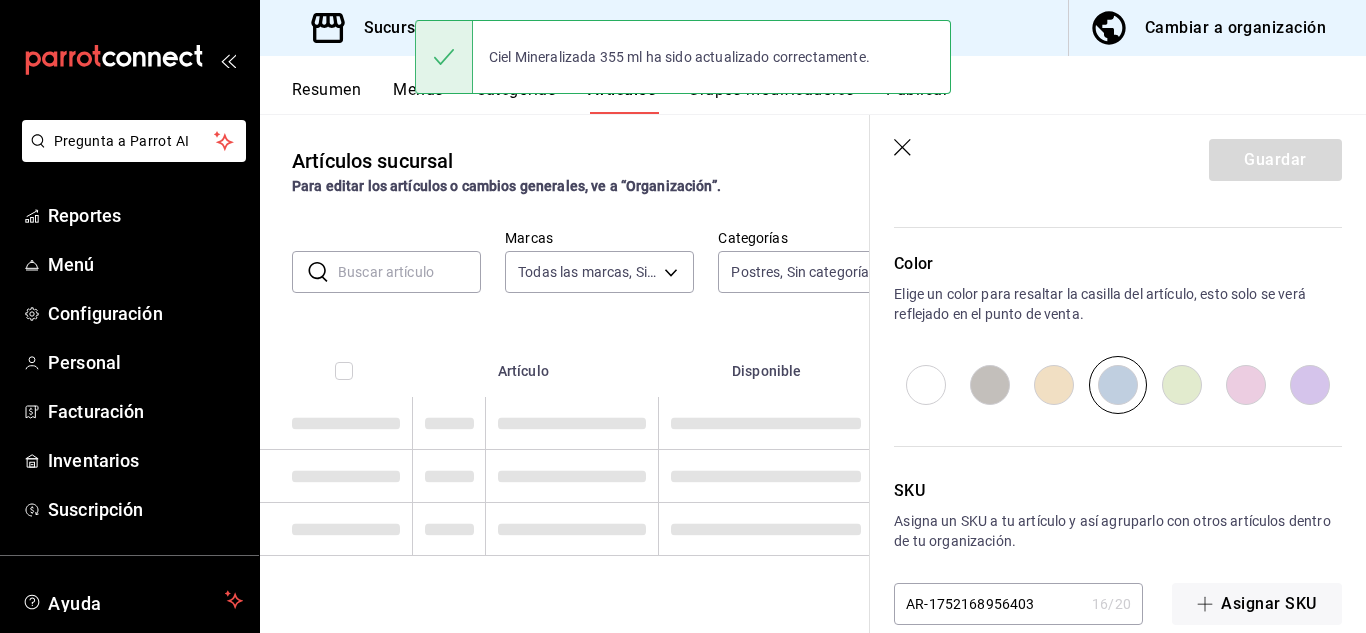scroll, scrollTop: 0, scrollLeft: 0, axis: both 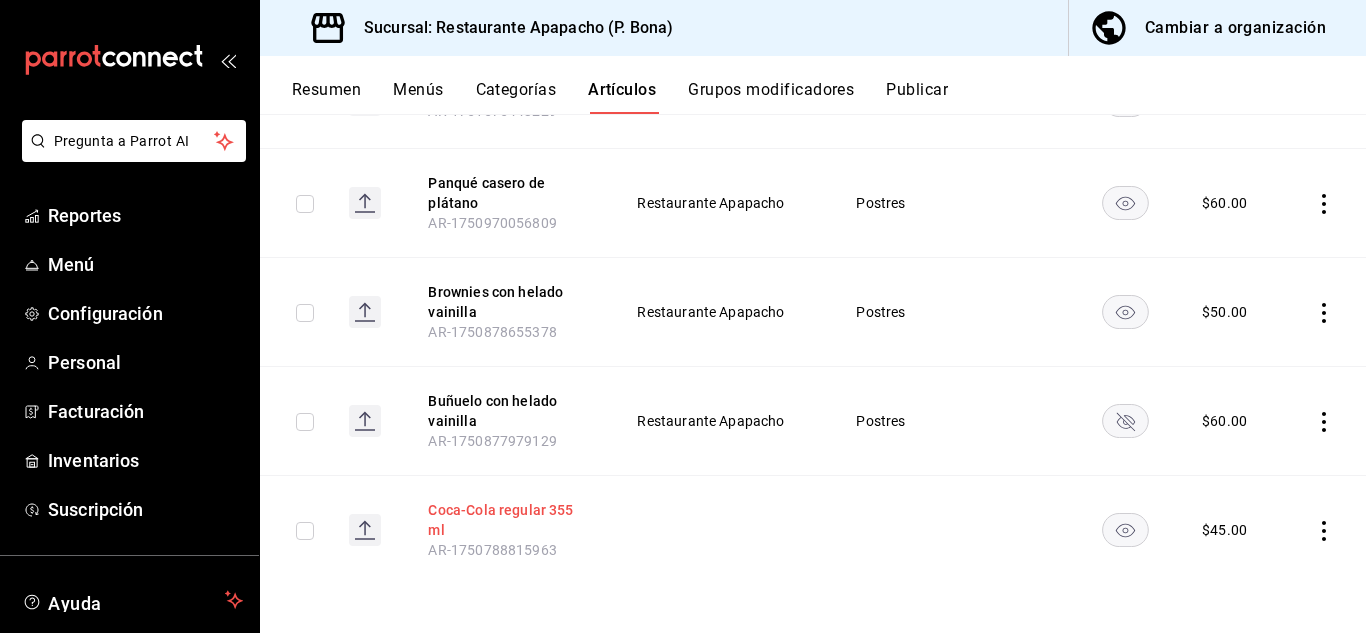 click on "Coca-Cola regular 355 ml" at bounding box center (508, 520) 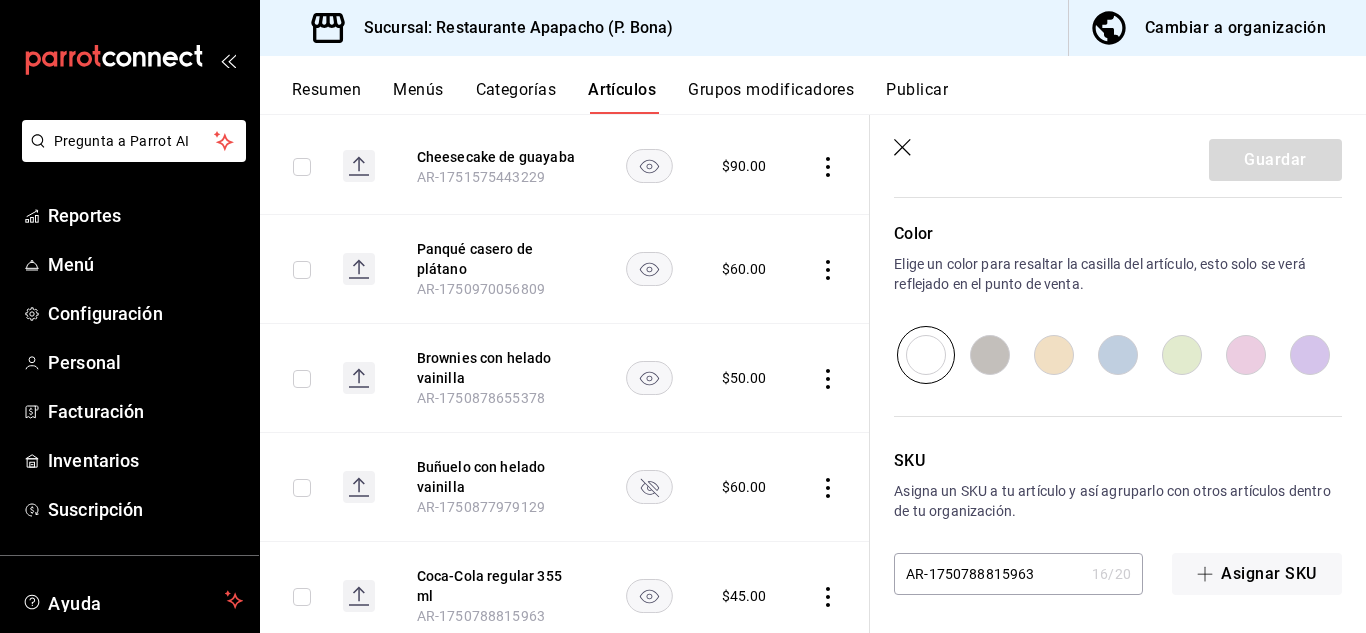 scroll, scrollTop: 705, scrollLeft: 0, axis: vertical 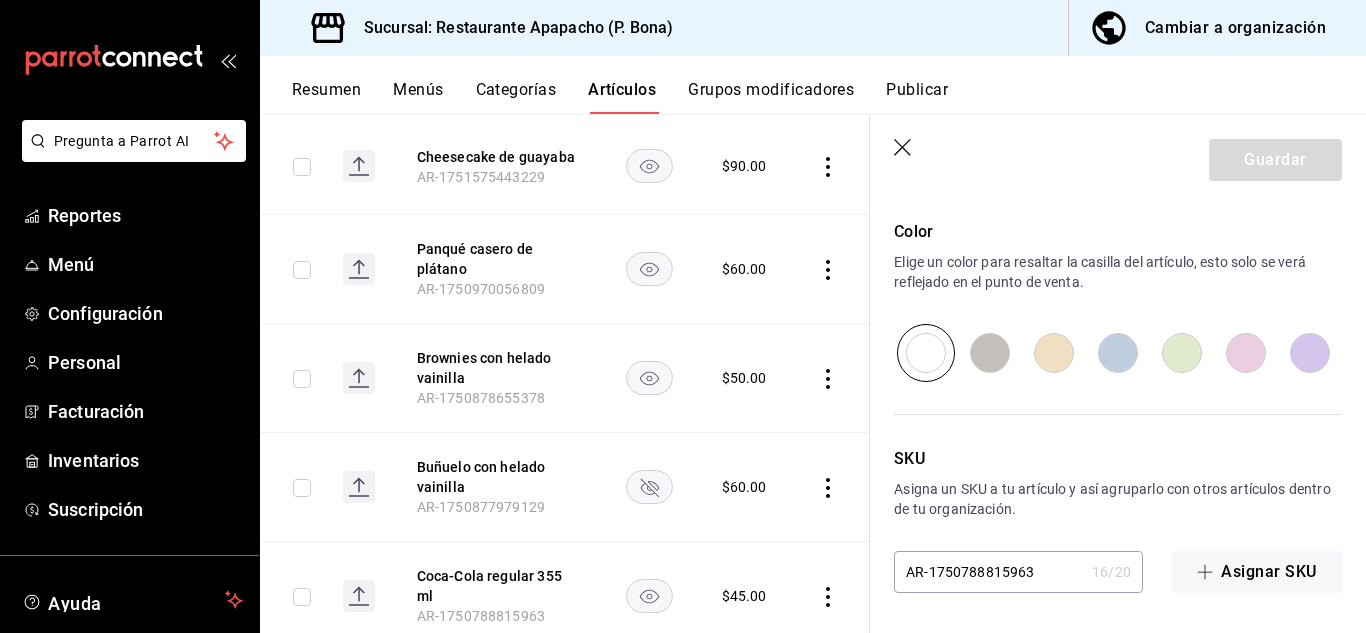 click at bounding box center (1118, 353) 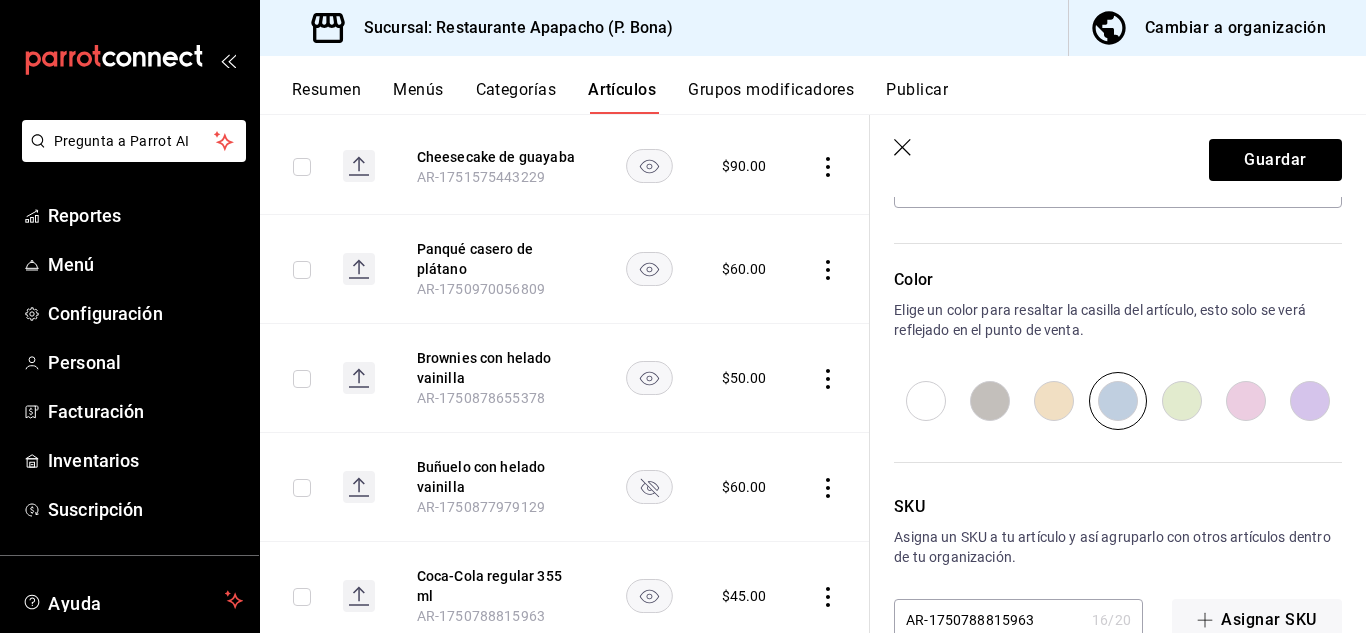 scroll, scrollTop: 705, scrollLeft: 0, axis: vertical 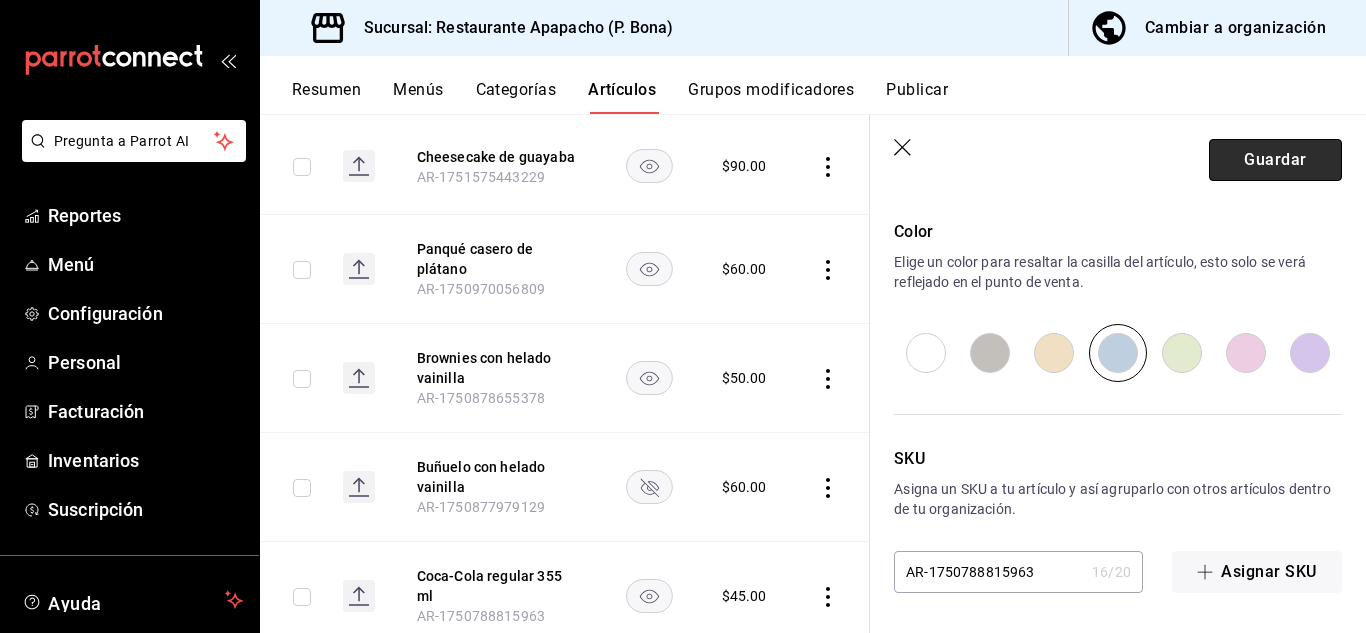 click on "Guardar" at bounding box center [1275, 160] 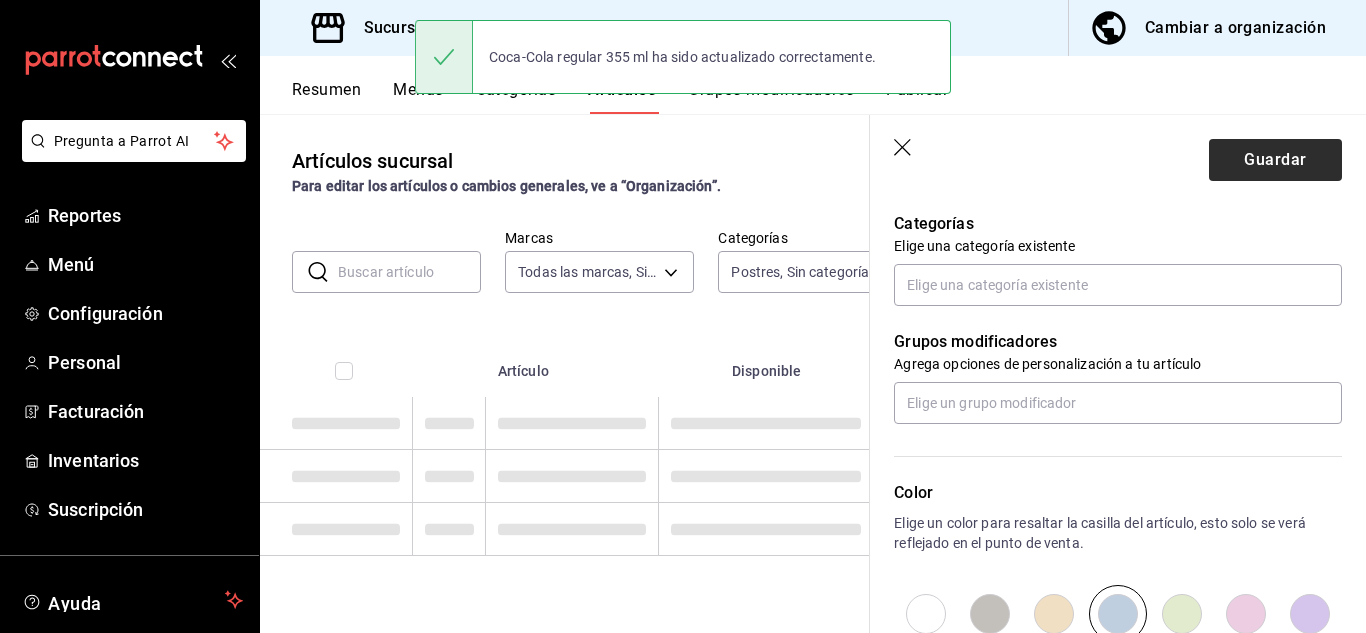 scroll, scrollTop: 0, scrollLeft: 0, axis: both 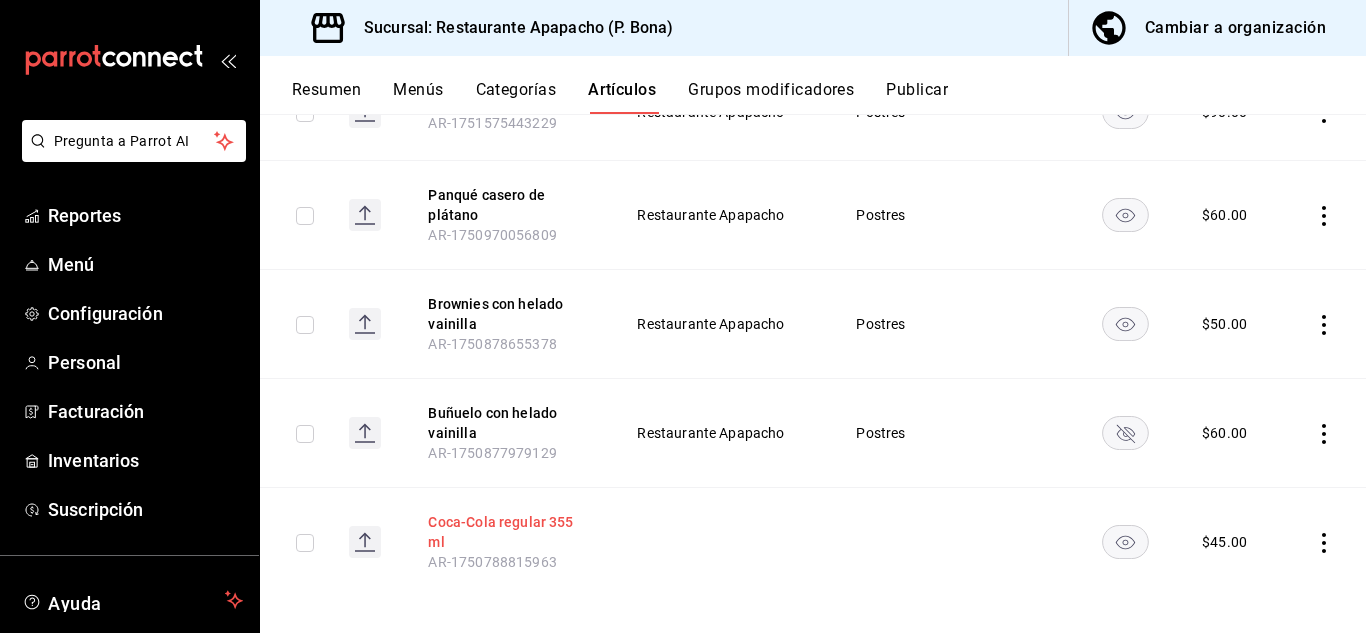 click on "Coca-Cola regular 355 ml" at bounding box center (508, 532) 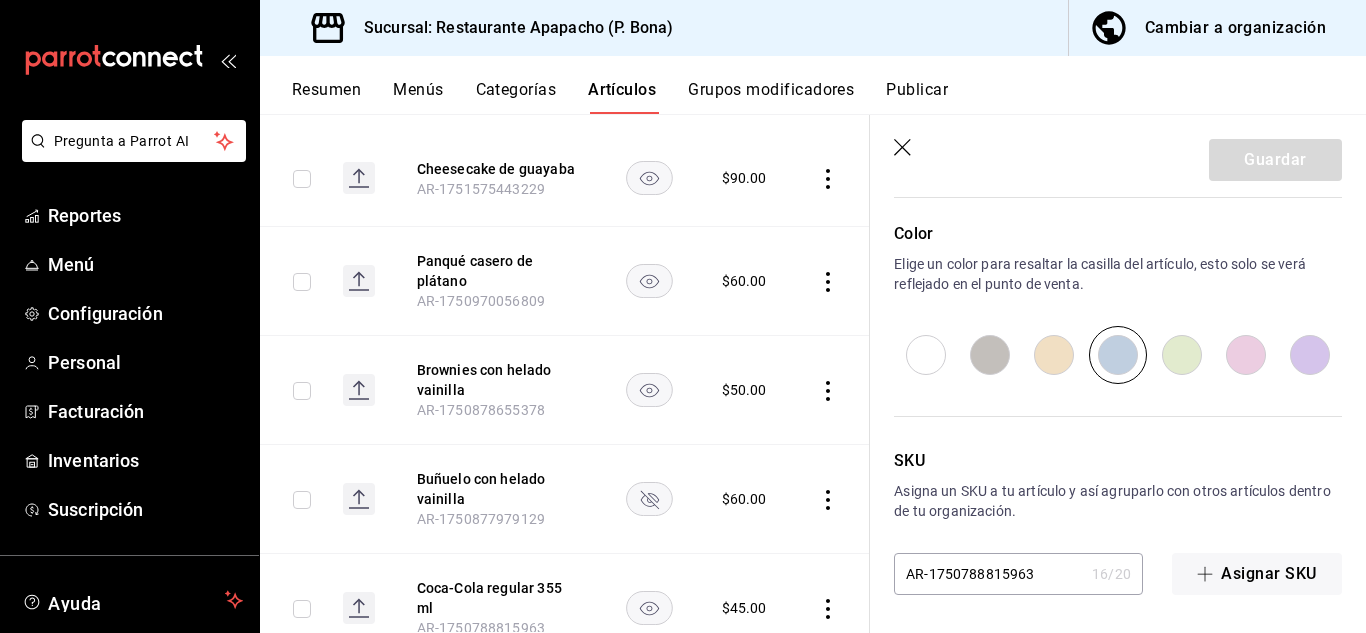 scroll, scrollTop: 705, scrollLeft: 0, axis: vertical 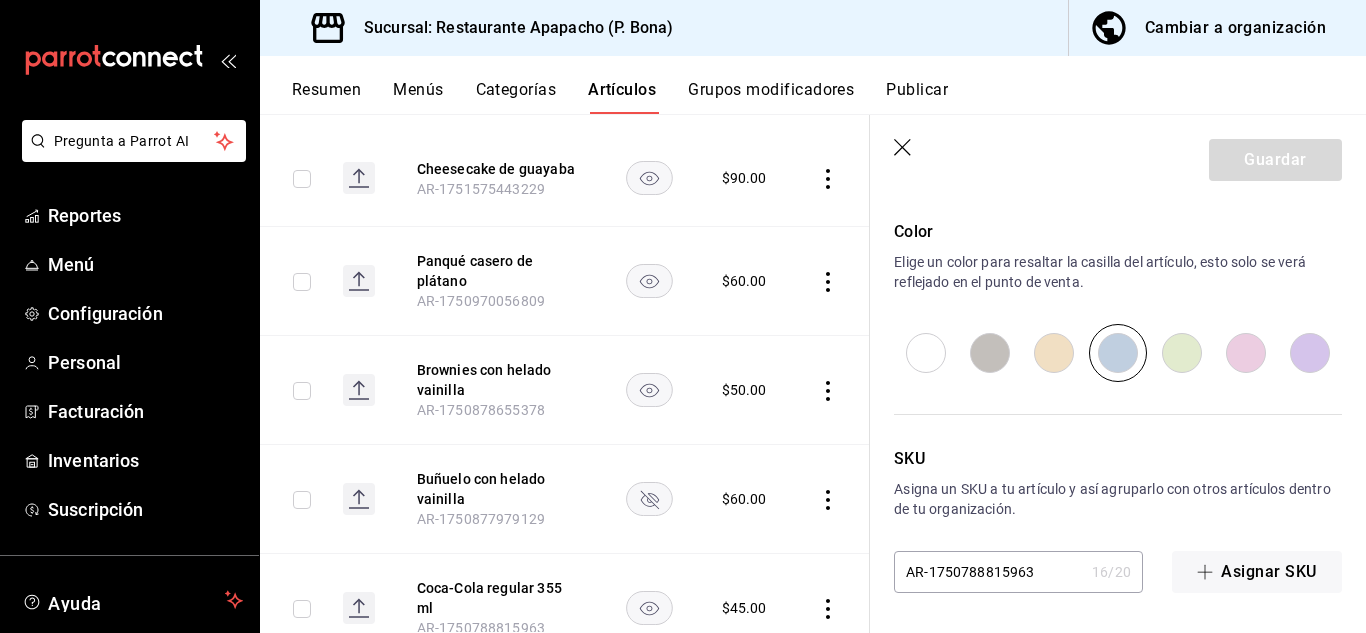 click 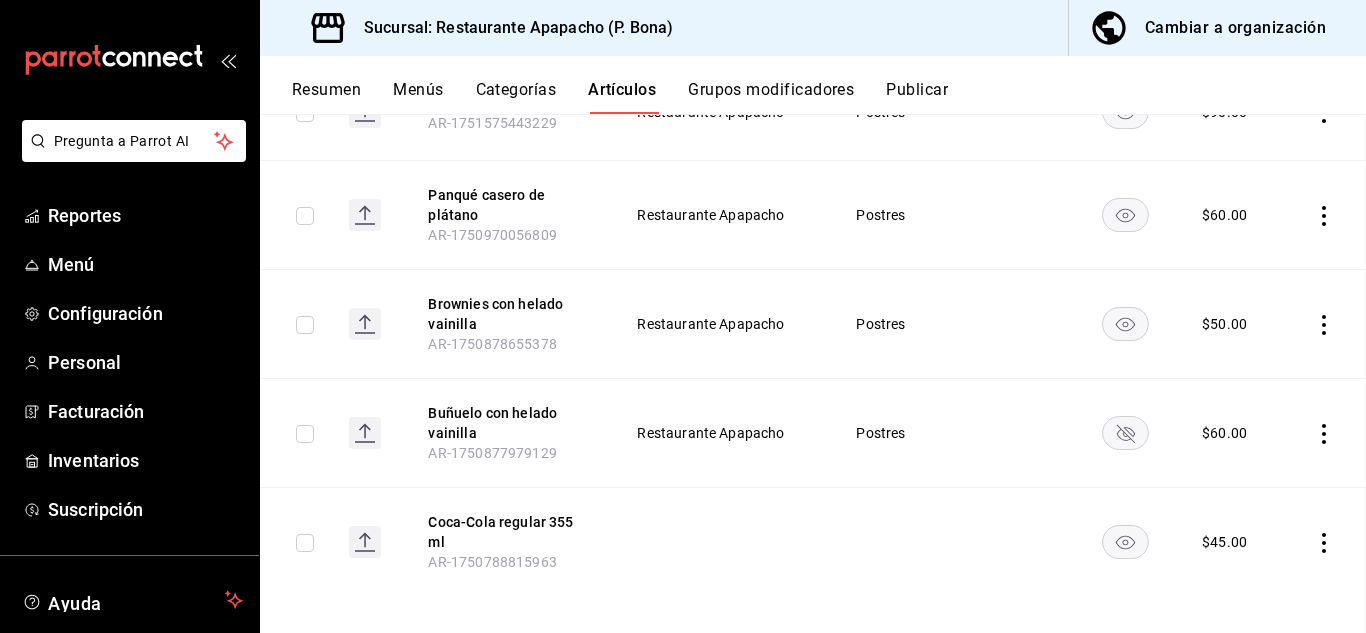 scroll, scrollTop: 267, scrollLeft: 0, axis: vertical 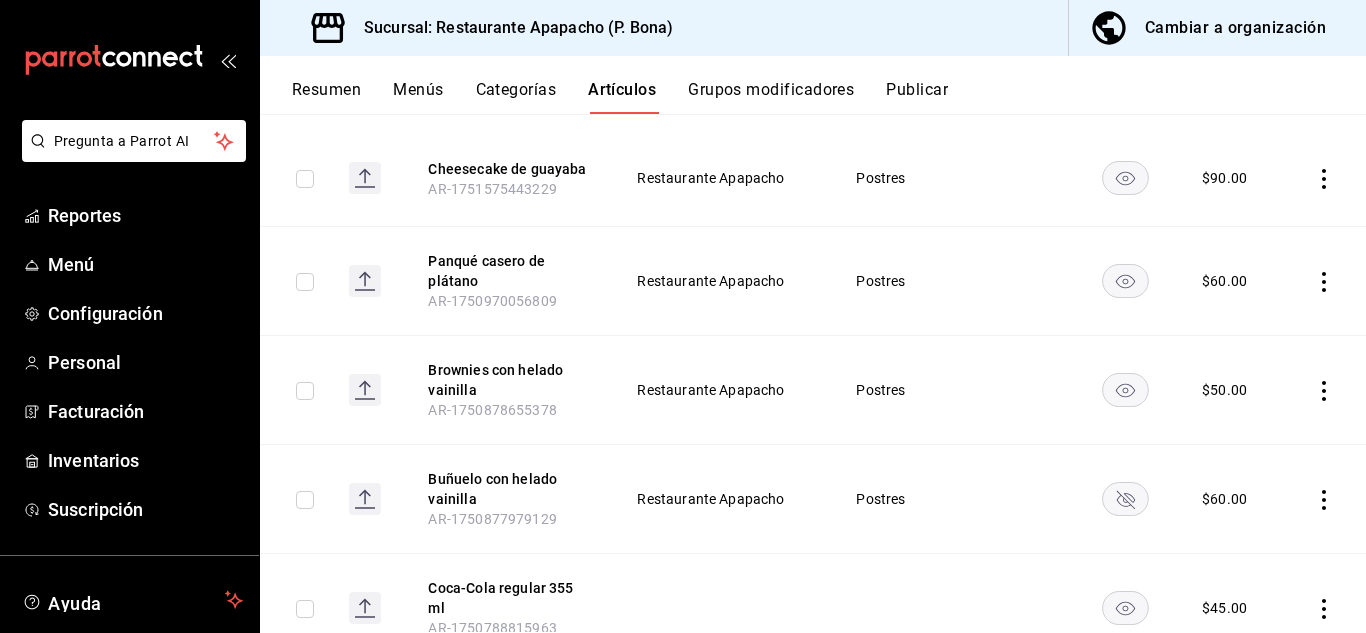 click on "Menús" at bounding box center (418, 97) 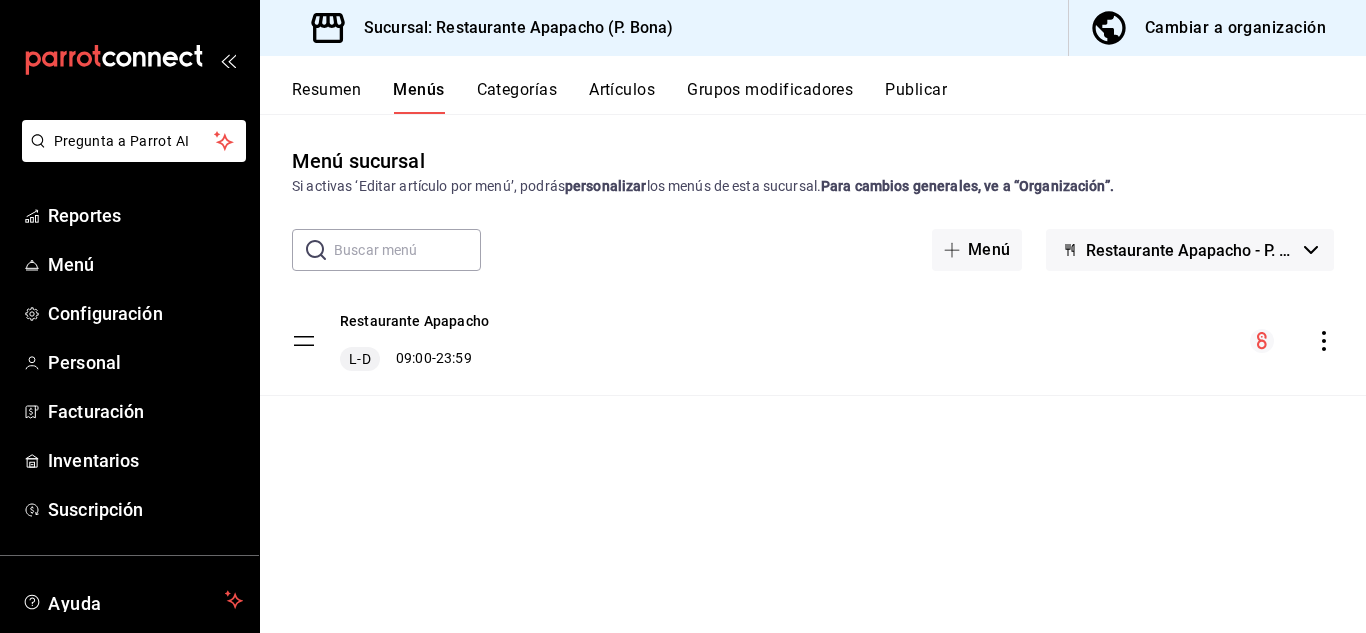 click on "Artículos" at bounding box center [622, 97] 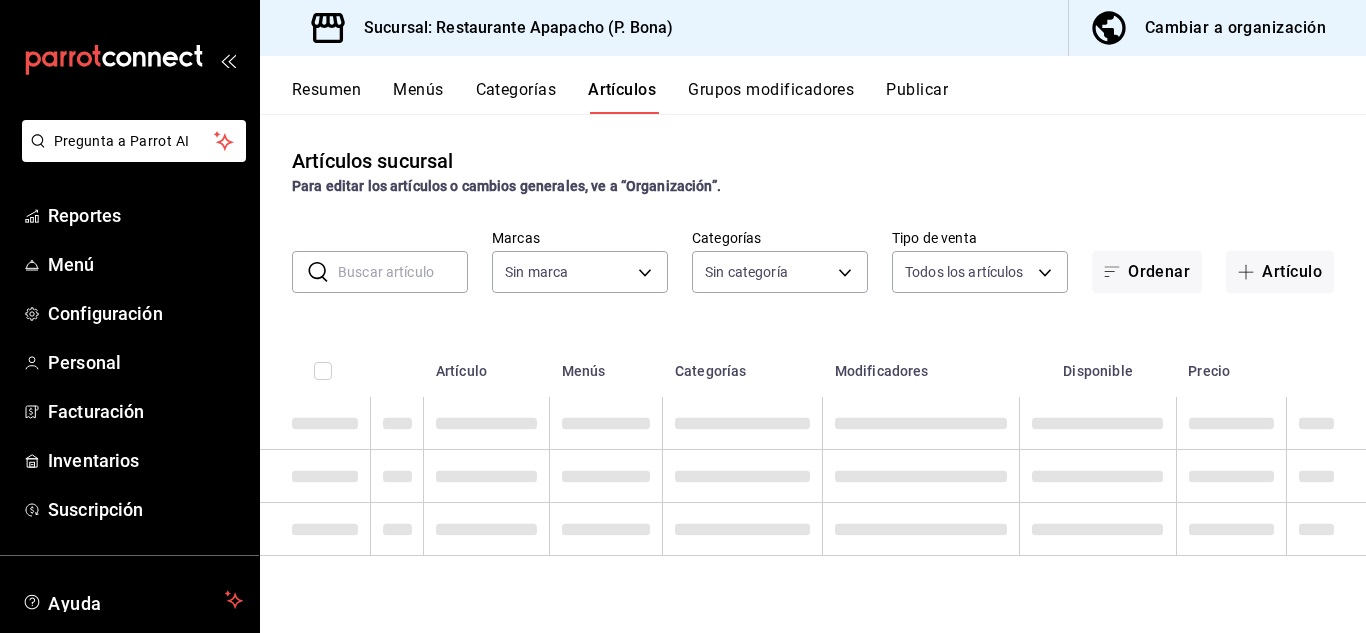 type on "17ef9b2f-93a0-4517-9203-4f940e40e8eb" 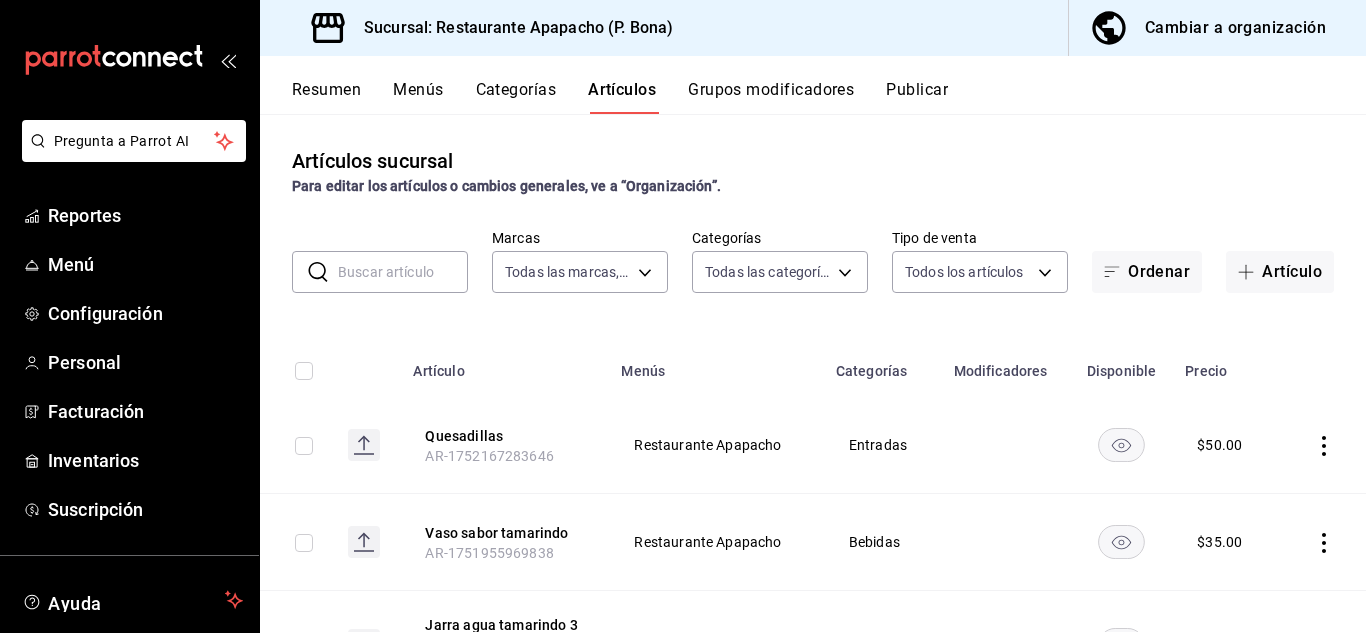 type on "9432eb6c-9c3e-4370-bb6e-e2dc96f54602,e2d3ecea-3957-43a2-834f-732eecbf203c,342502c9-a23f-4e49-88c1-2ec3c3e8bea7,fb0be4e7-4102-4de7-91d8-bc66af7c9313" 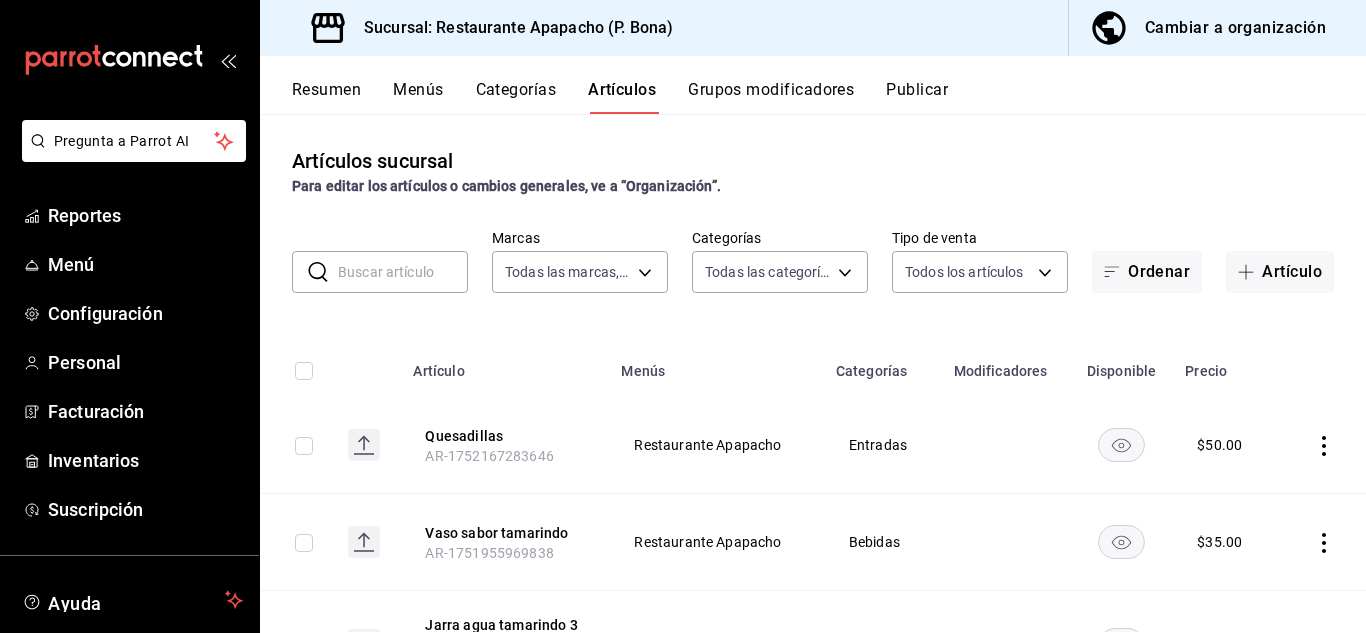 click at bounding box center (403, 272) 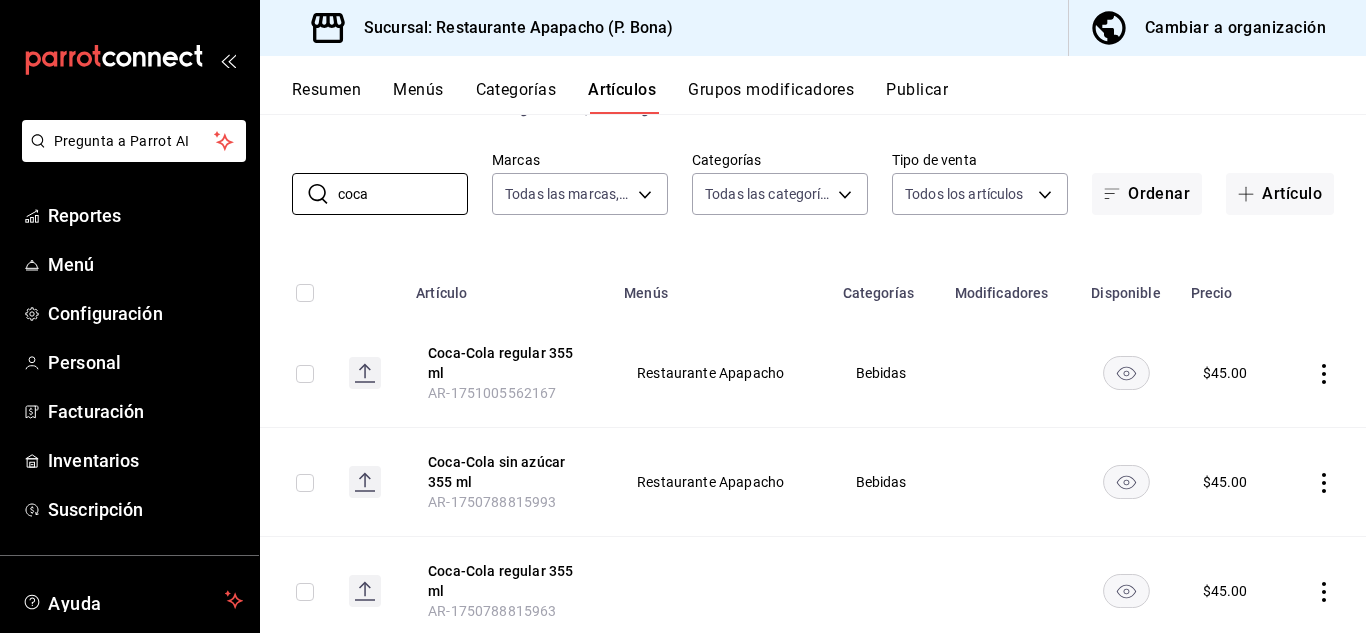 scroll, scrollTop: 139, scrollLeft: 0, axis: vertical 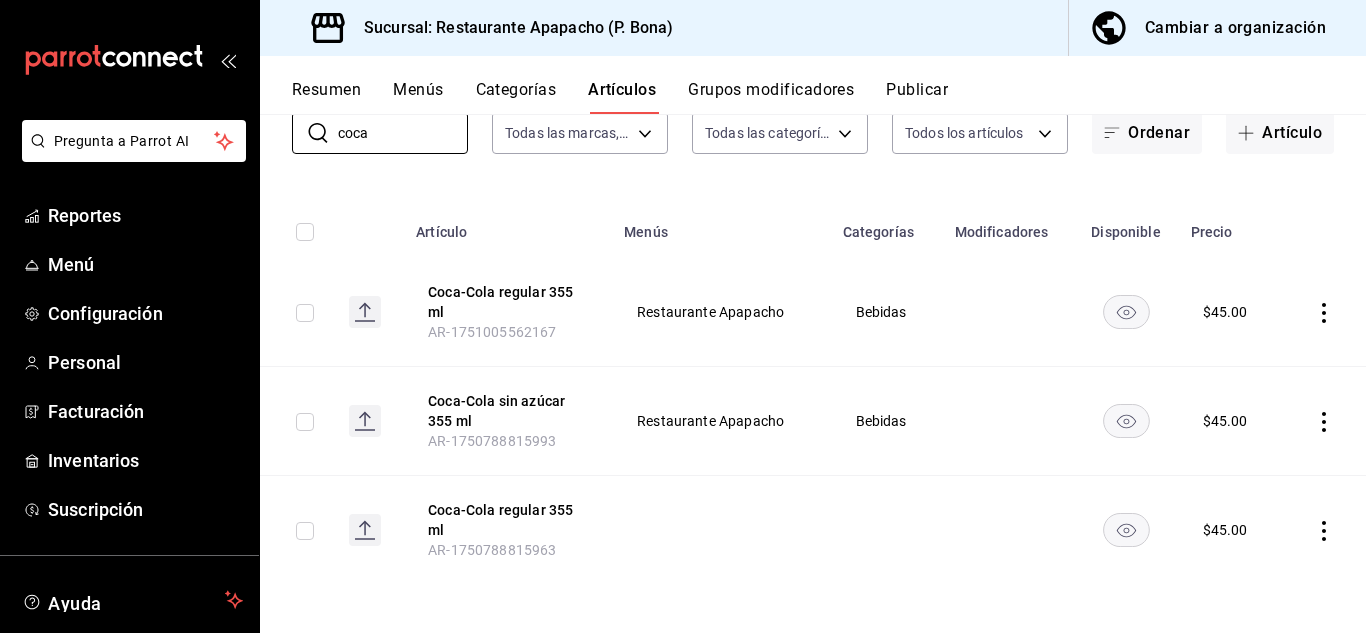 click 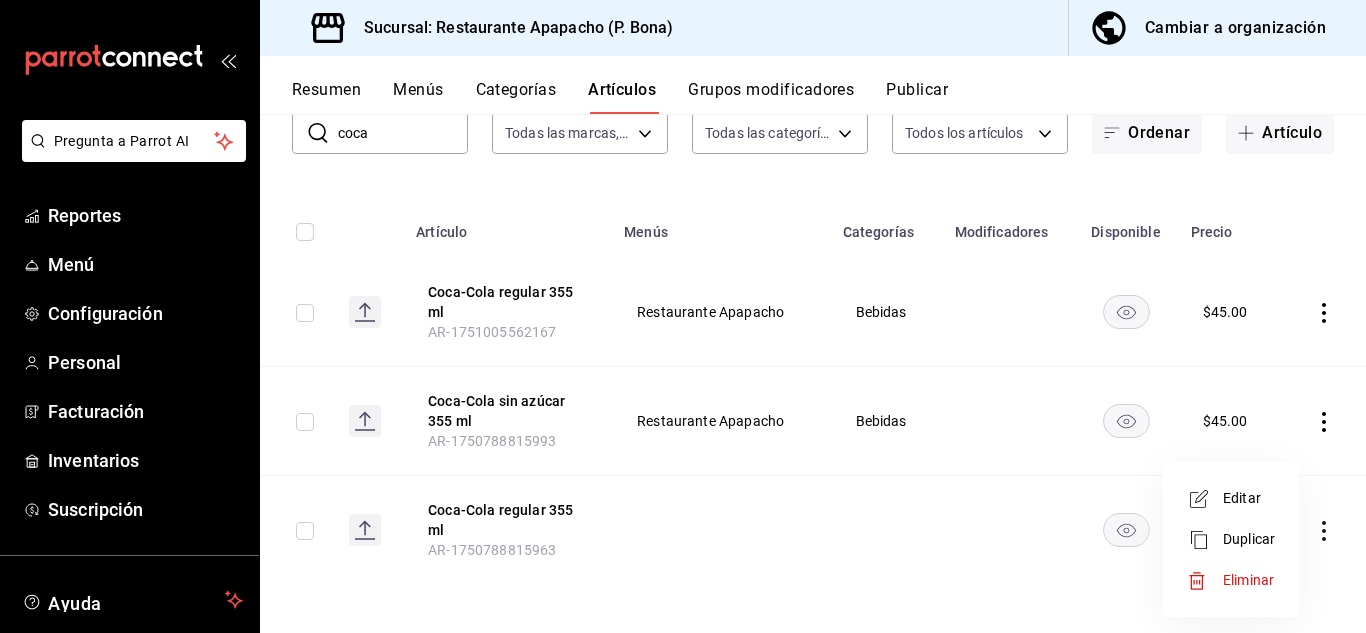 click on "Eliminar" at bounding box center [1248, 580] 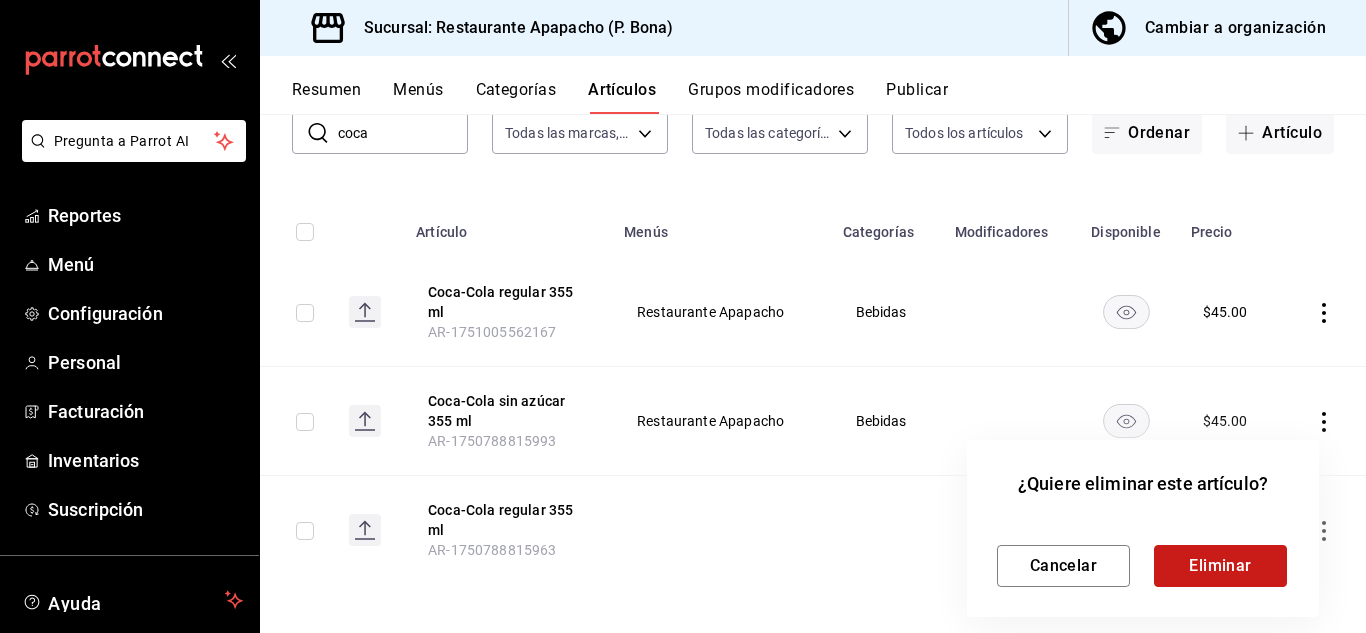 click on "Eliminar" at bounding box center [1220, 566] 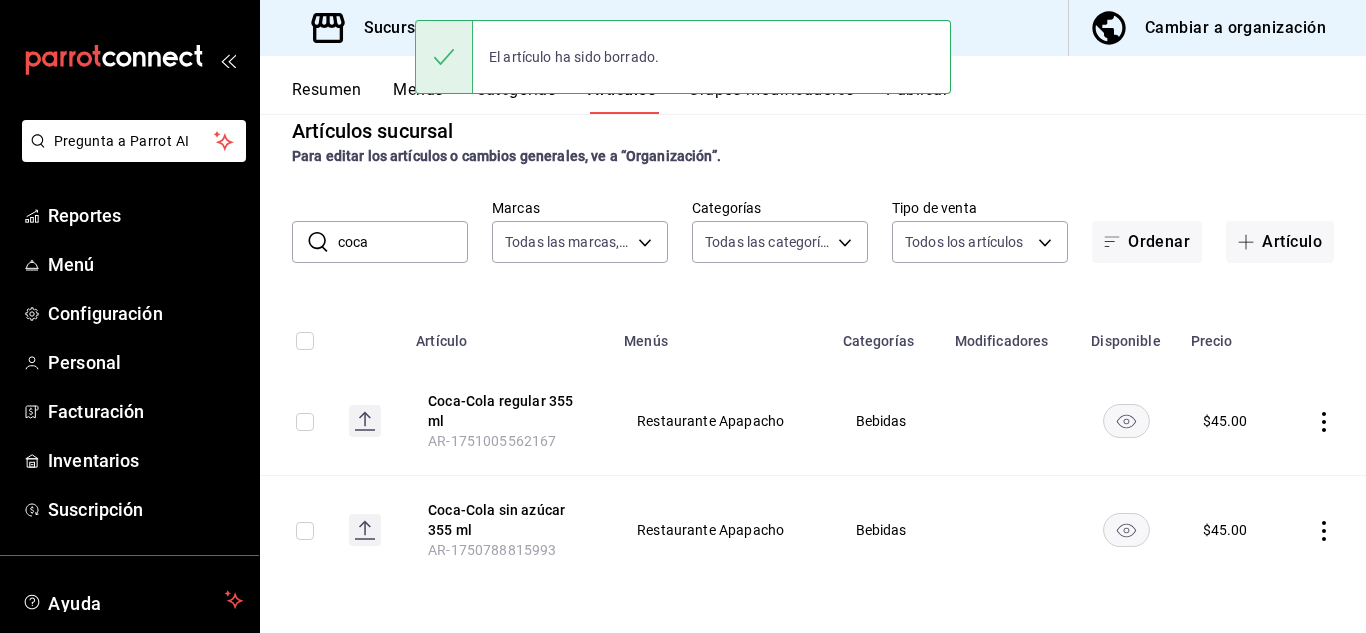scroll, scrollTop: 30, scrollLeft: 0, axis: vertical 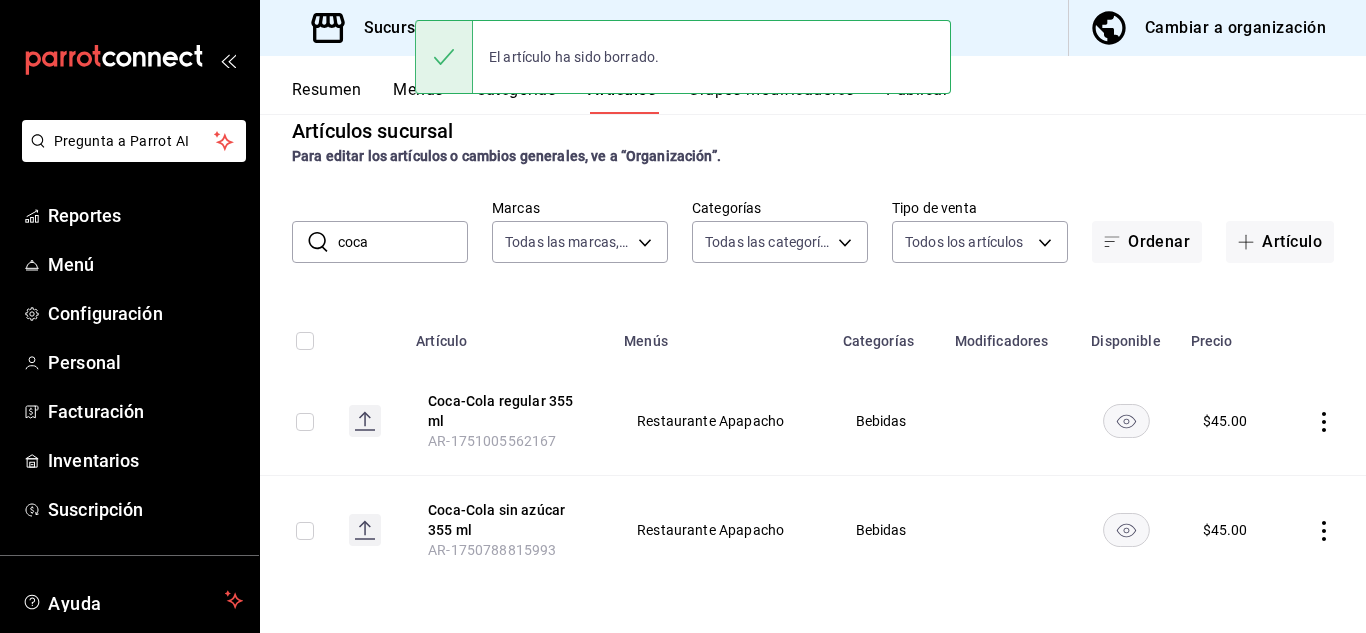 click on "coca" at bounding box center [403, 242] 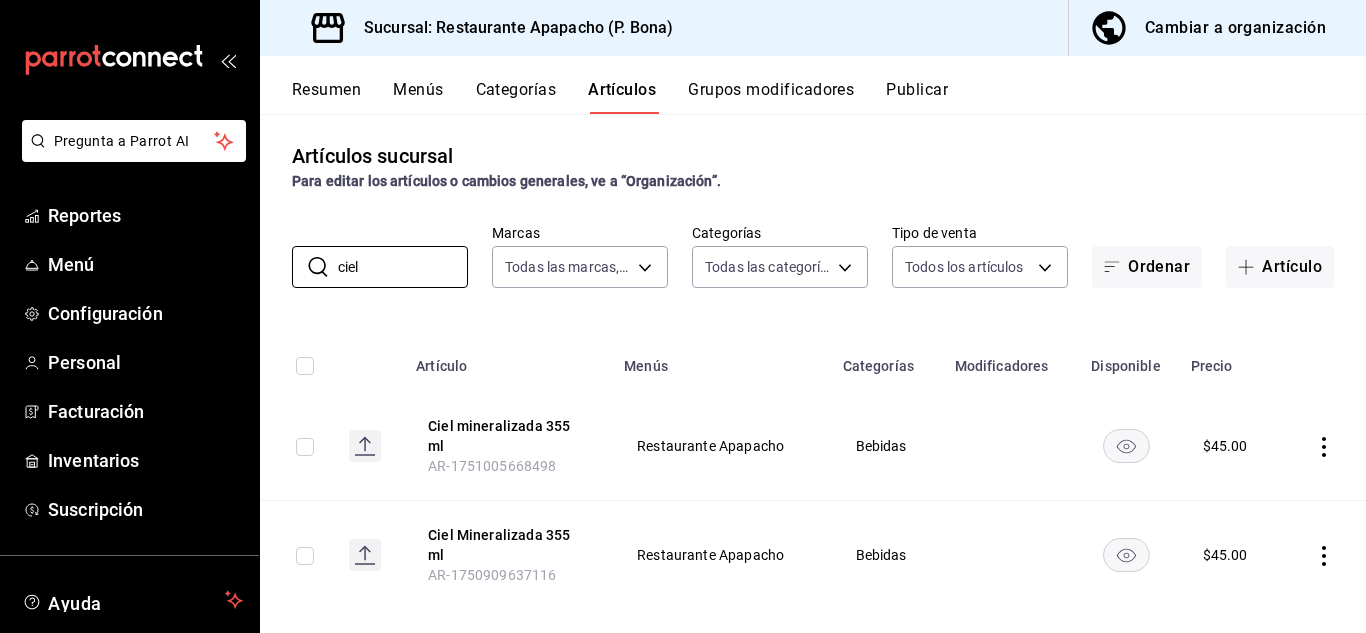 scroll, scrollTop: 6, scrollLeft: 0, axis: vertical 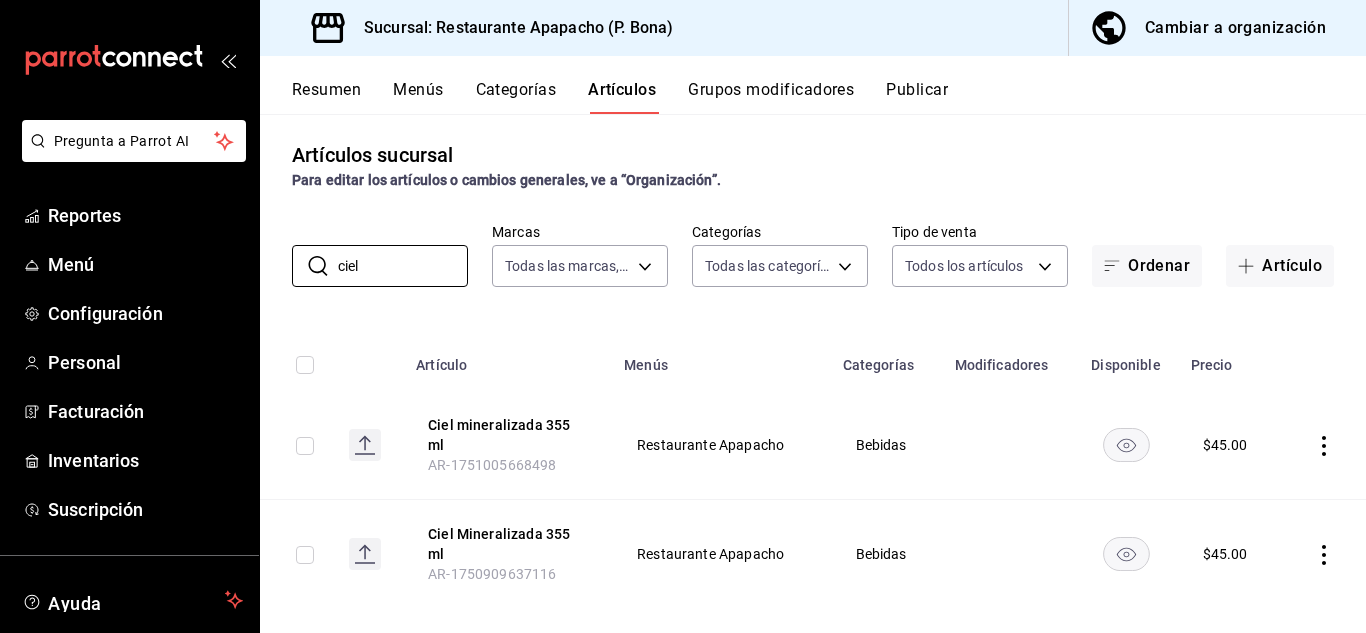 type on "ciel" 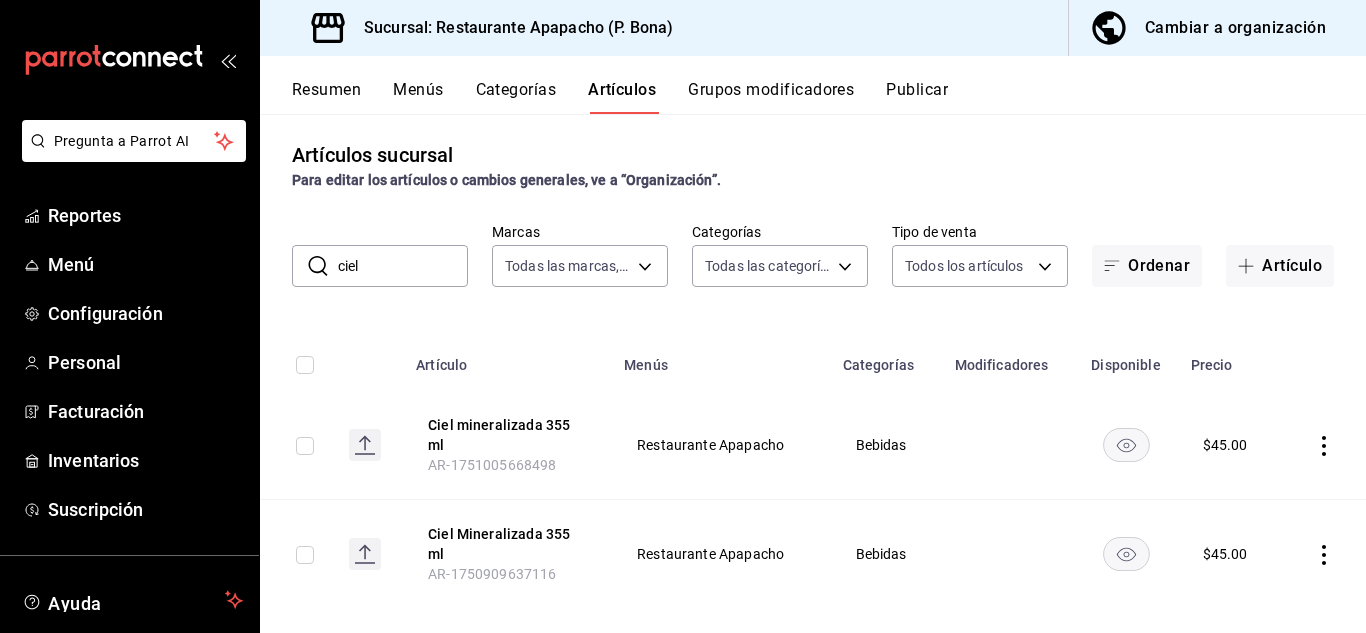 click 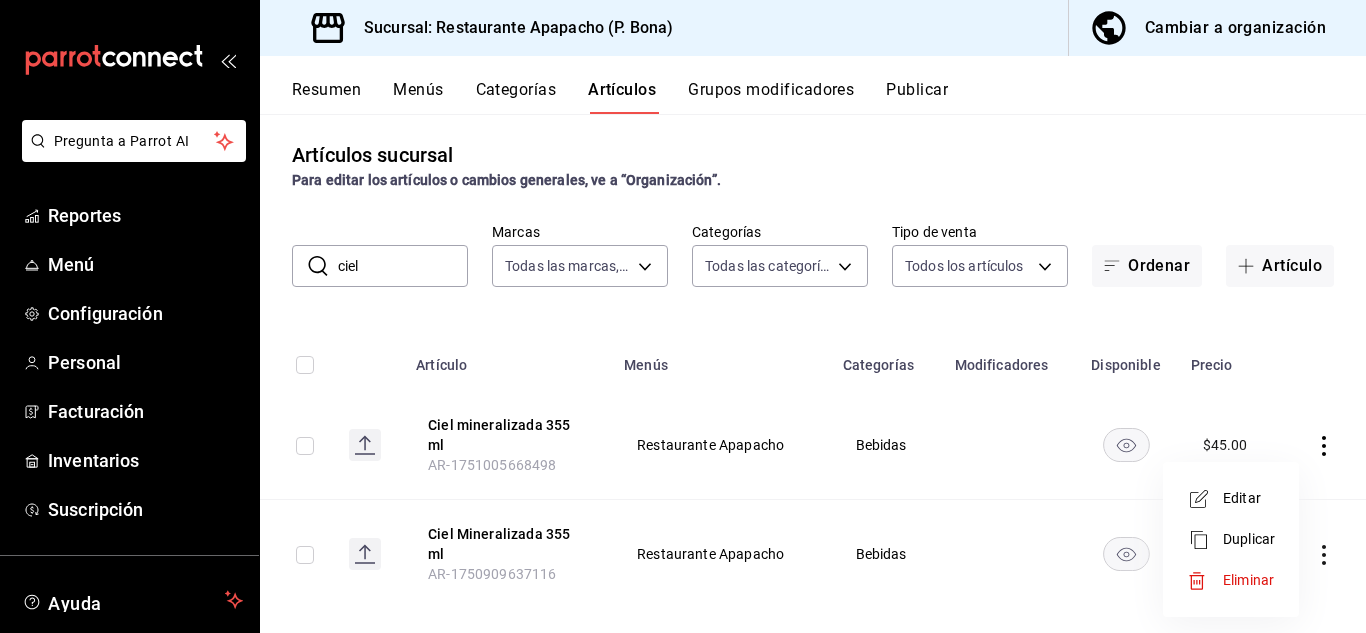 click on "Eliminar" at bounding box center (1248, 580) 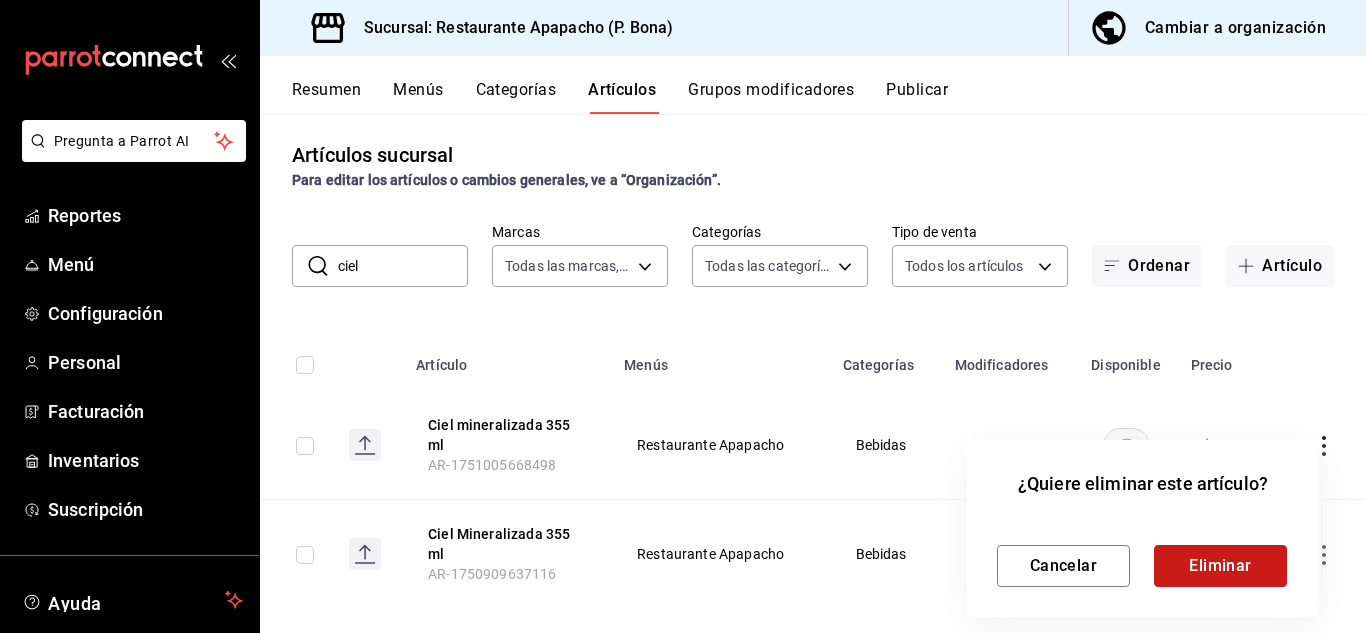 click on "Eliminar" at bounding box center [1220, 566] 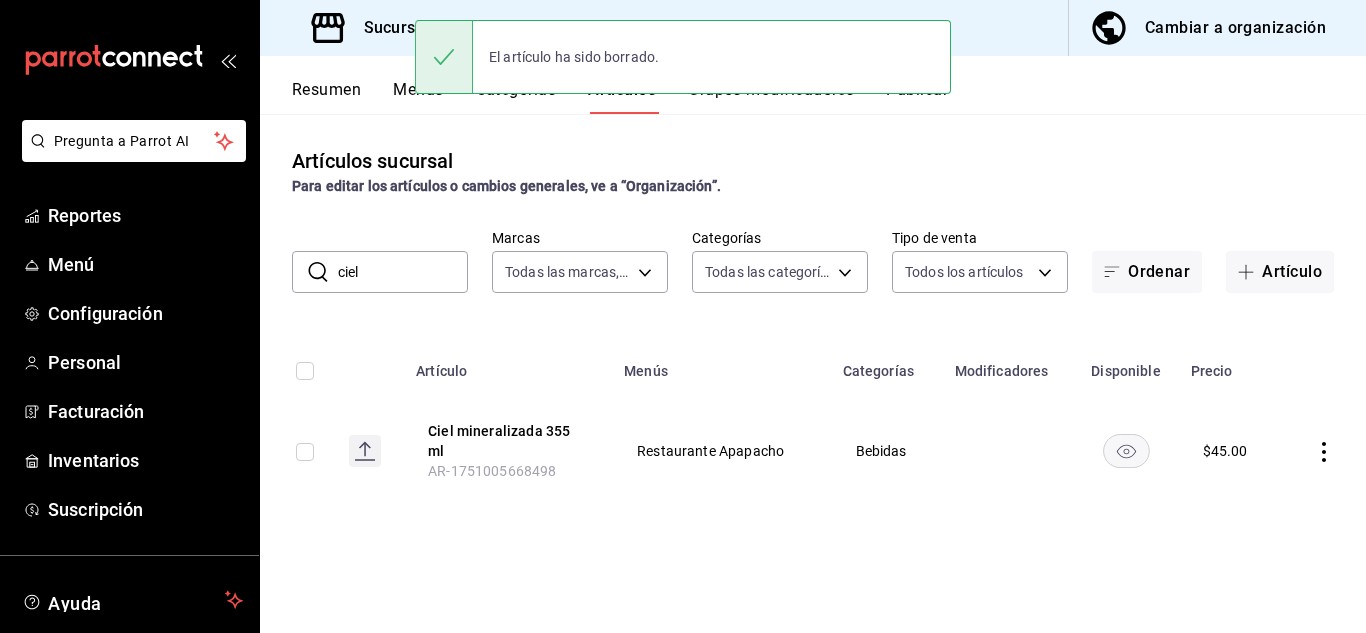 scroll, scrollTop: 0, scrollLeft: 0, axis: both 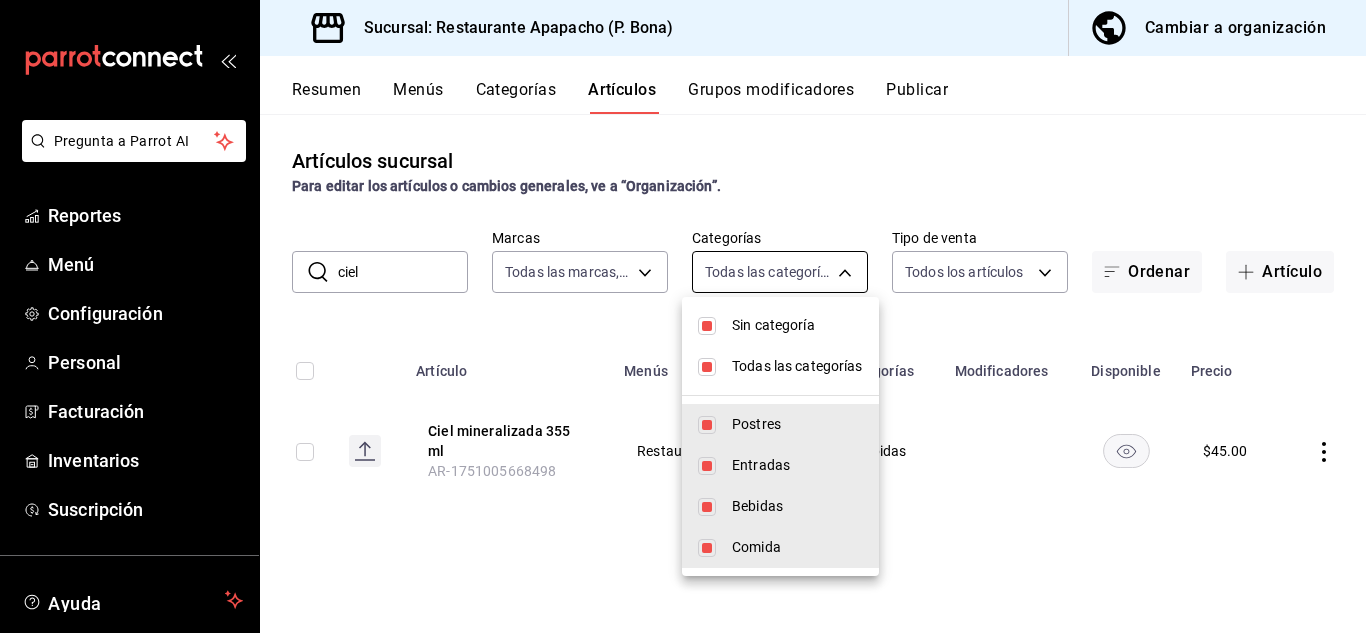 click on "Pregunta a Parrot AI Reportes   Menú   Configuración   Personal   Facturación   Inventarios   Suscripción   Ayuda Recomienda Parrot   [PERSON_NAME]   Sugerir nueva función   Sucursal: Restaurante Apapacho (P. Bona) Cambiar a organización Resumen Menús Categorías Artículos Grupos modificadores Publicar Artículos sucursal Para editar los artículos o cambios generales, ve a “Organización”. ​ ciel ​ Marcas Todas las marcas, Sin marca 17ef9b2f-93a0-4517-9203-4f940e40e8eb Categorías Todas las categorías, Sin categoría 9432eb6c-9c3e-4370-bb6e-e2dc96f54602,e2d3ecea-3957-43a2-834f-732eecbf203c,342502c9-a23f-4e49-88c1-2ec3c3e8bea7,fb0be4e7-4102-4de7-91d8-bc66af7c9313 Tipo de venta Todos los artículos ALL Ordenar Artículo Artículo Menús Categorías Modificadores Disponible Precio Ciel mineralizada 355 ml AR-1751005668498 Restaurante Apapacho Bebidas $ 45.00 Guardar GANA 1 MES GRATIS EN TU SUSCRIPCIÓN AQUÍ Ver video tutorial Ir a video Pregunta a Parrot AI Reportes   Menú     Personal" at bounding box center (683, 316) 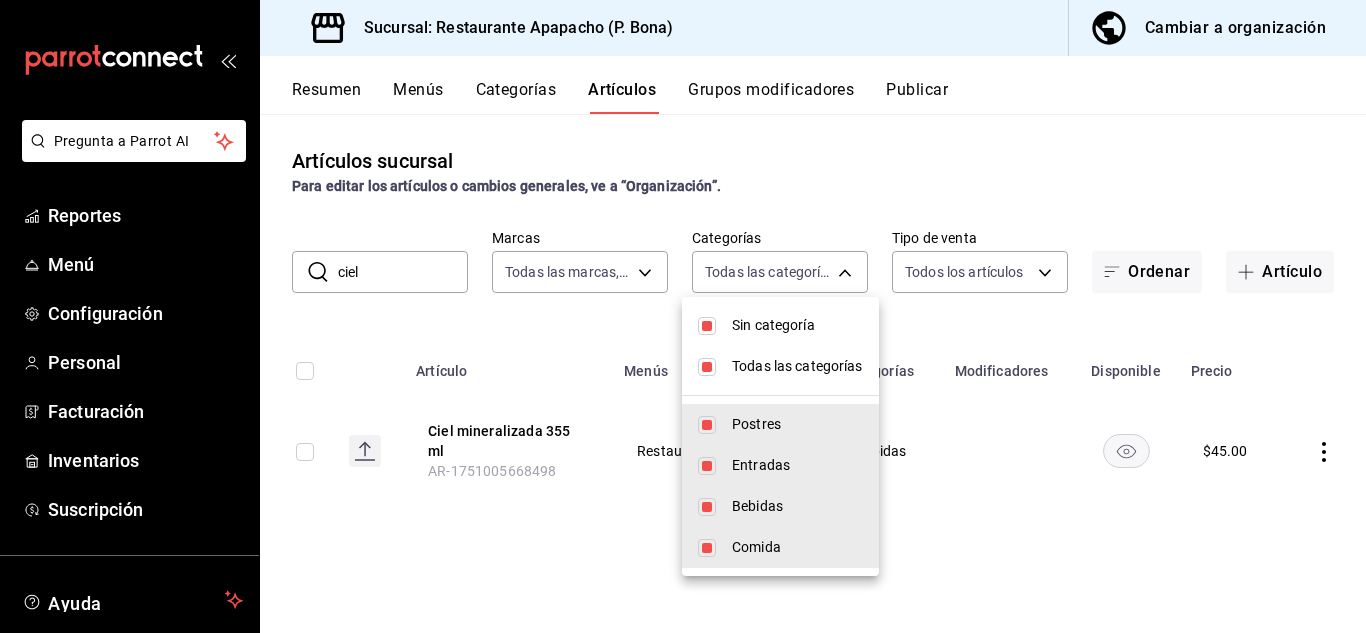click at bounding box center (707, 367) 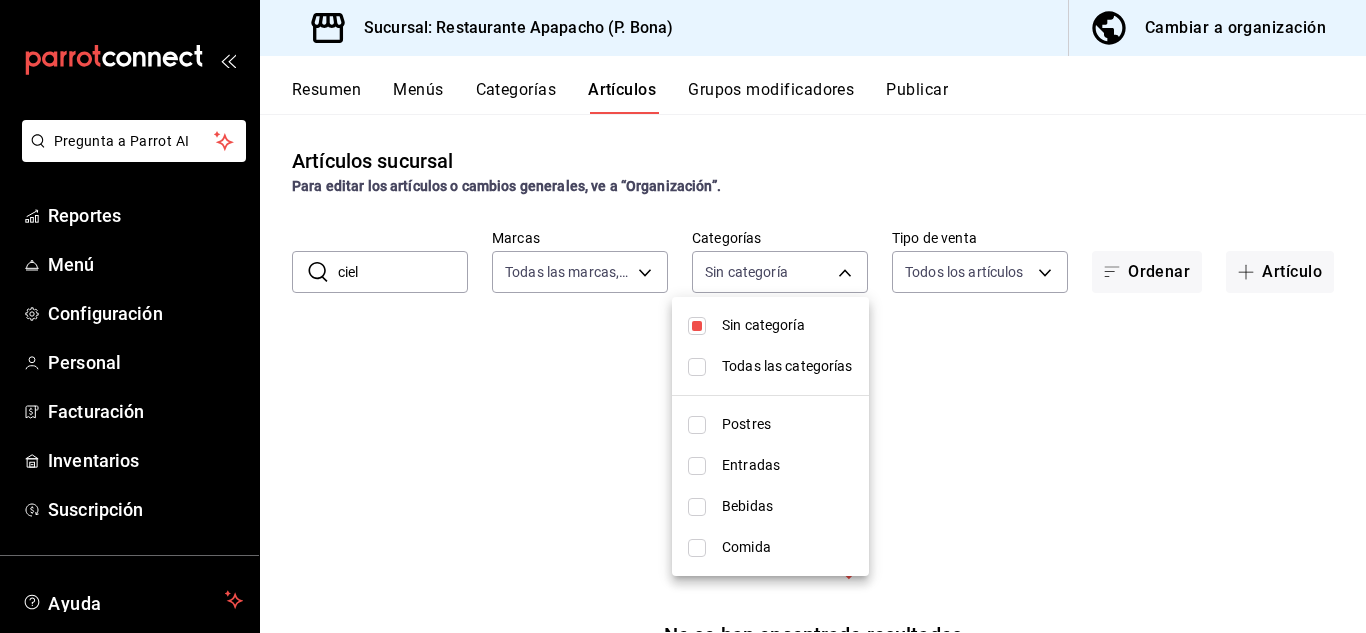 click on "Sin categoría" at bounding box center [770, 325] 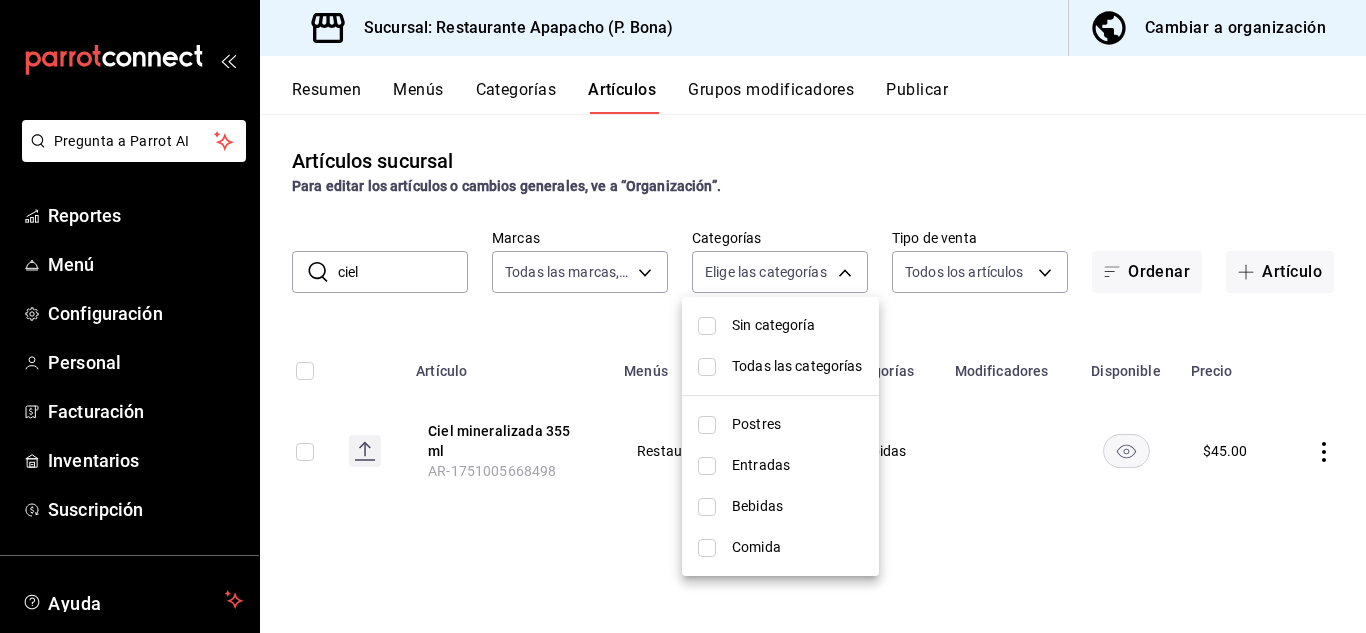 click at bounding box center (707, 326) 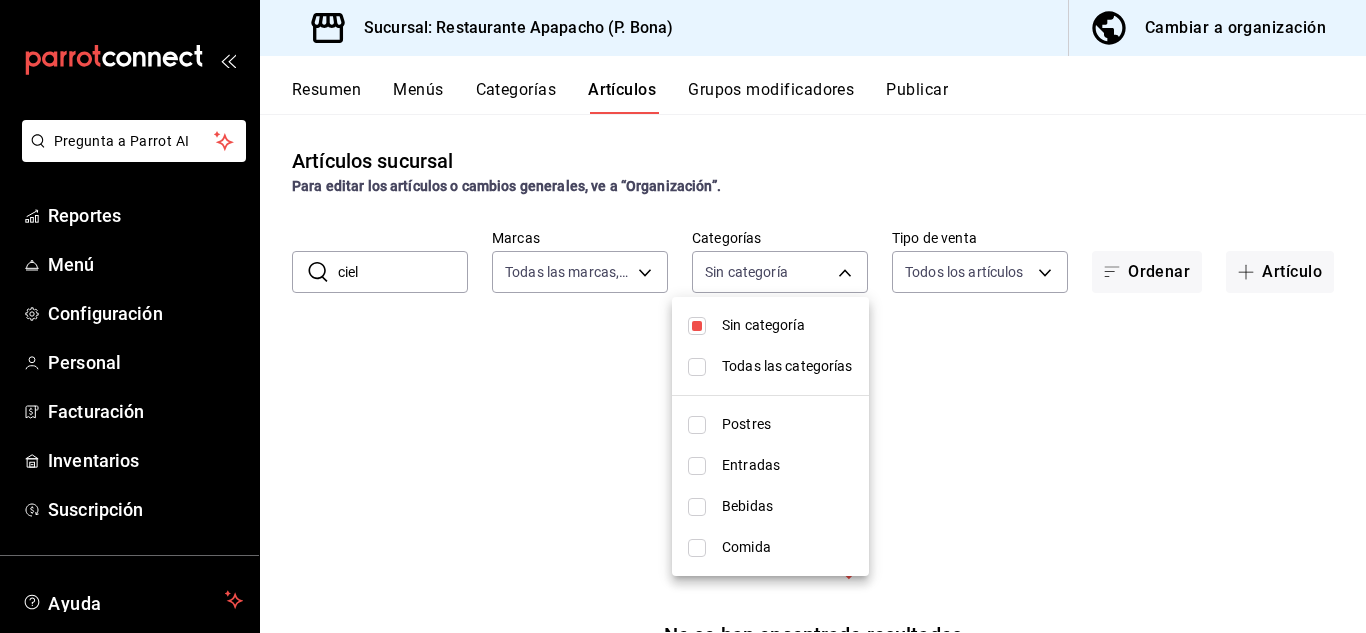 click at bounding box center [683, 316] 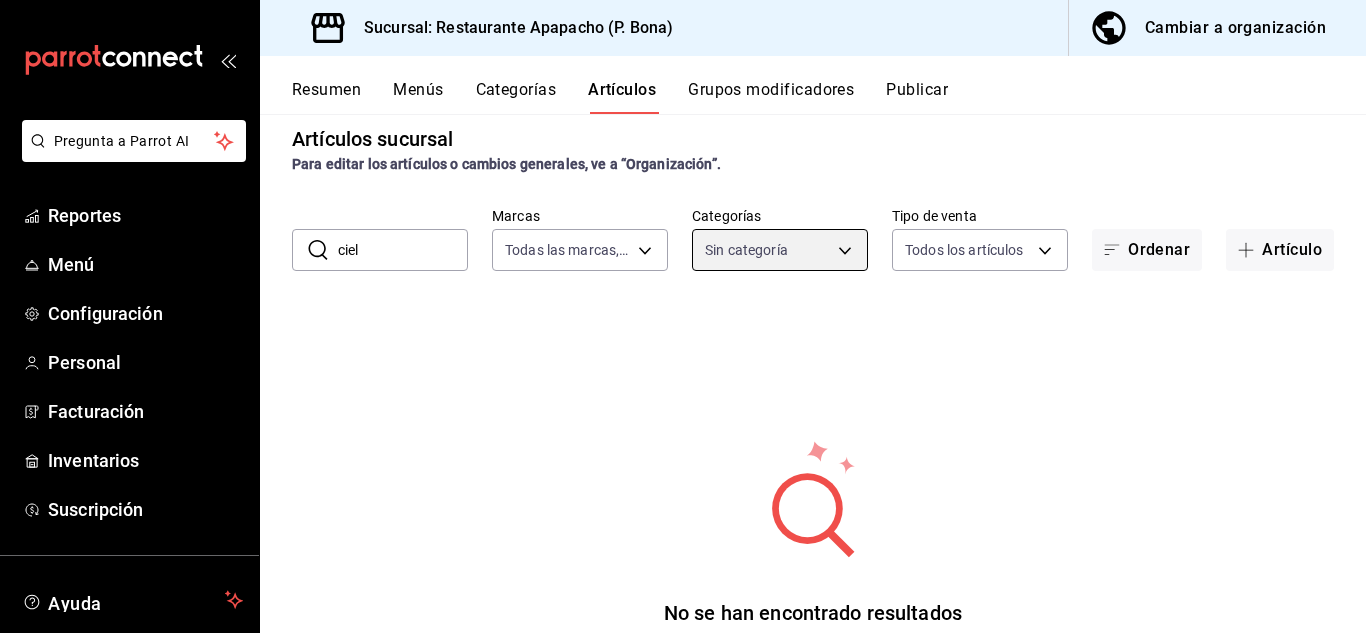 scroll, scrollTop: 0, scrollLeft: 0, axis: both 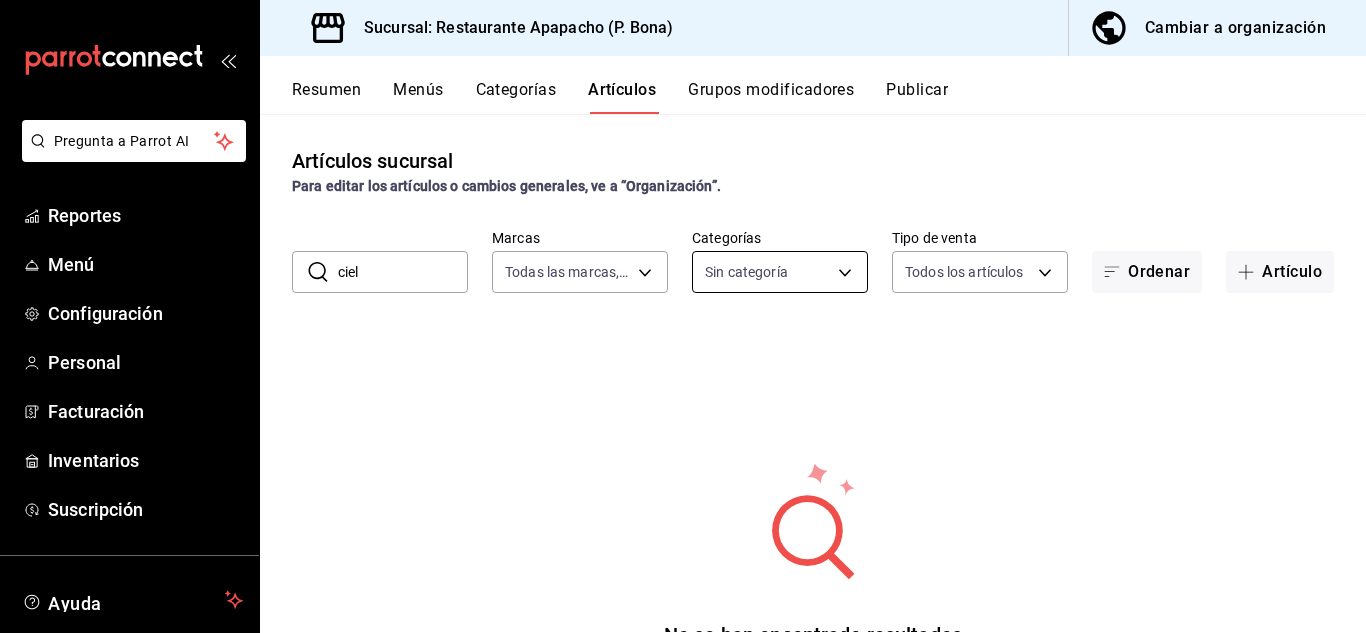 click on "Pregunta a Parrot AI Reportes   Menú   Configuración   Personal   Facturación   Inventarios   Suscripción   Ayuda Recomienda Parrot   [PERSON_NAME]   Sugerir nueva función   Sucursal: Restaurante Apapacho (P. Bona) Cambiar a organización Resumen Menús Categorías Artículos Grupos modificadores Publicar Artículos sucursal Para editar los artículos o cambios generales, ve a “Organización”. ​ ciel ​ Marcas Todas las marcas, Sin marca 17ef9b2f-93a0-4517-9203-4f940e40e8eb Categorías Sin categoría Tipo de venta Todos los artículos ALL Ordenar Artículo No se han encontrado resultados Parece que no podemos encontrar ningún resultado basado en tu búsqueda, intenta de nuevo. Guardar GANA 1 MES GRATIS EN TU SUSCRIPCIÓN AQUÍ ¿Recuerdas cómo empezó tu restaurante?
[DATE] puedes ayudar a un colega a tener el mismo cambio que tú viviste.
Recomienda Parrot directamente desde tu Portal Administrador.
Es fácil y rápido.
🎁 Por cada restaurante que se una, ganas 1 mes gratis. Ir a video" at bounding box center (683, 316) 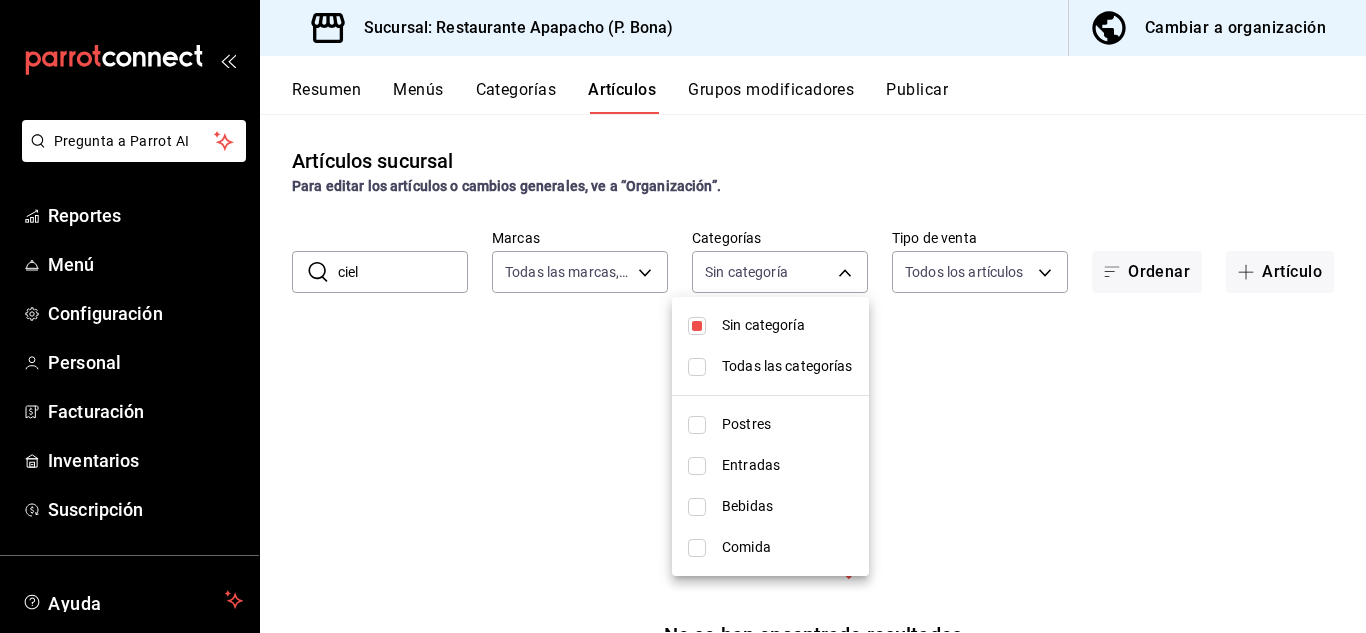 click on "Postres" at bounding box center [787, 424] 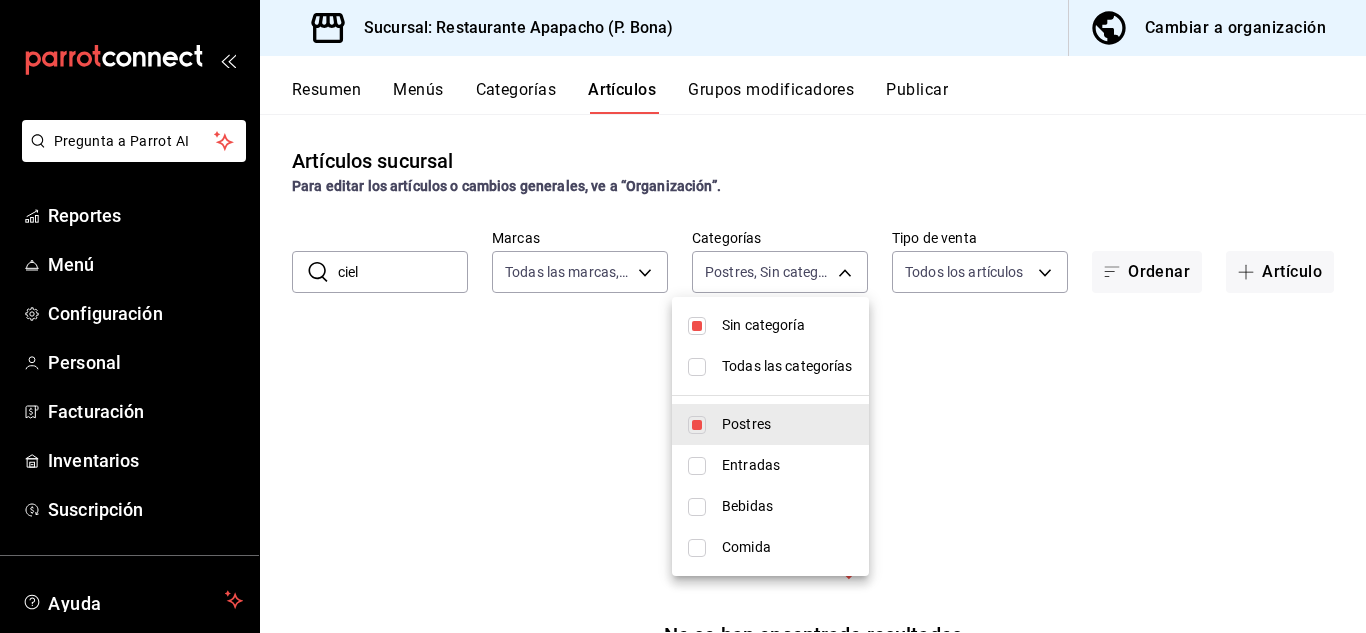 click on "Sin categoría" at bounding box center [787, 325] 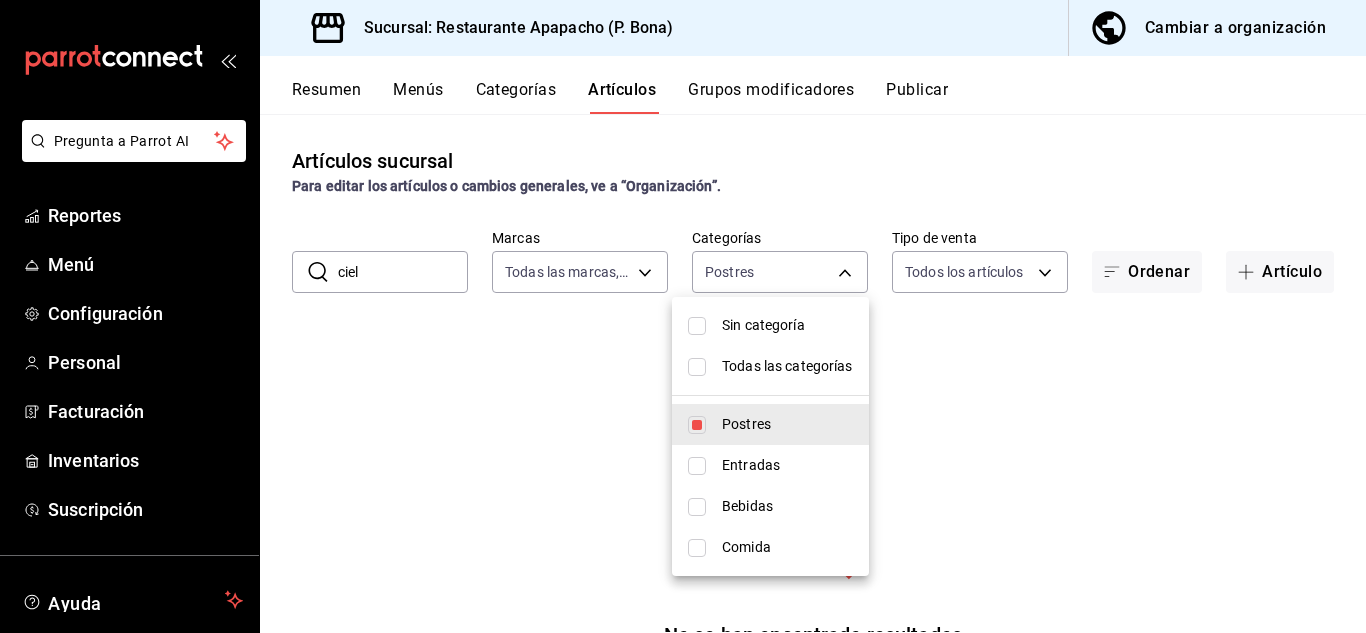 click at bounding box center [683, 316] 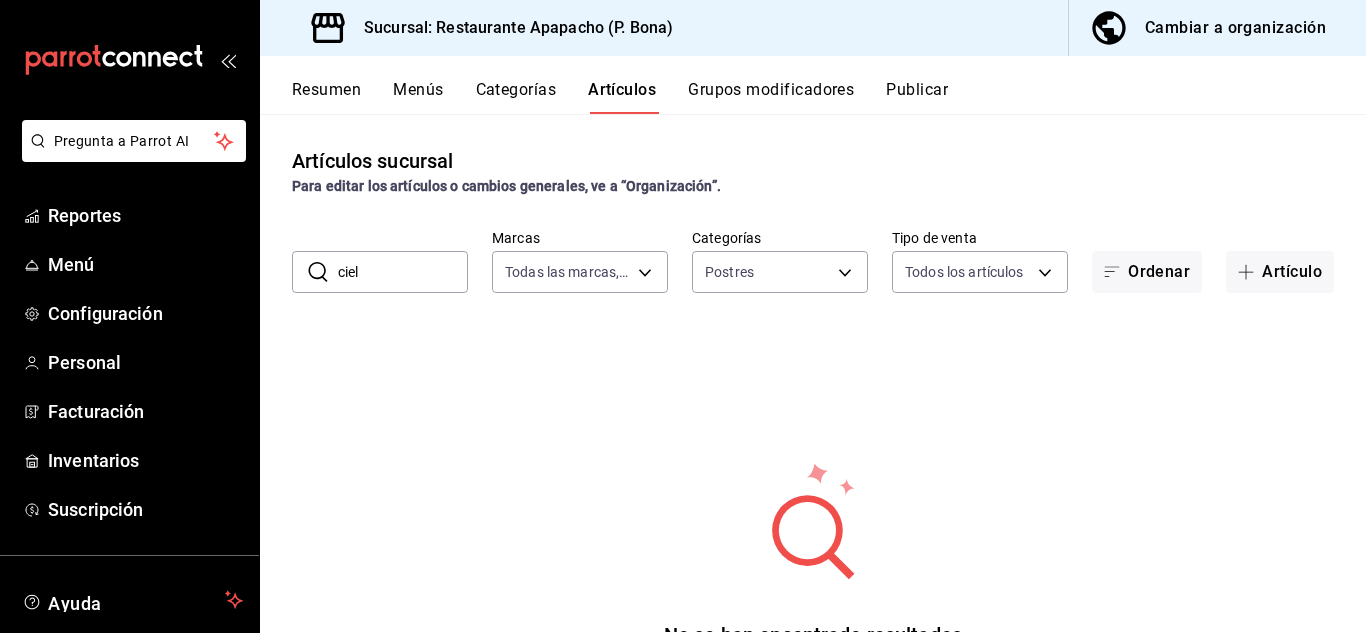click on "ciel" at bounding box center [403, 272] 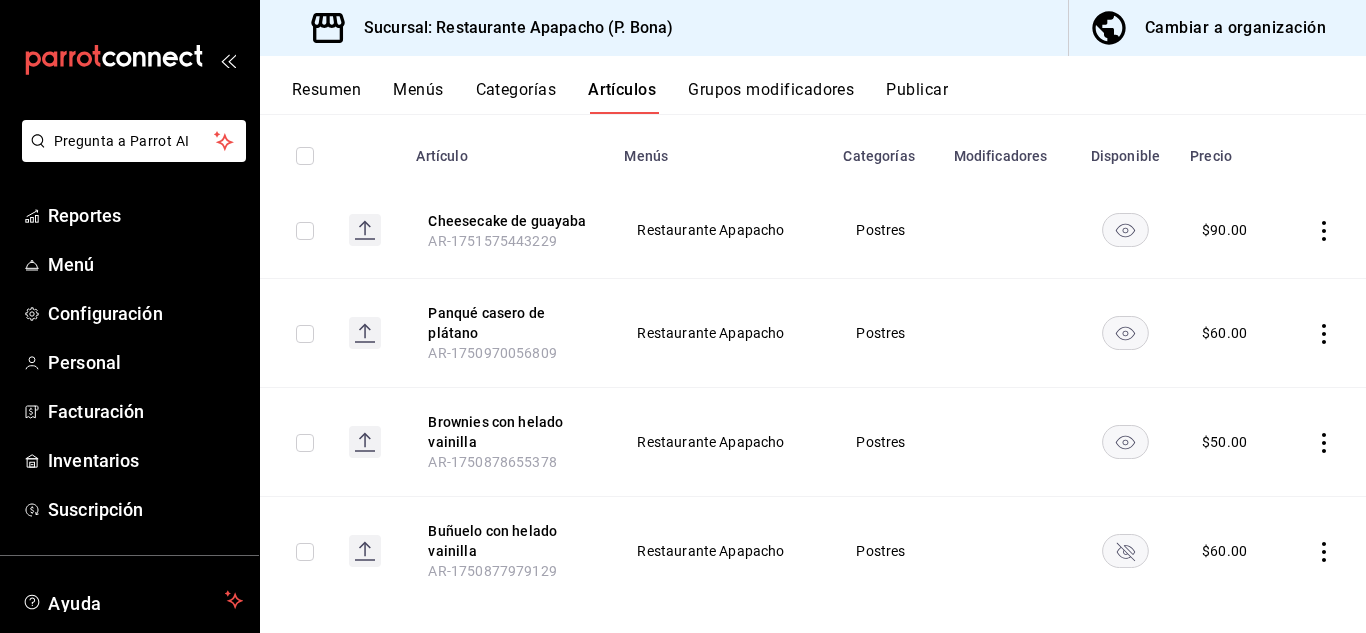 scroll, scrollTop: 236, scrollLeft: 0, axis: vertical 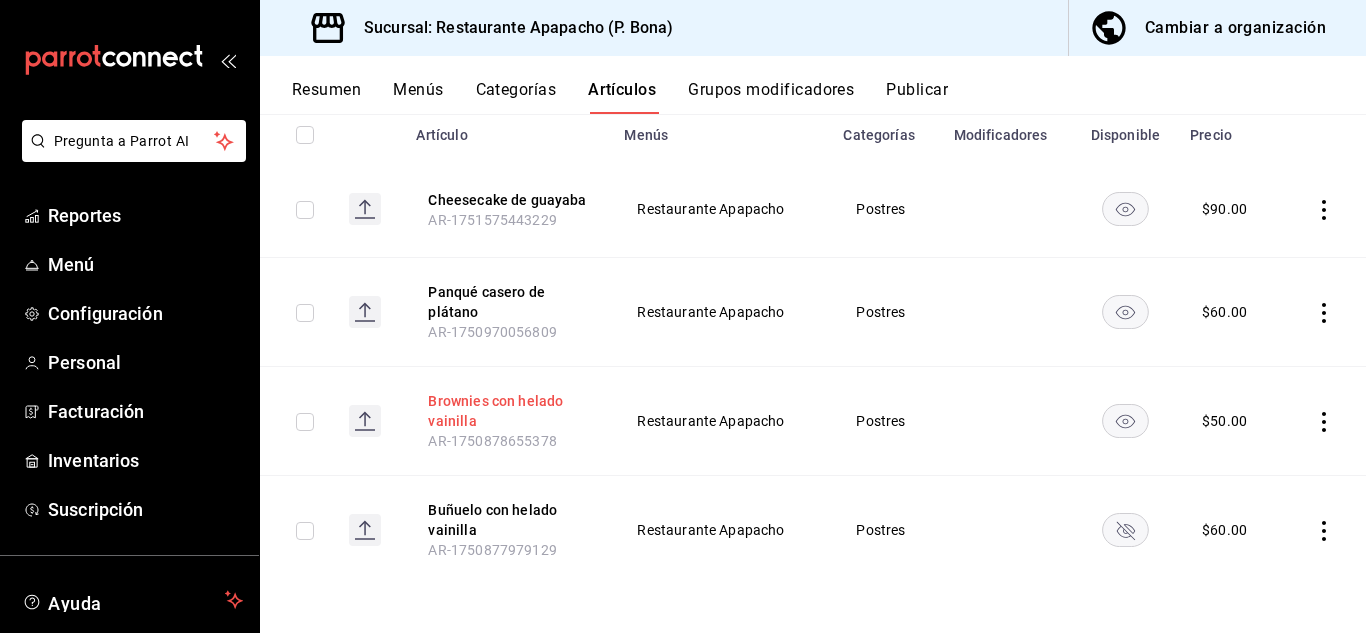 type 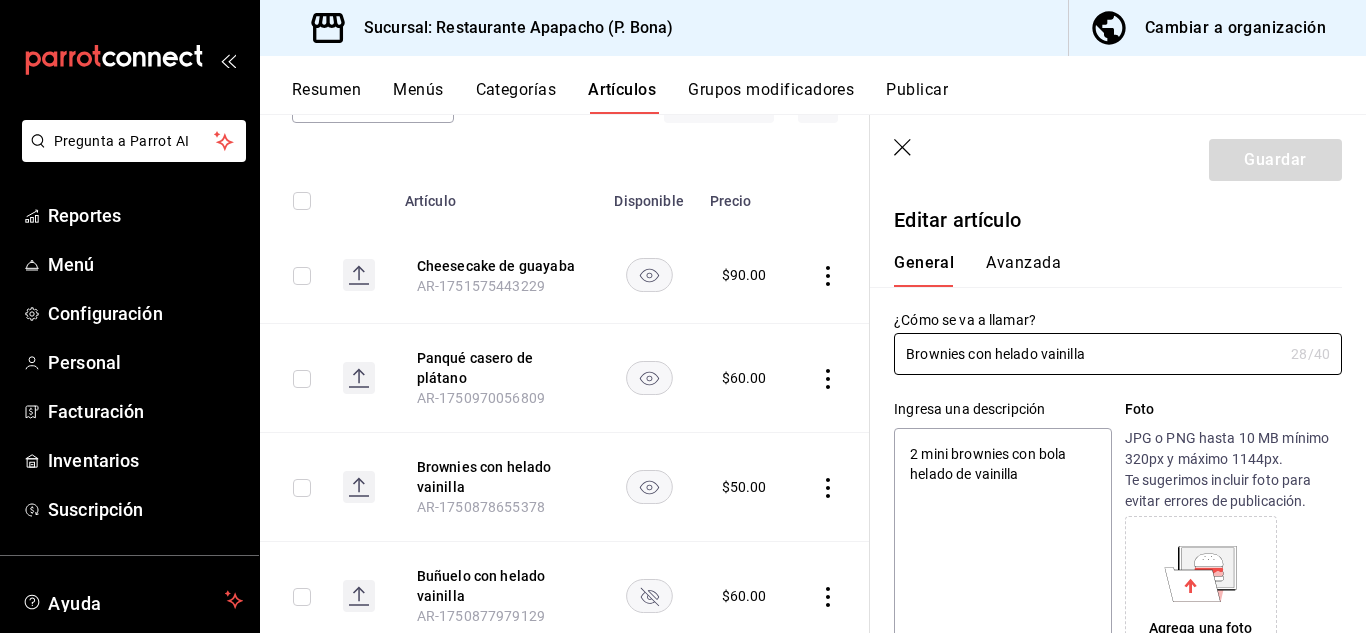 type on "x" 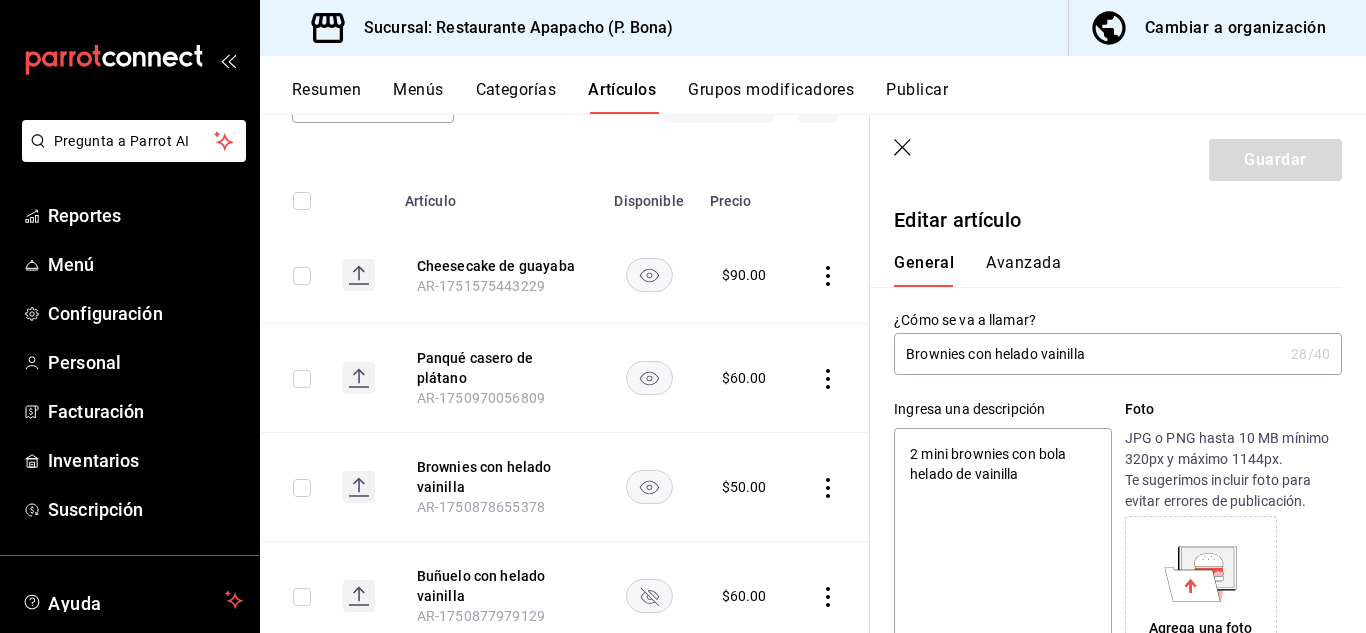 click on "2 mini brownies con bola helado de vainilla" at bounding box center [1002, 548] 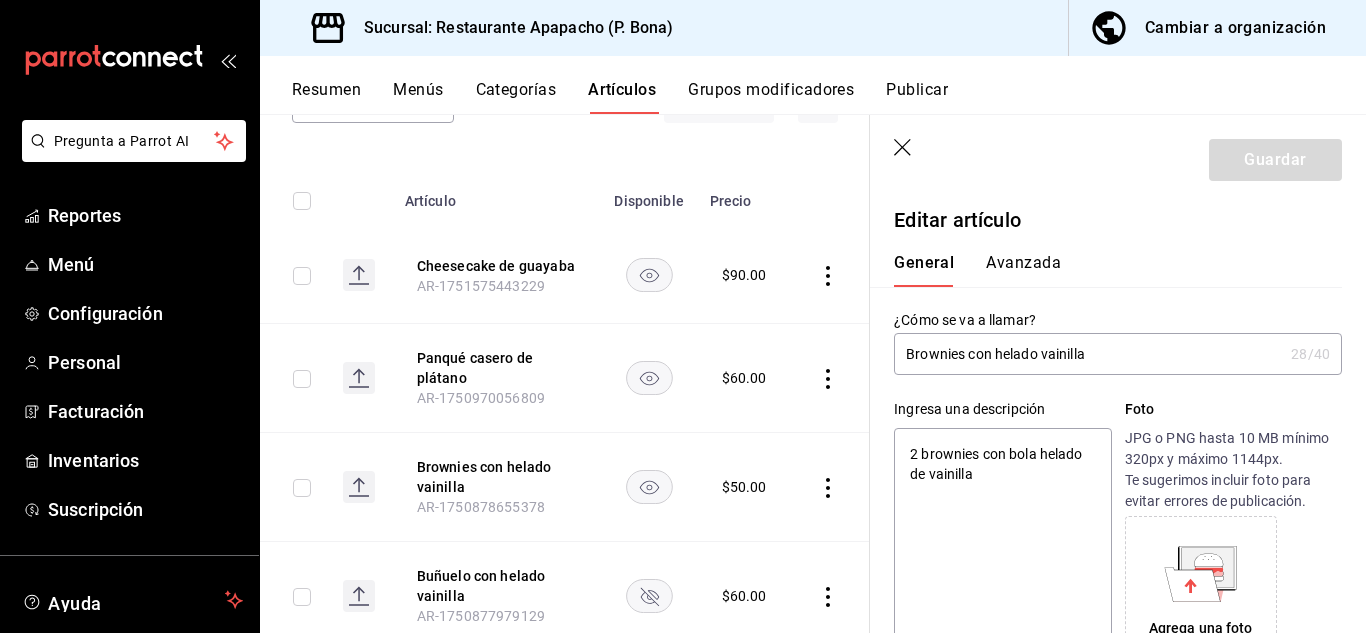 type on "x" 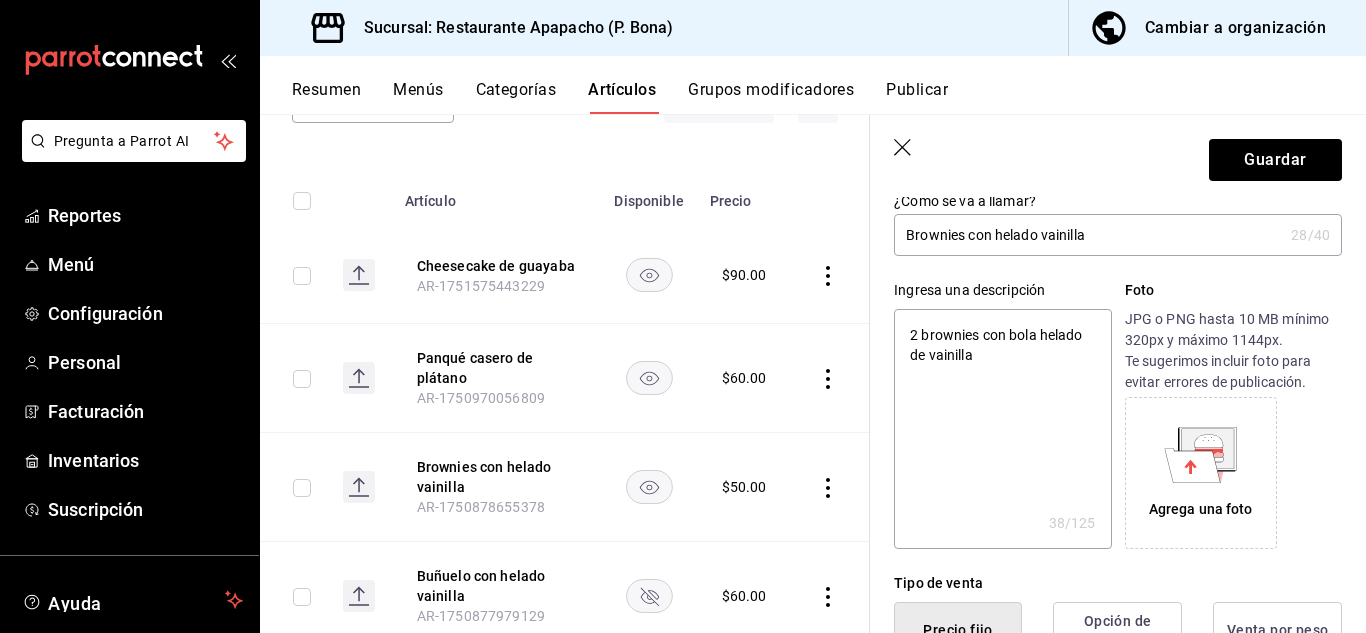 scroll, scrollTop: 167, scrollLeft: 0, axis: vertical 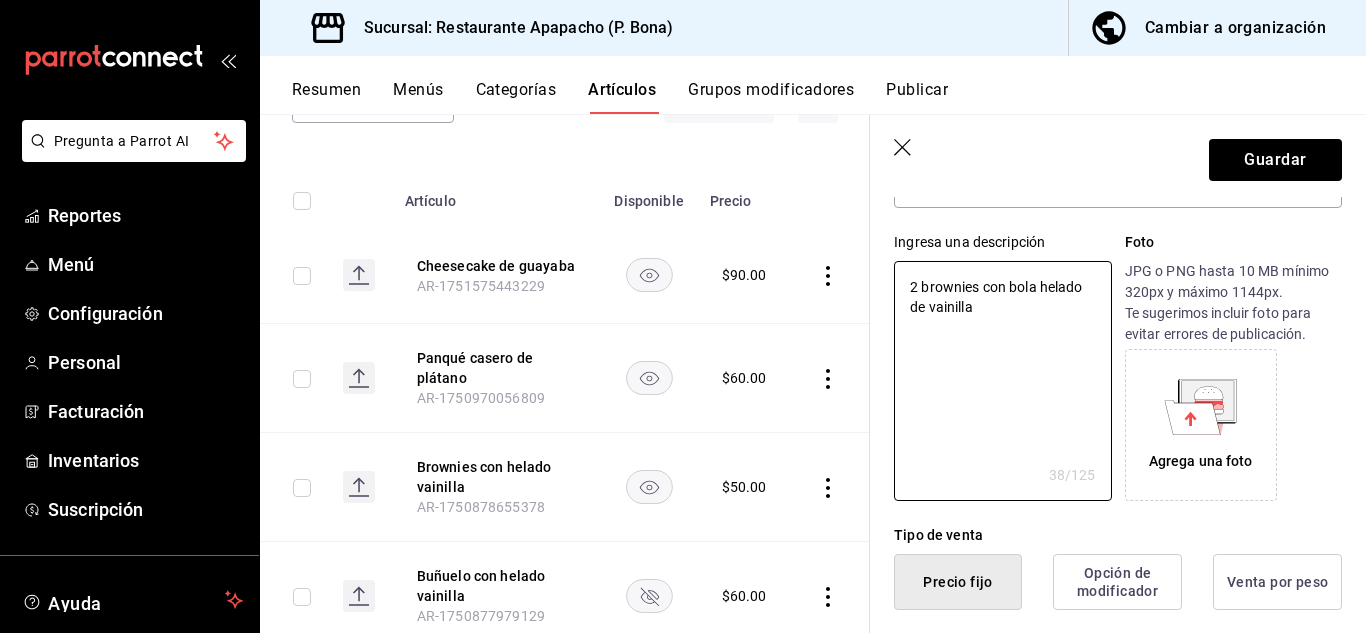 type on "2 brownies con bola helado de vainilla" 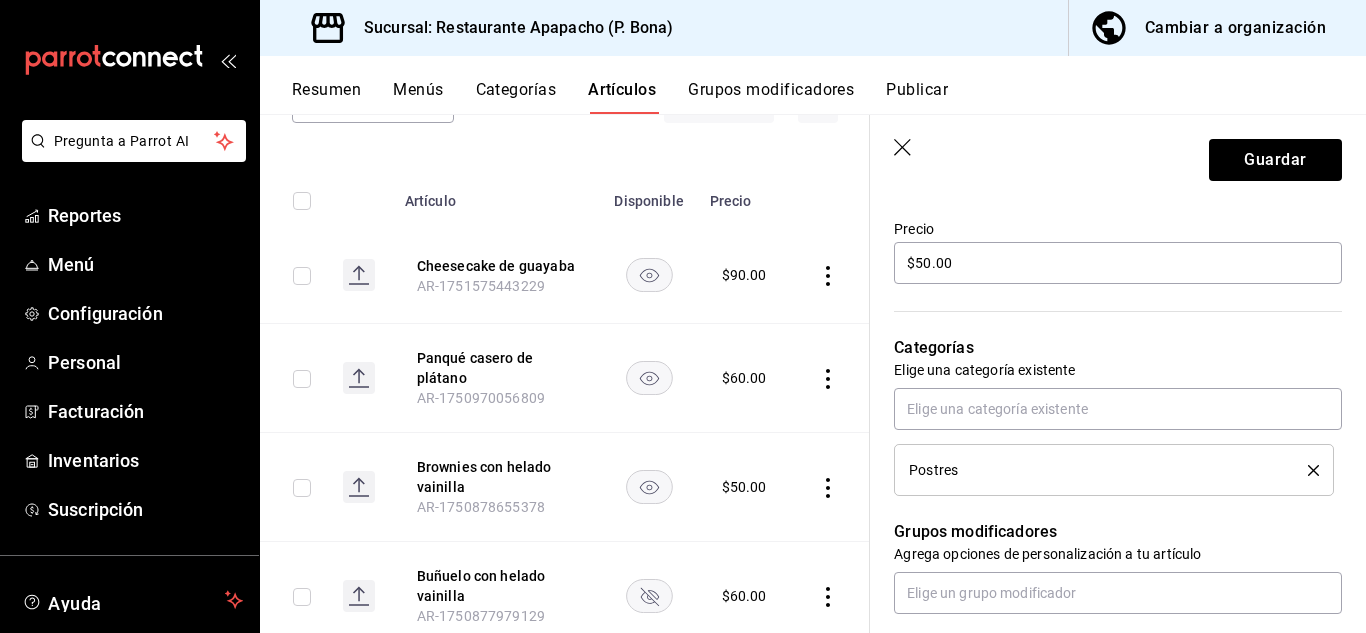 scroll, scrollTop: 532, scrollLeft: 0, axis: vertical 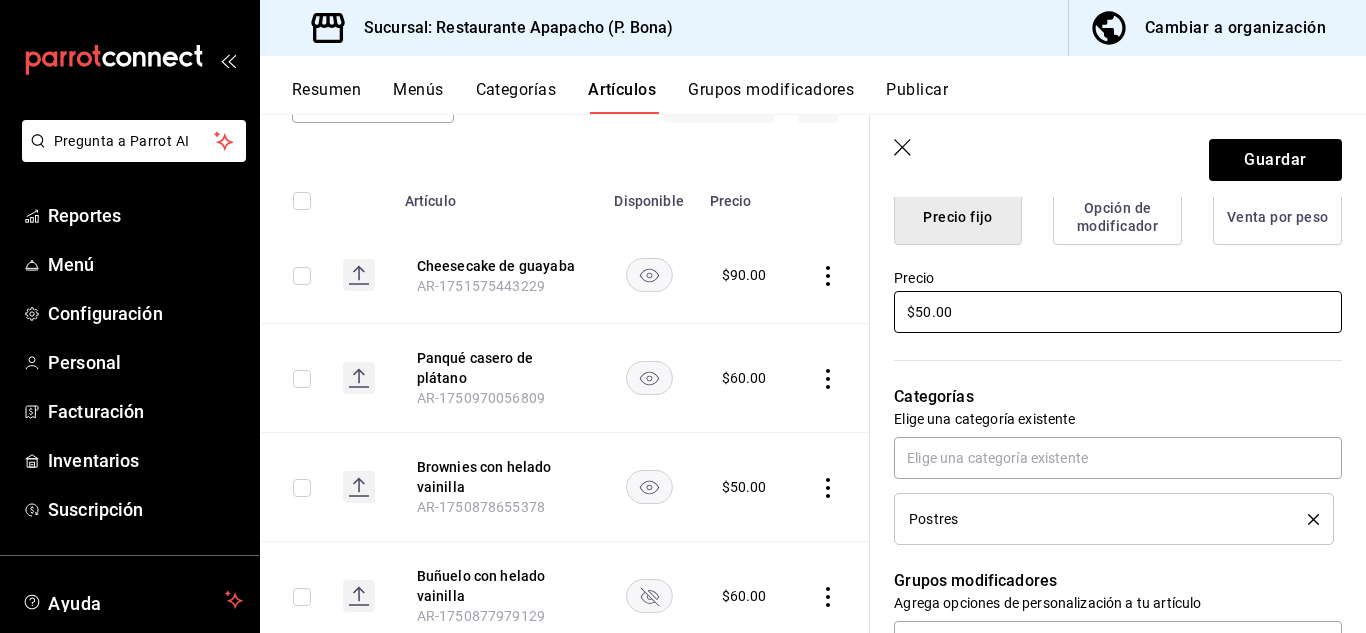 type on "x" 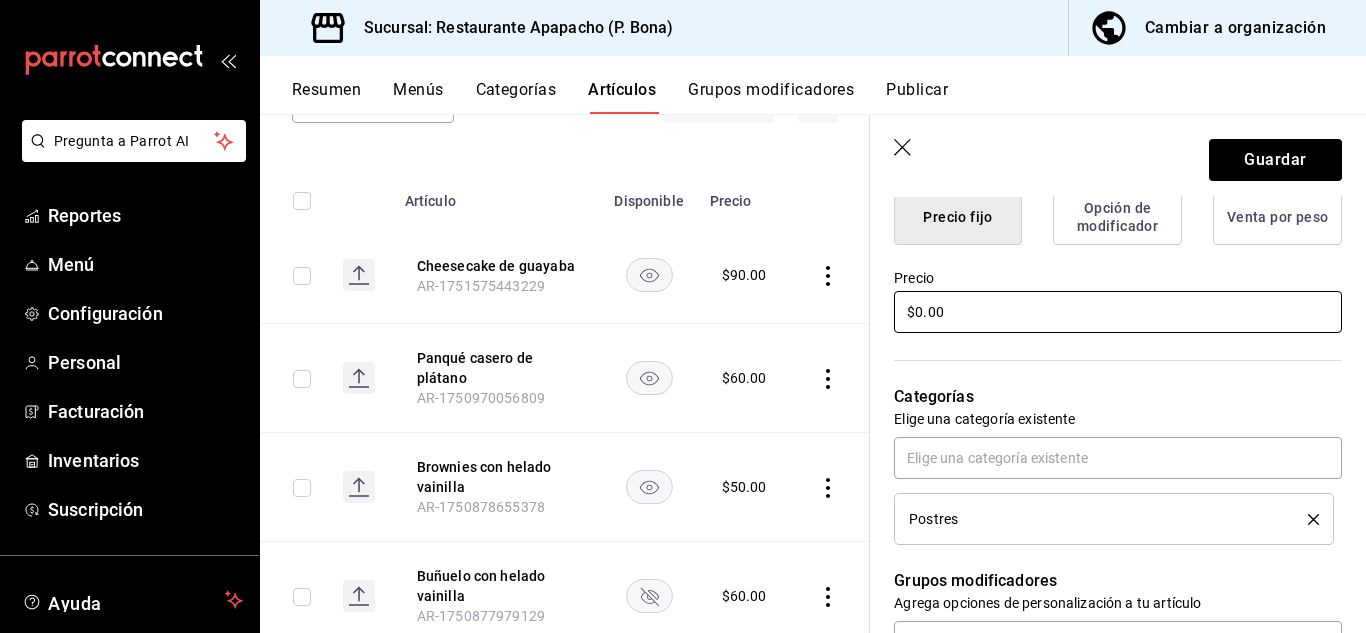 type on "x" 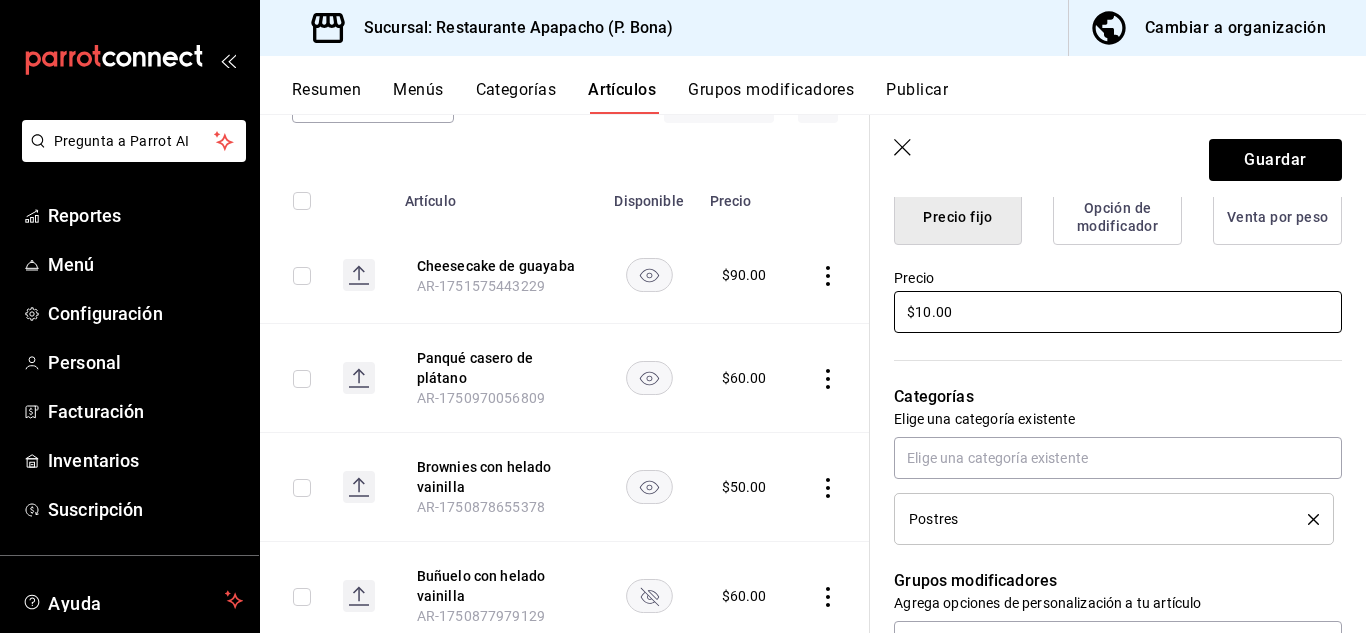type on "$100.00" 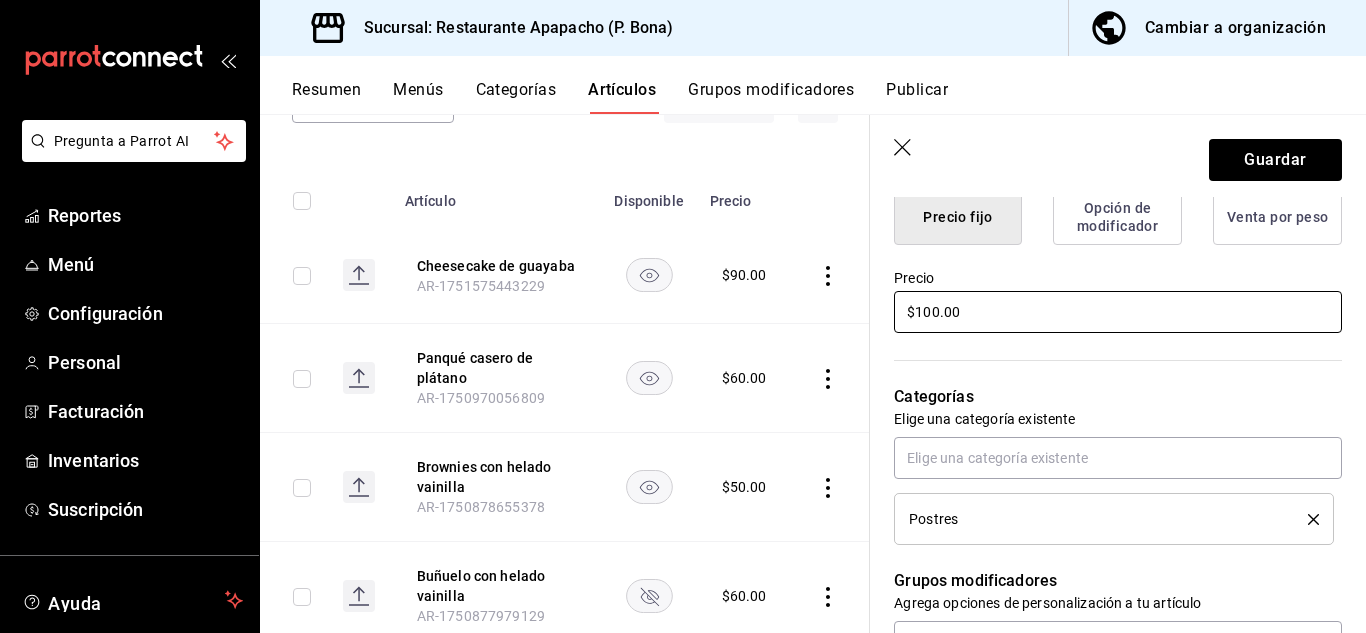 type on "x" 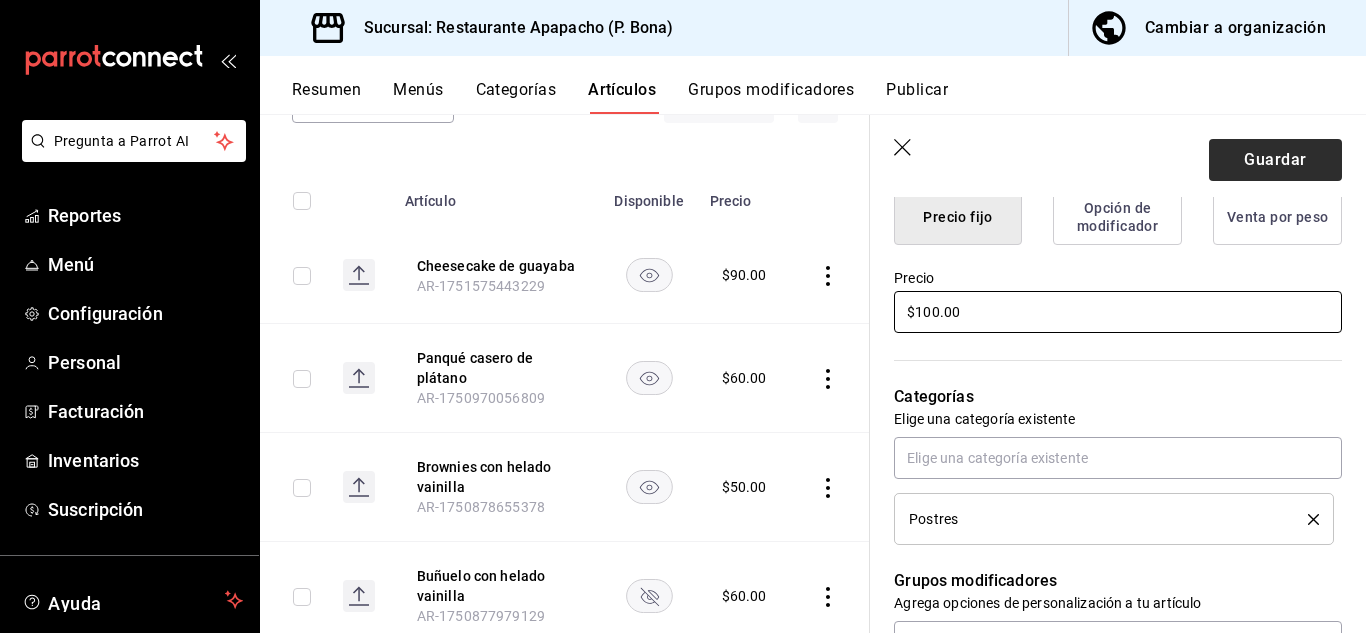 type on "$100.00" 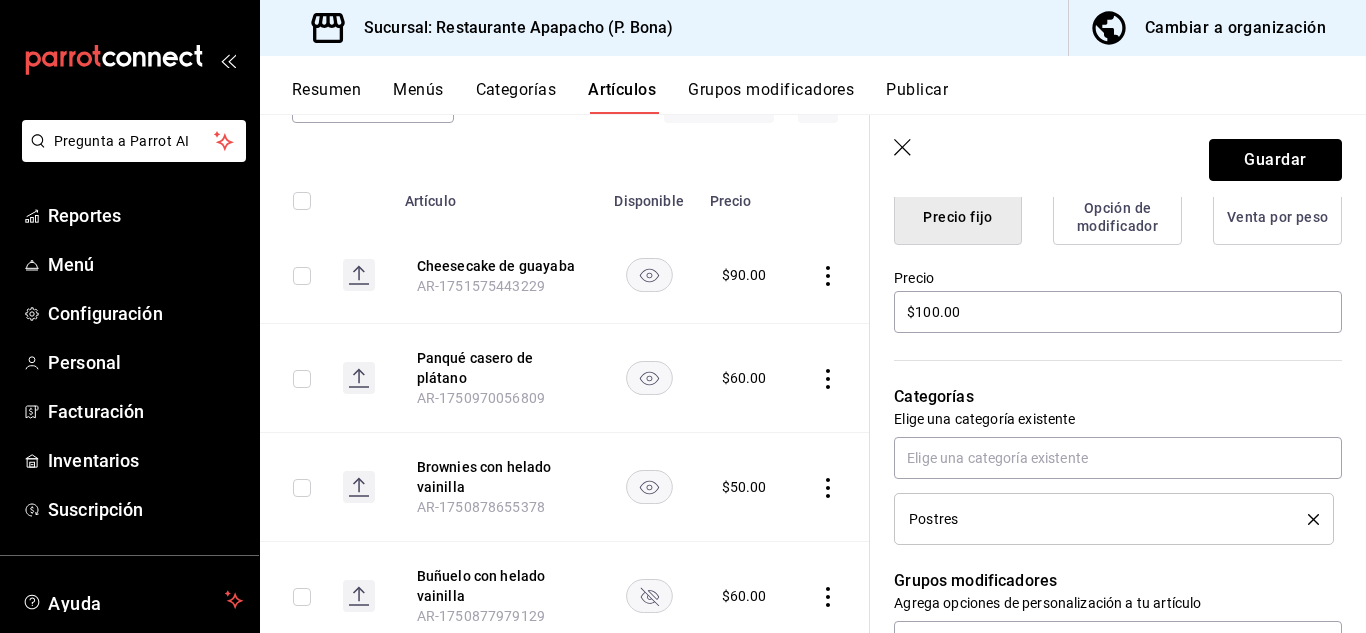 click on "Guardar" at bounding box center [1275, 160] 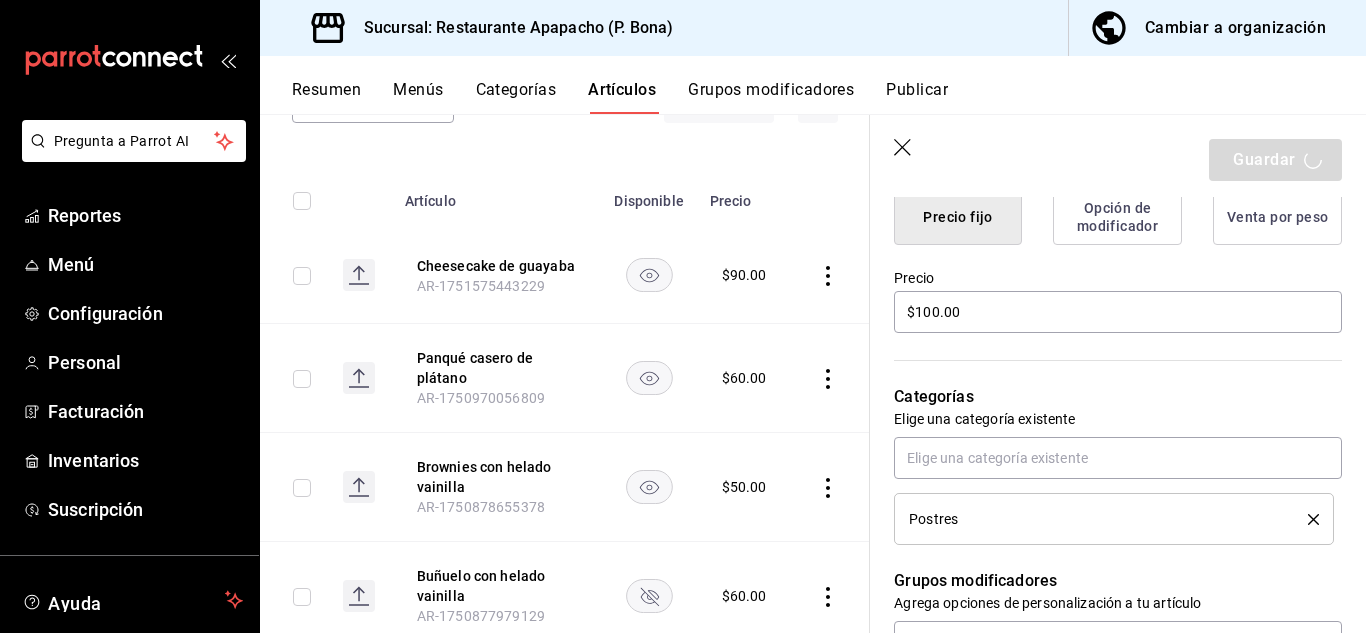 type on "x" 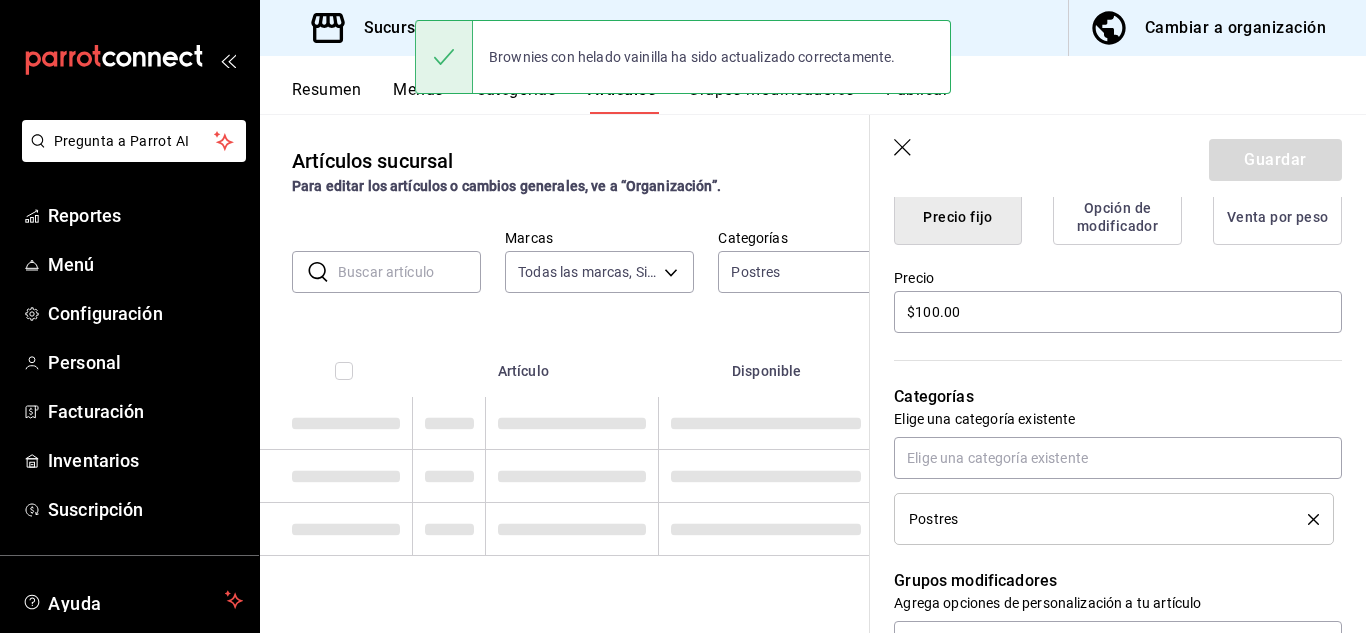 scroll, scrollTop: 0, scrollLeft: 0, axis: both 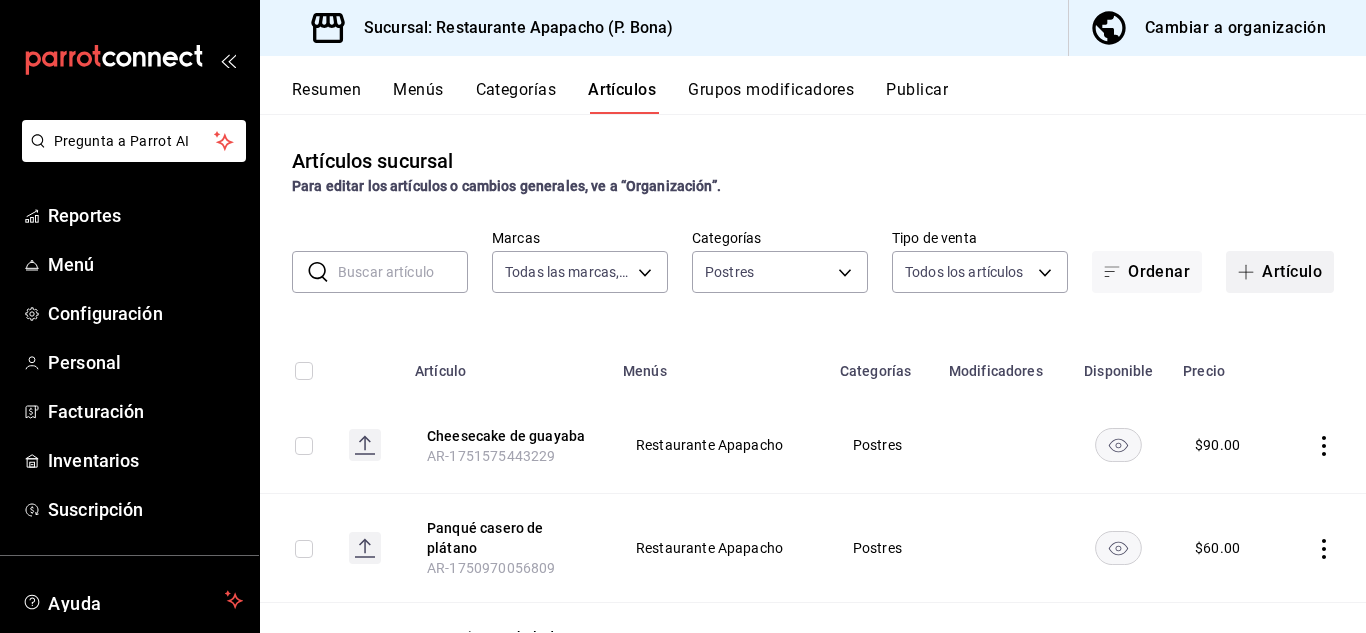 click 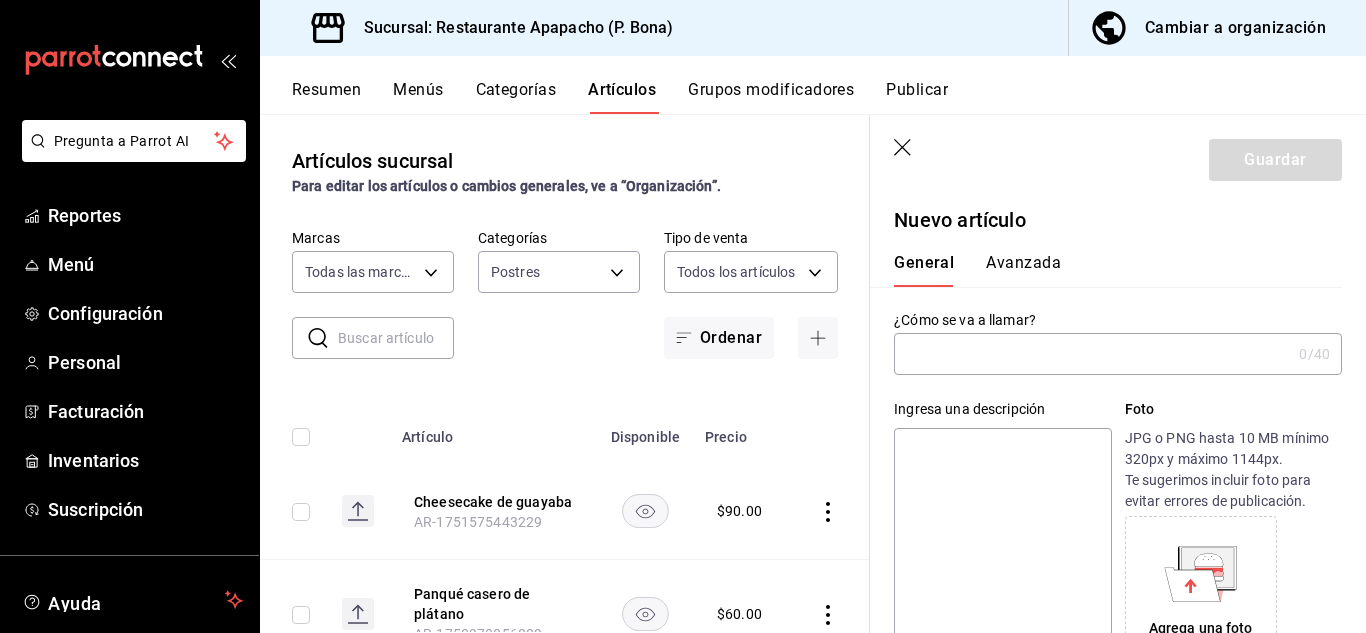 click at bounding box center (1092, 354) 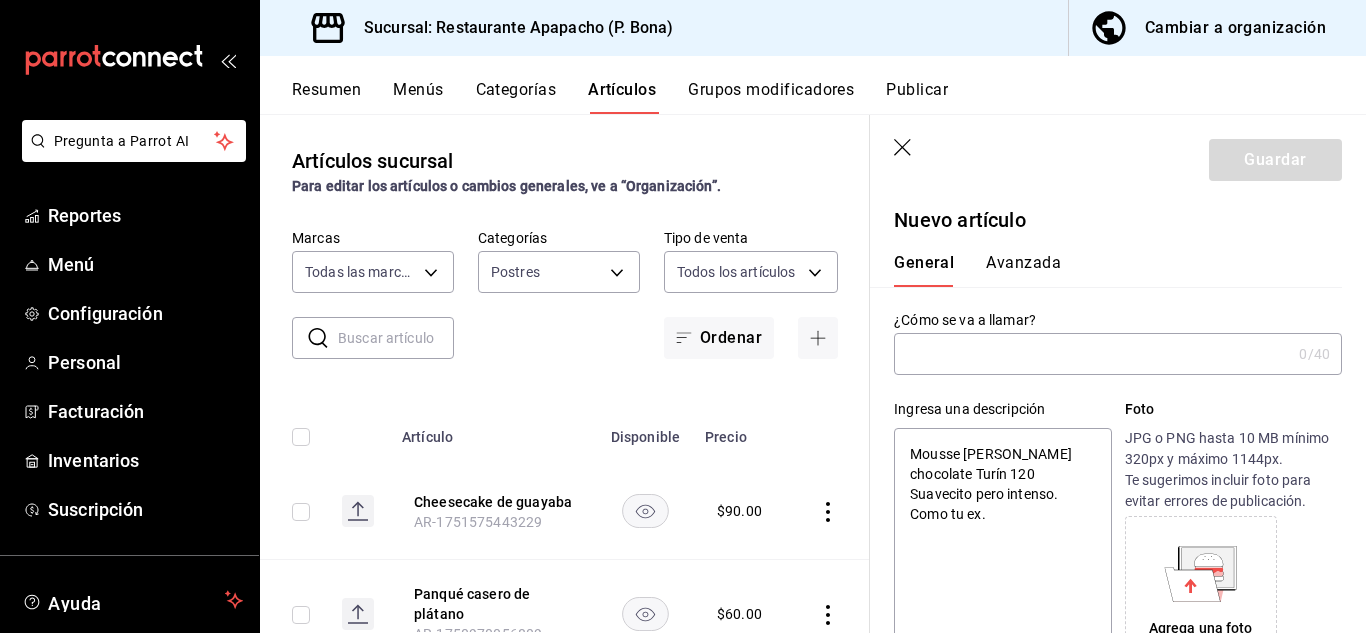 type on "x" 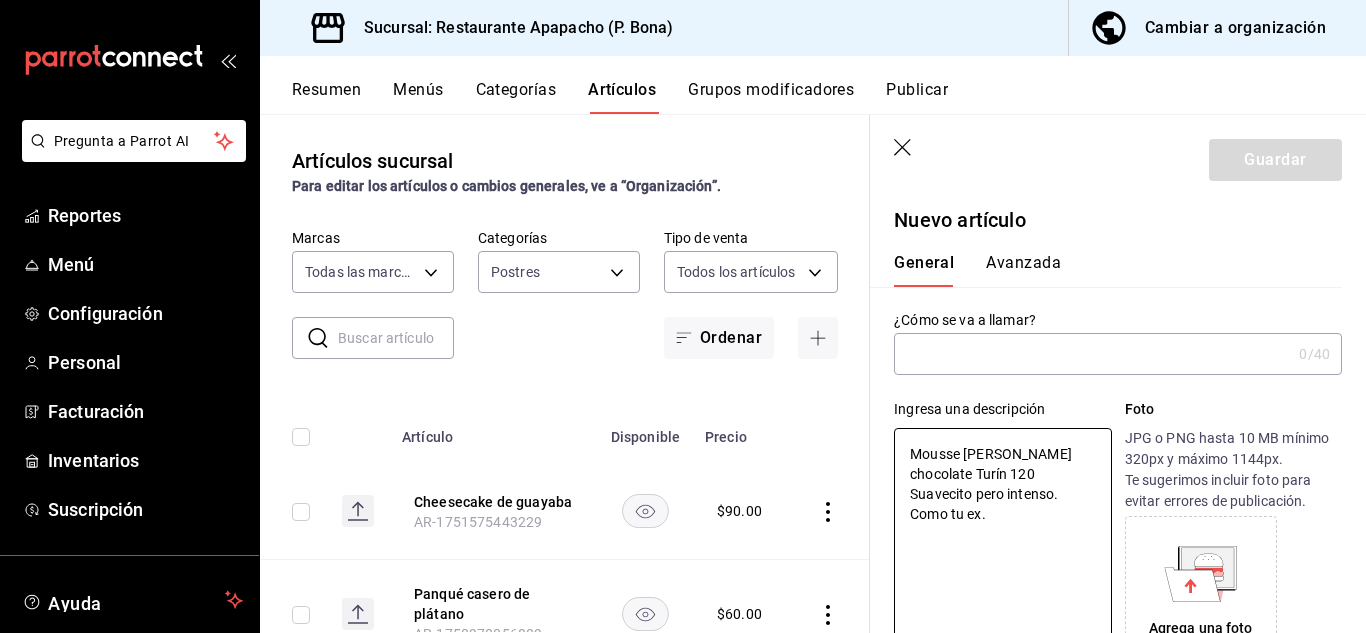 drag, startPoint x: 944, startPoint y: 476, endPoint x: 892, endPoint y: 444, distance: 61.05735 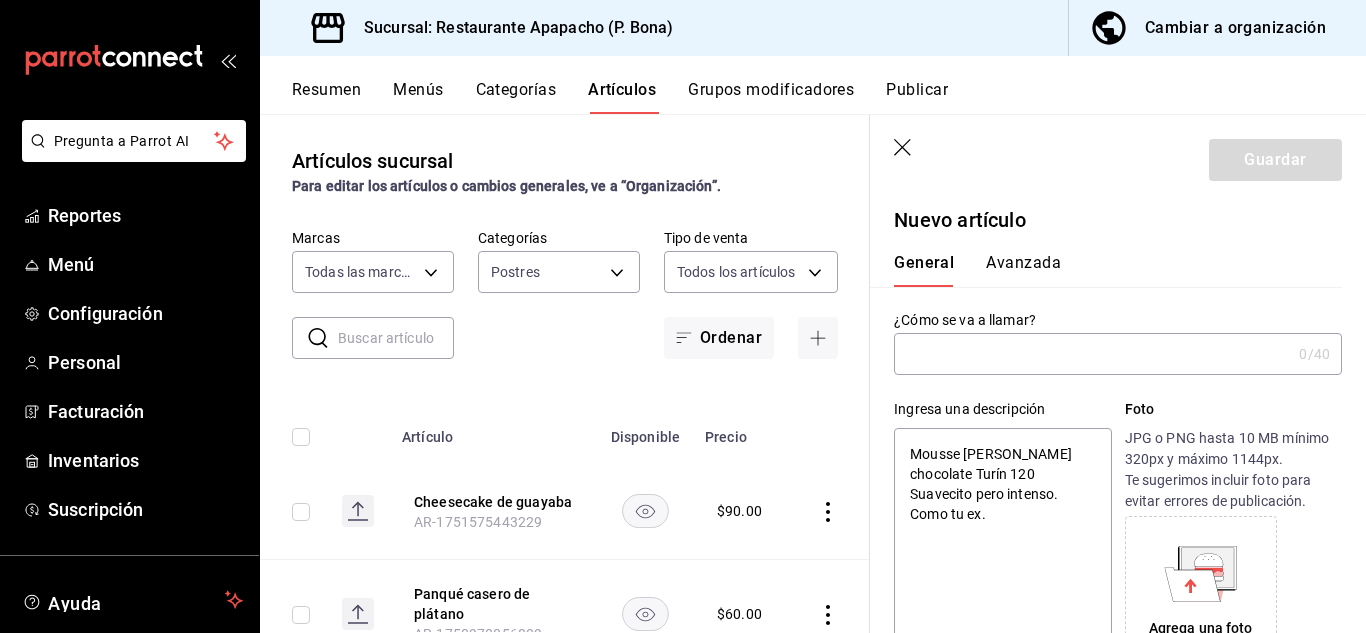 paste on "Mousse [PERSON_NAME] chocolate Turín" 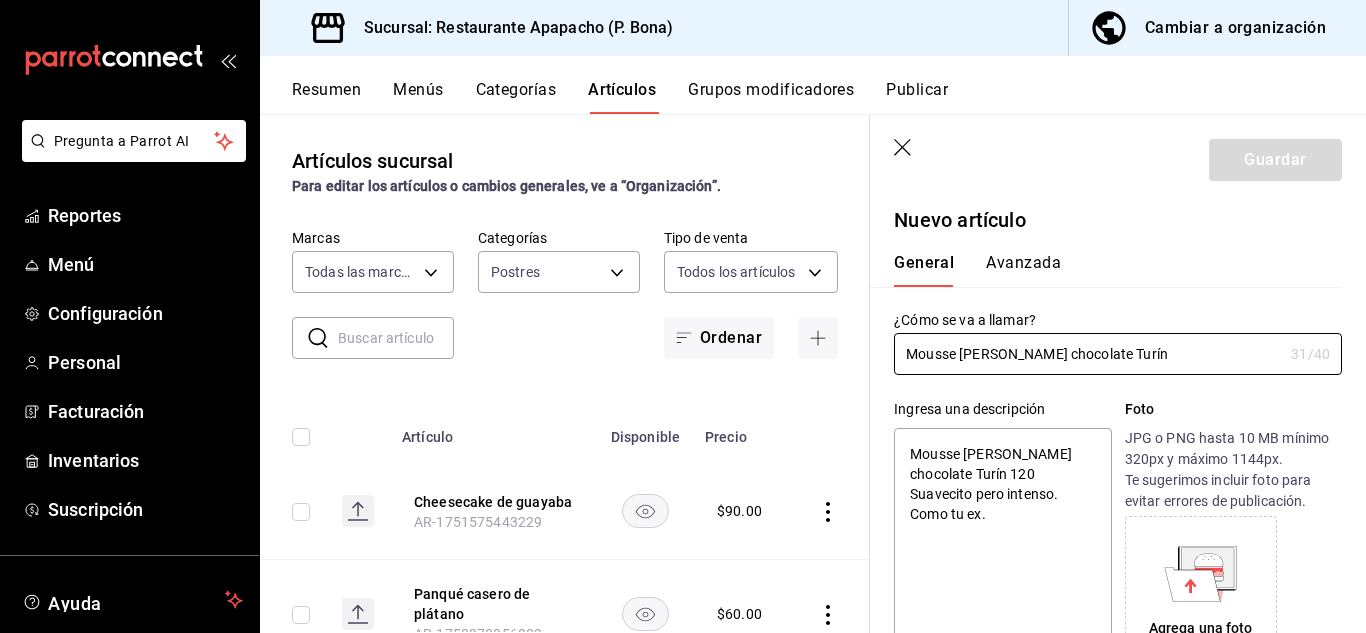 type on "Mousse [PERSON_NAME] chocolate Turín" 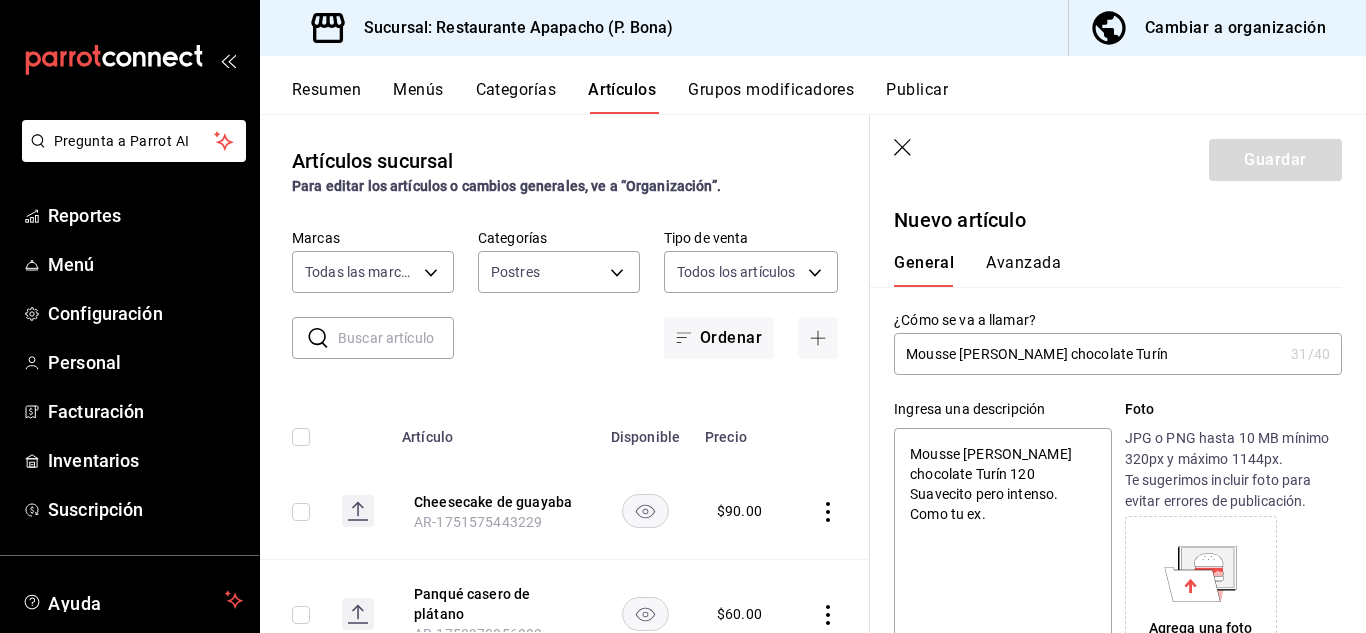 drag, startPoint x: 1063, startPoint y: 491, endPoint x: 976, endPoint y: 477, distance: 88.11924 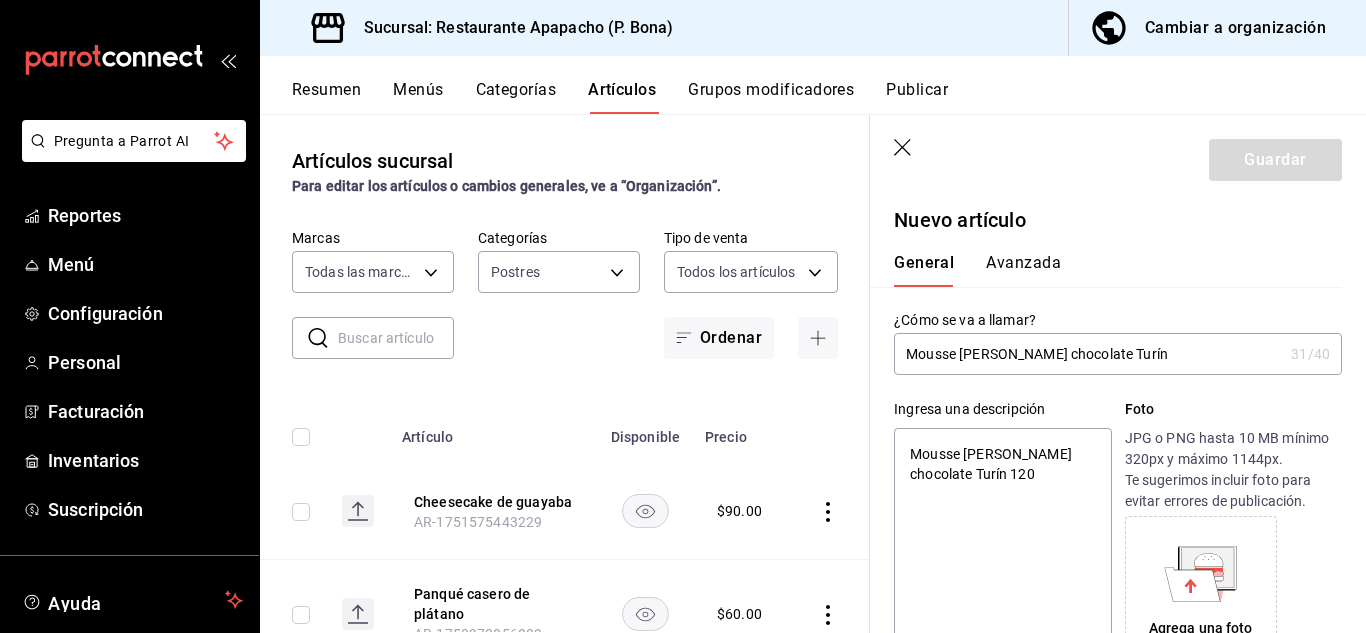 type on "Mousse [PERSON_NAME] chocolate Turín 120" 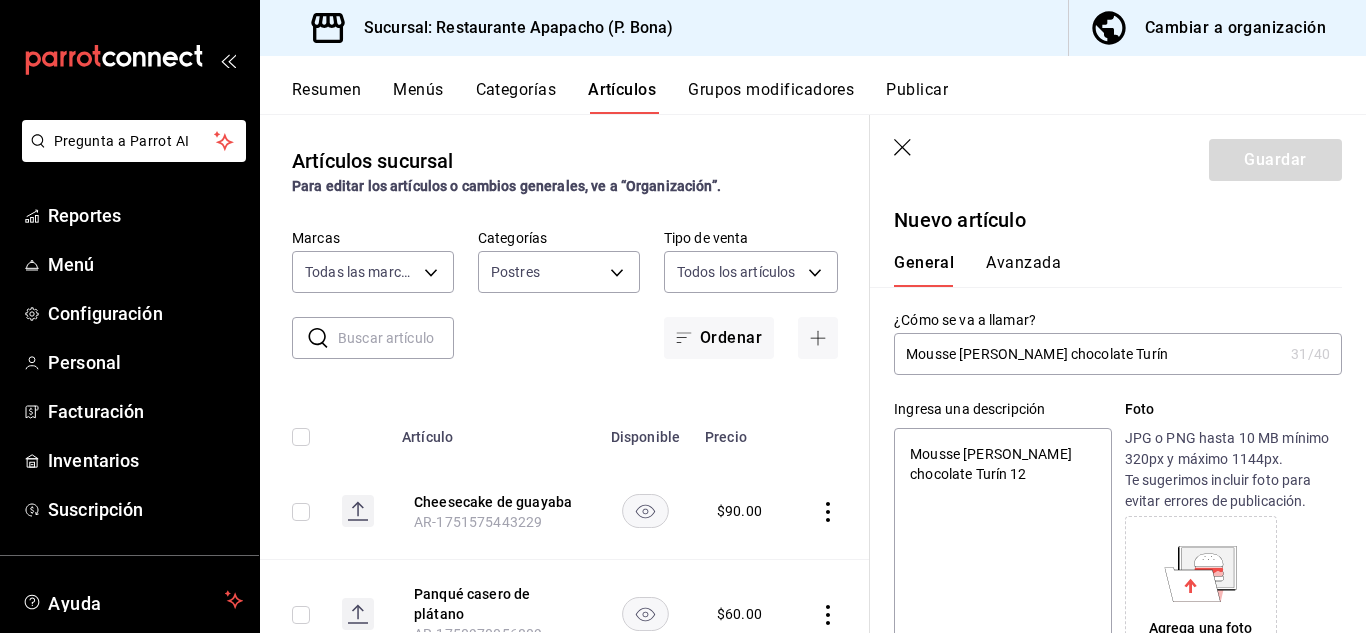 type on "Mousse [PERSON_NAME] chocolate Turín 1" 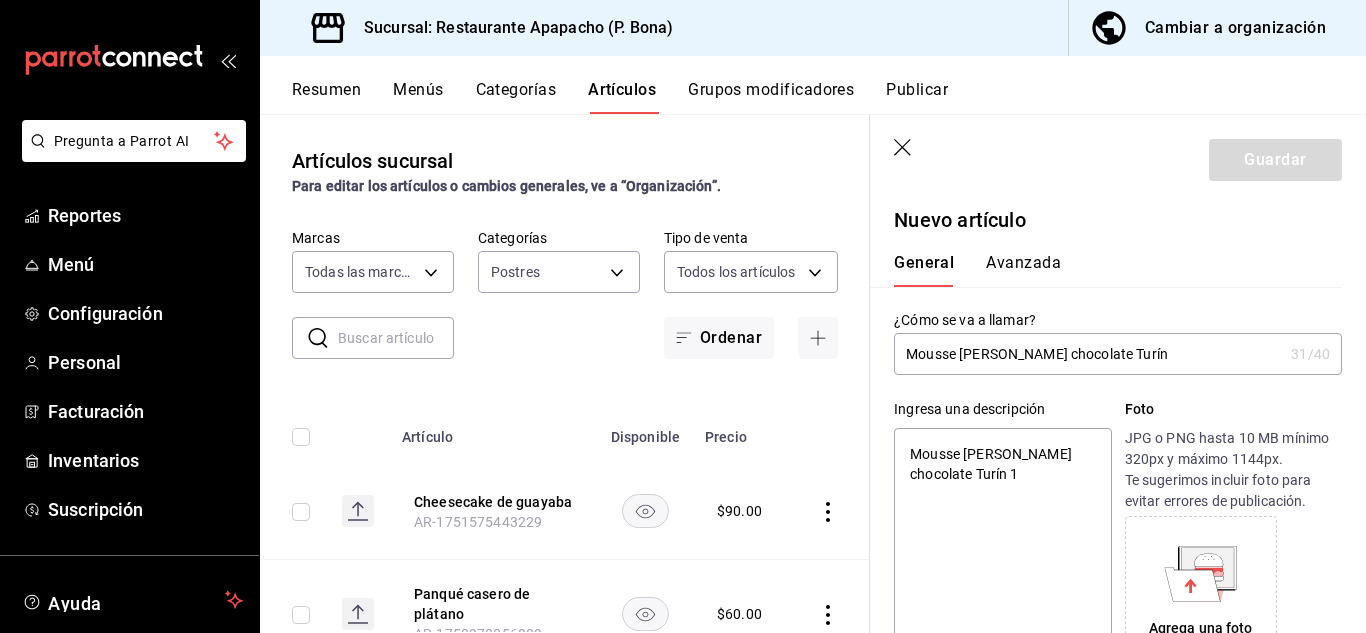 type on "x" 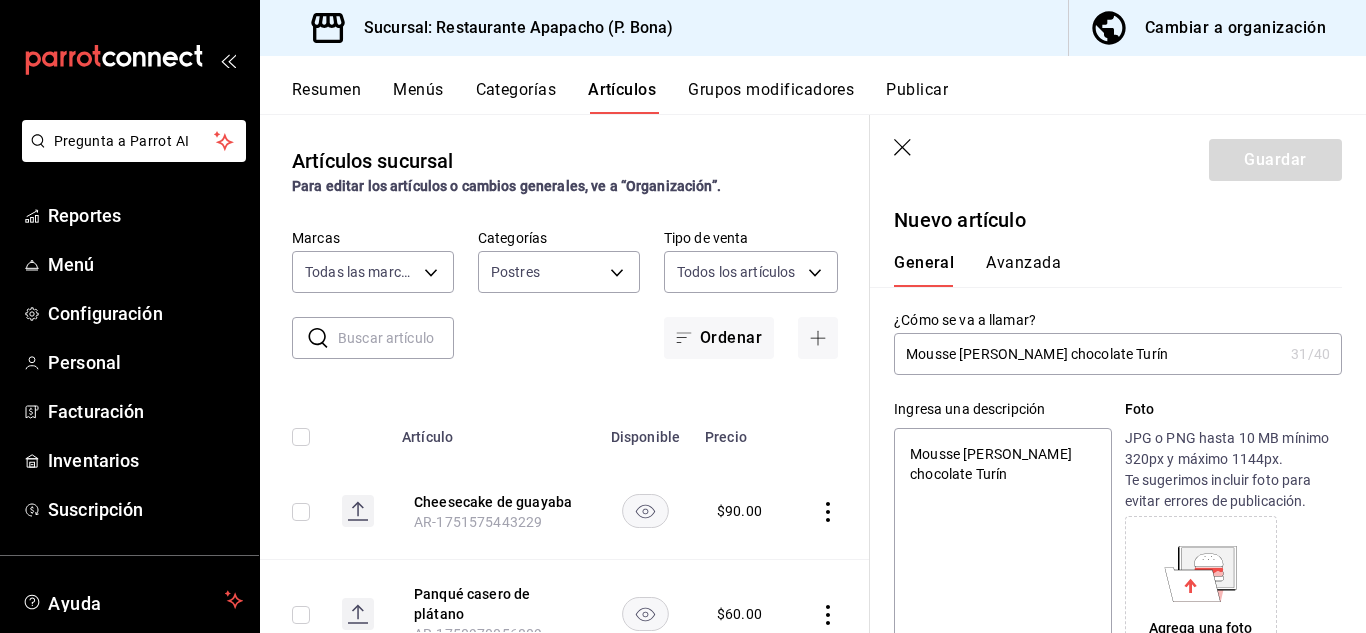 type on "x" 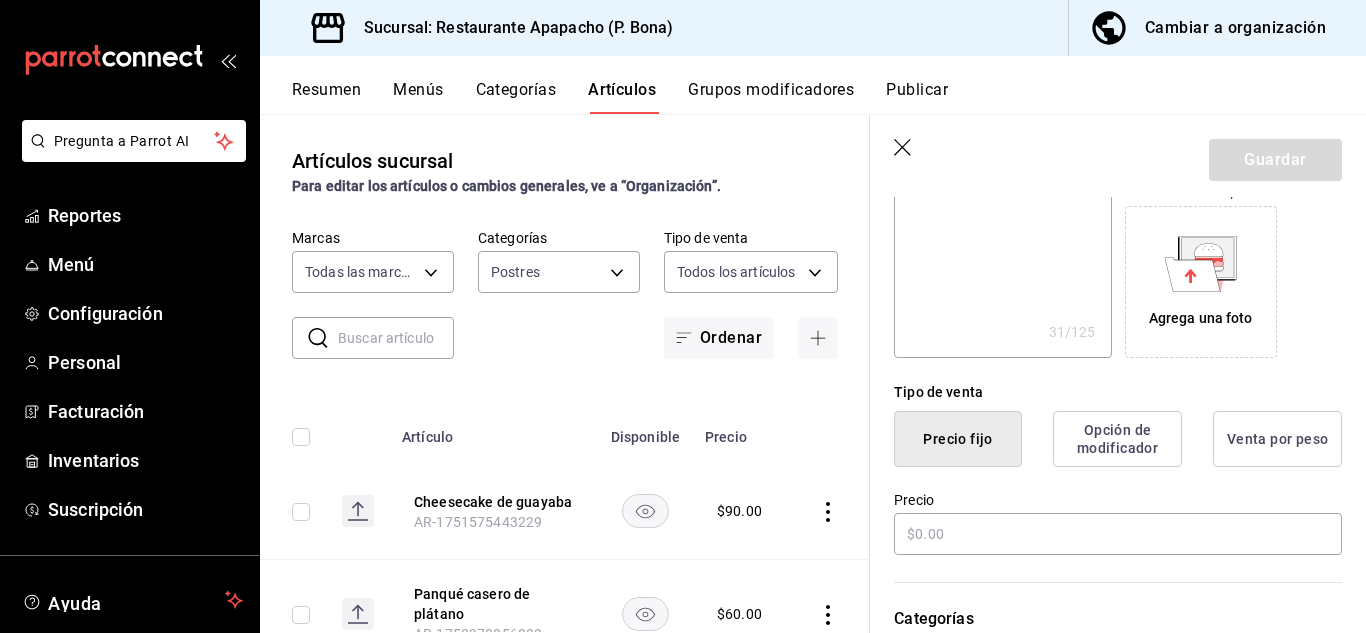 scroll, scrollTop: 333, scrollLeft: 0, axis: vertical 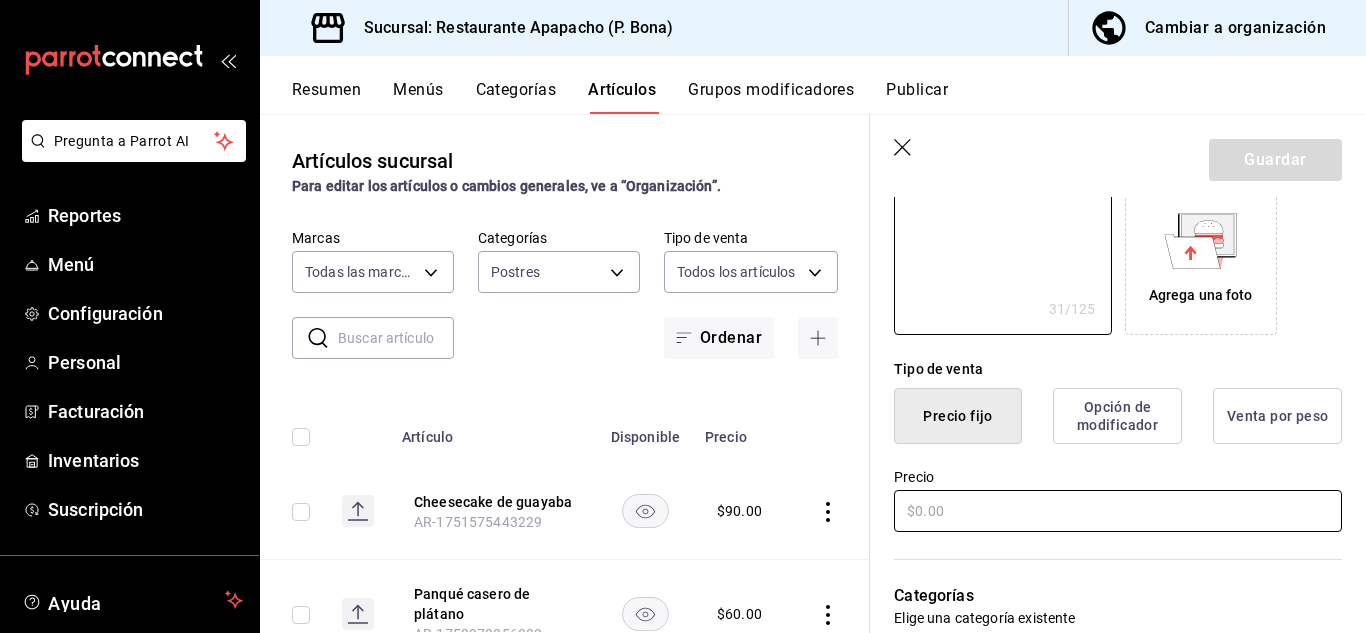 type on "Mousse [PERSON_NAME] chocolate Turín" 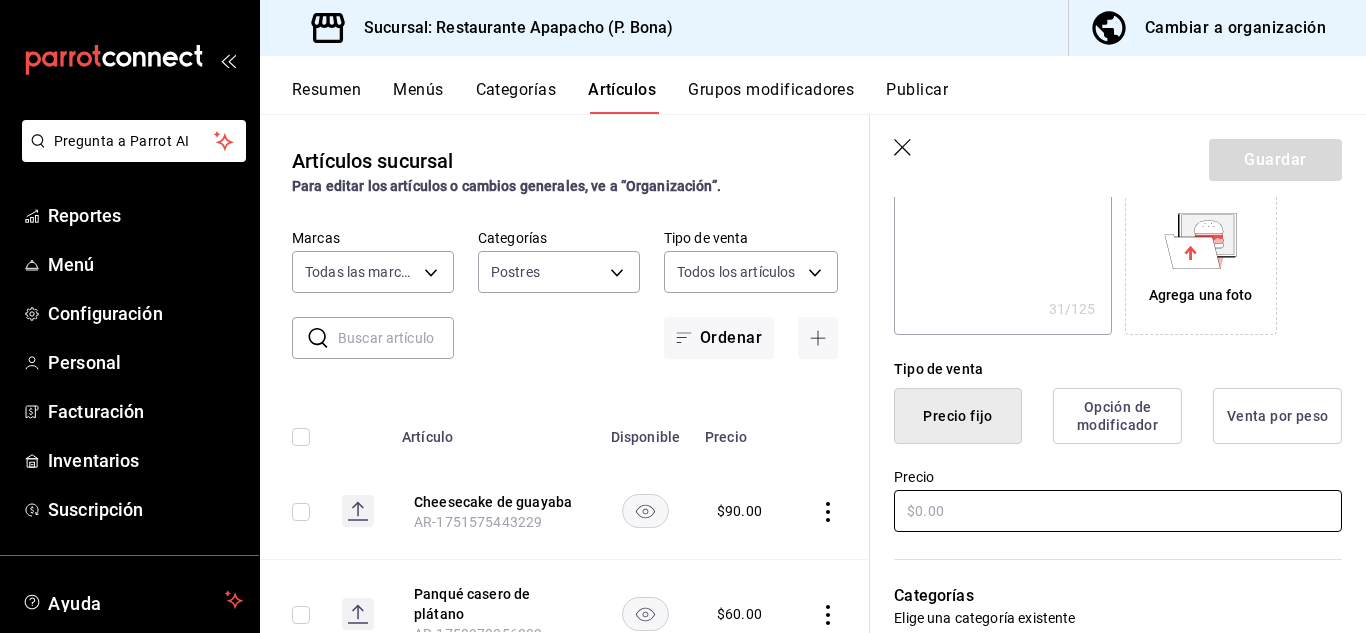type on "$1.00" 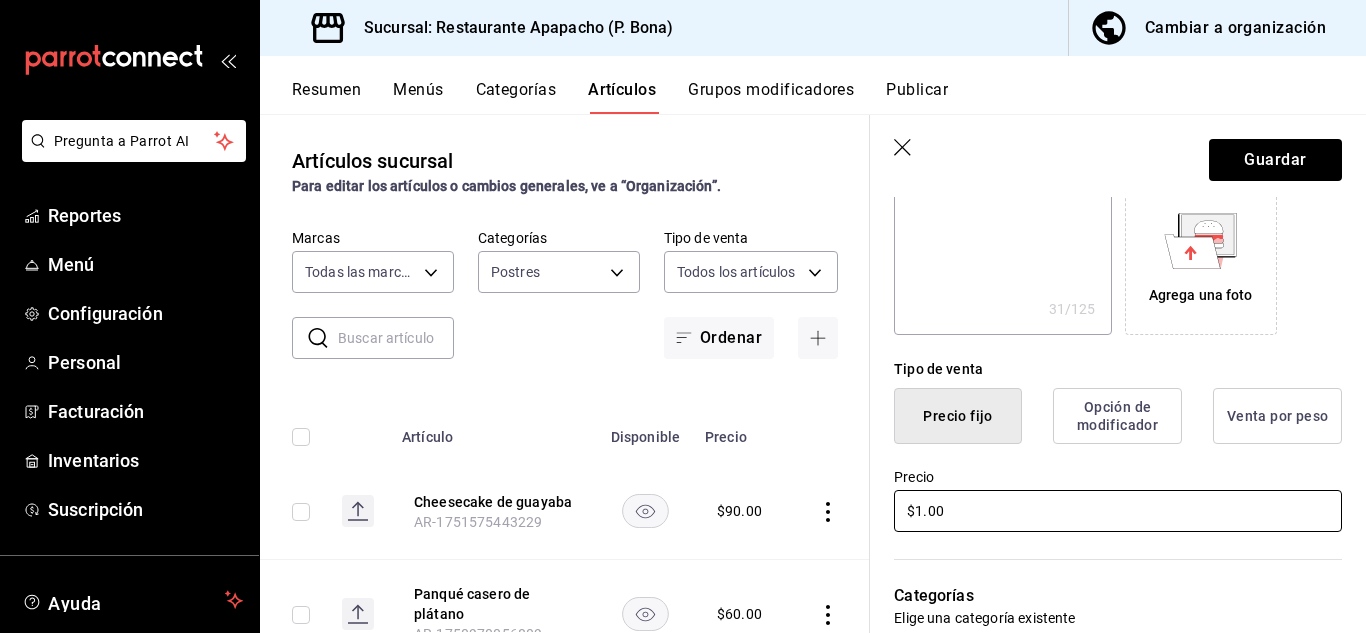 type on "x" 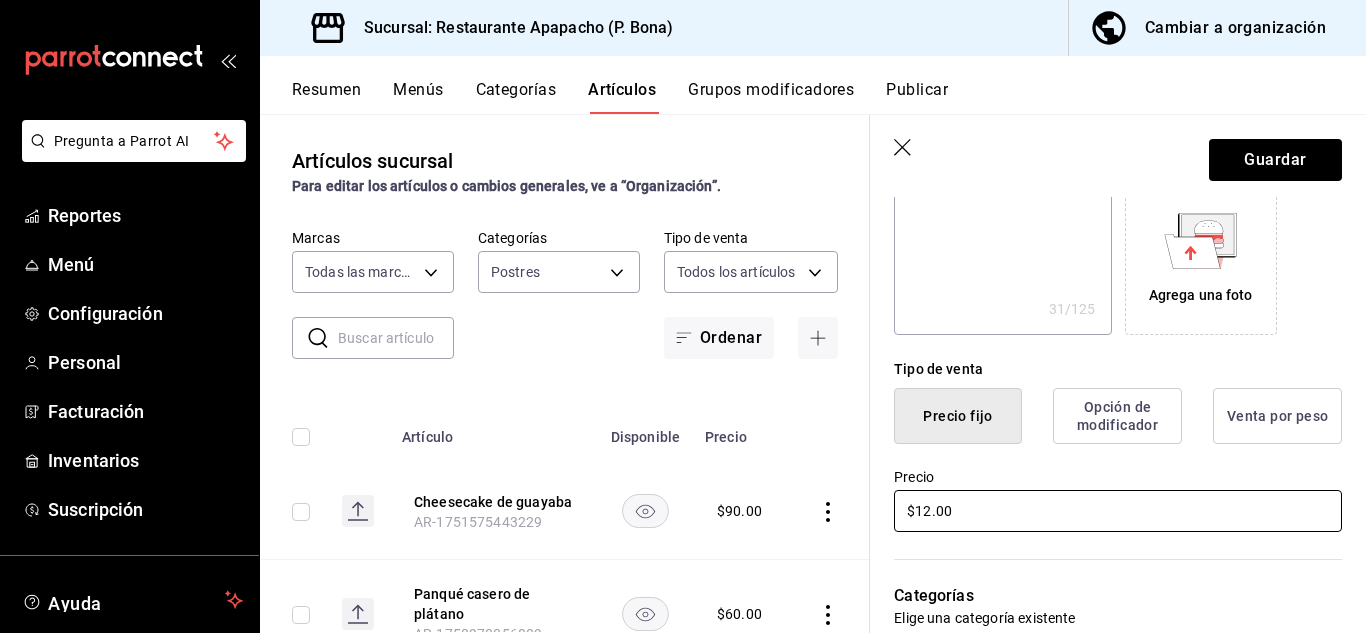 type on "x" 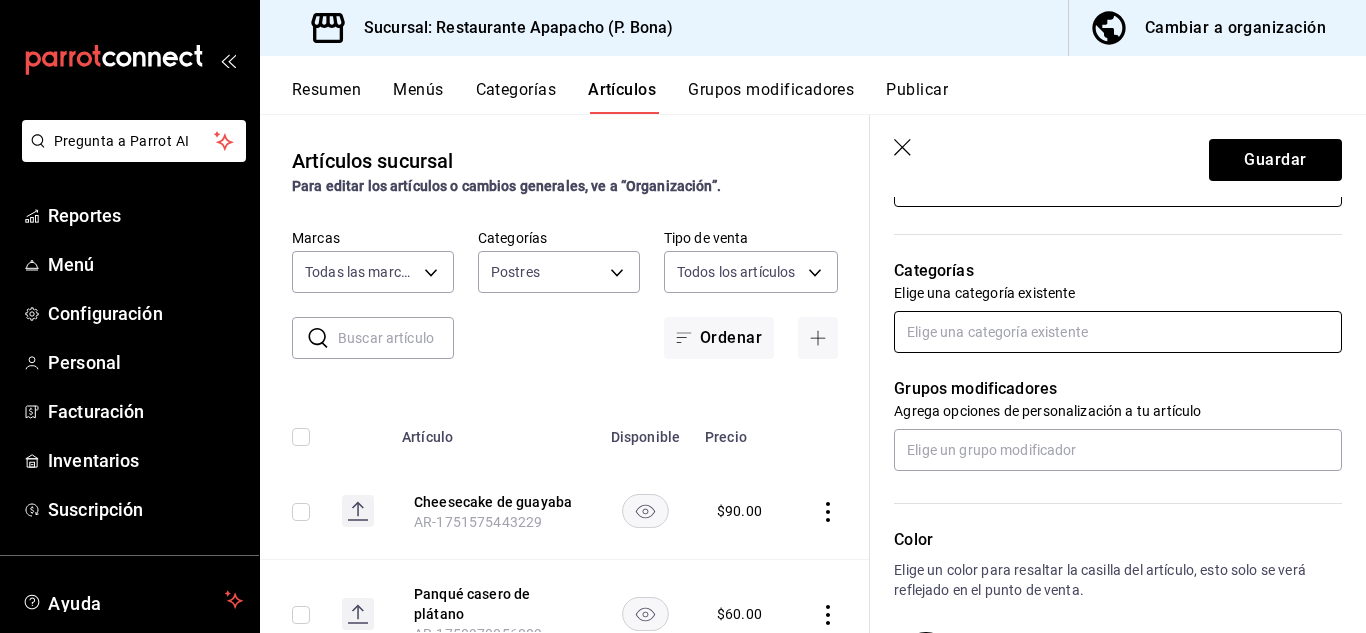 scroll, scrollTop: 667, scrollLeft: 0, axis: vertical 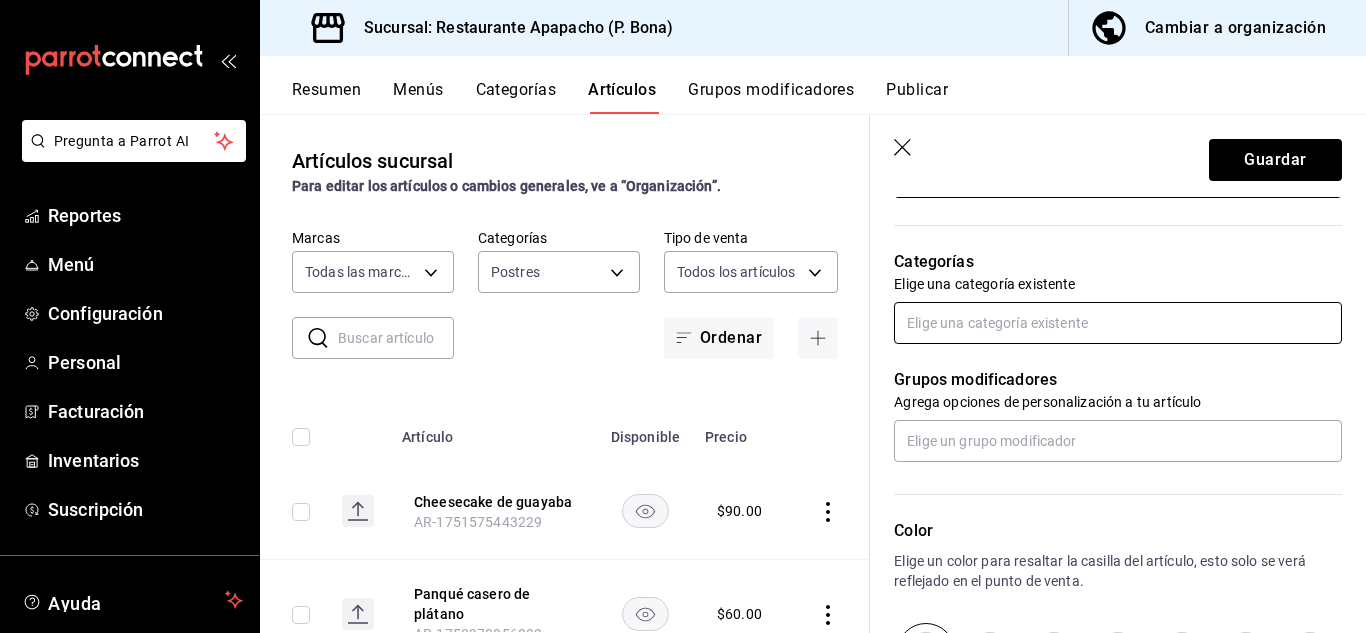 type on "$120.00" 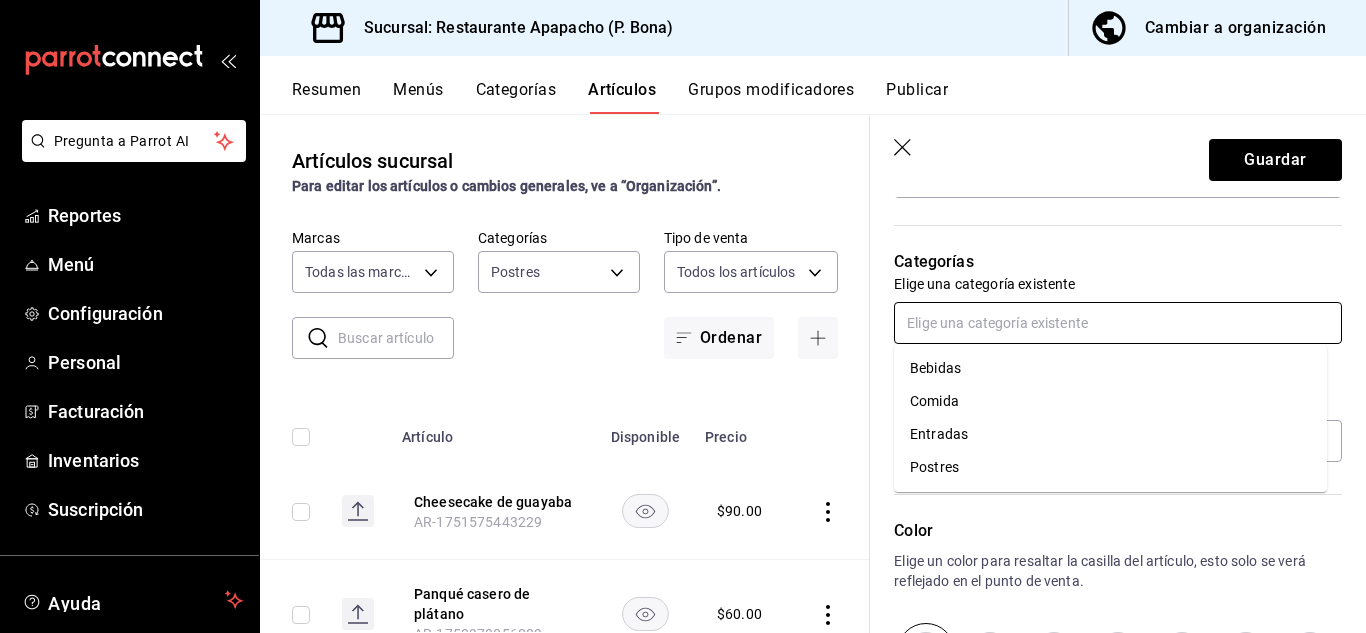click at bounding box center [1118, 323] 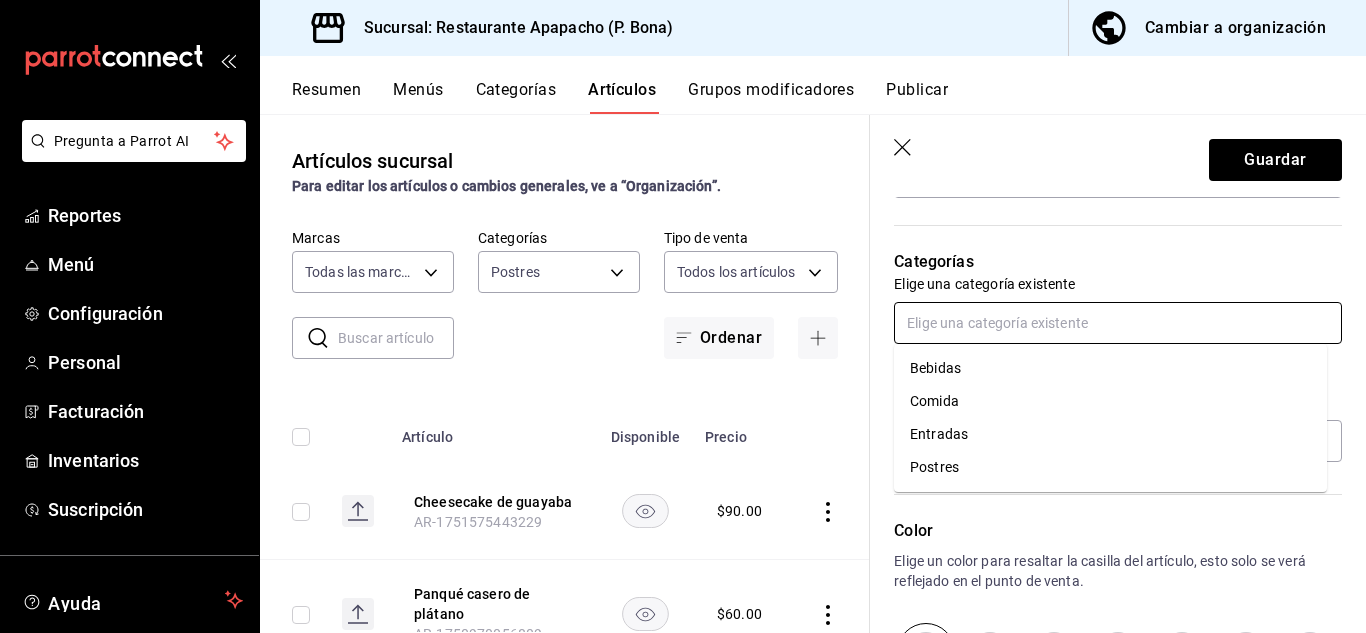 click on "Postres" at bounding box center [1110, 467] 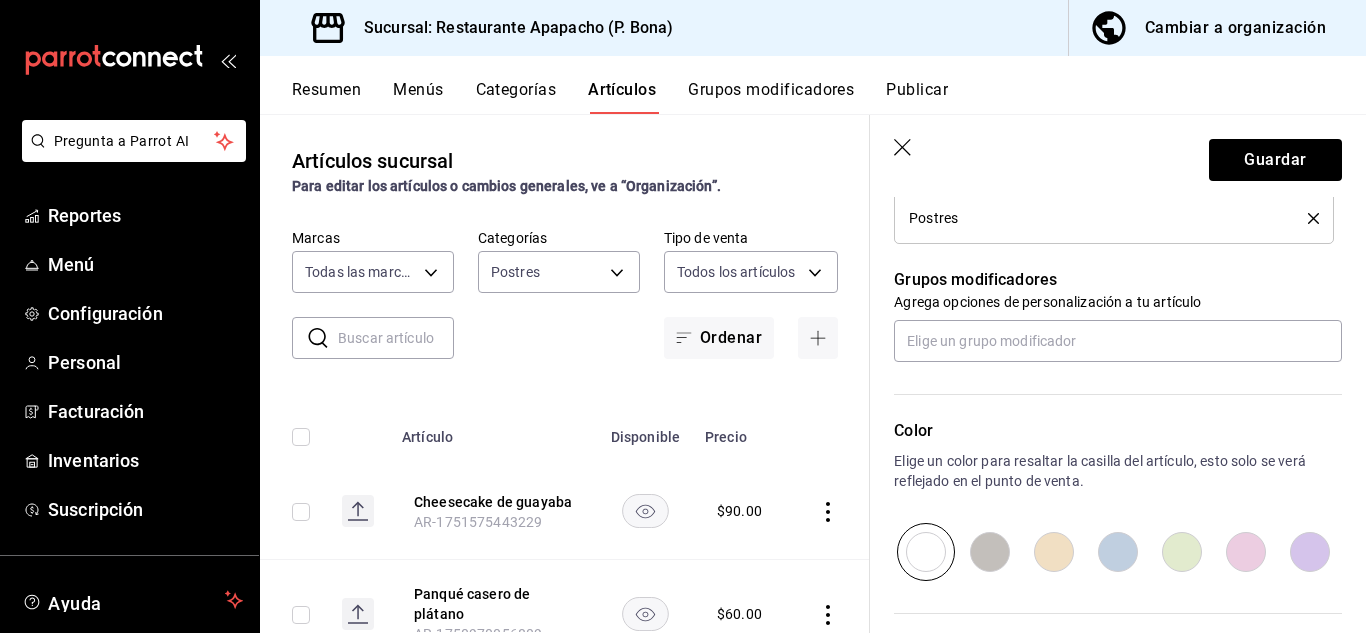 scroll, scrollTop: 1000, scrollLeft: 0, axis: vertical 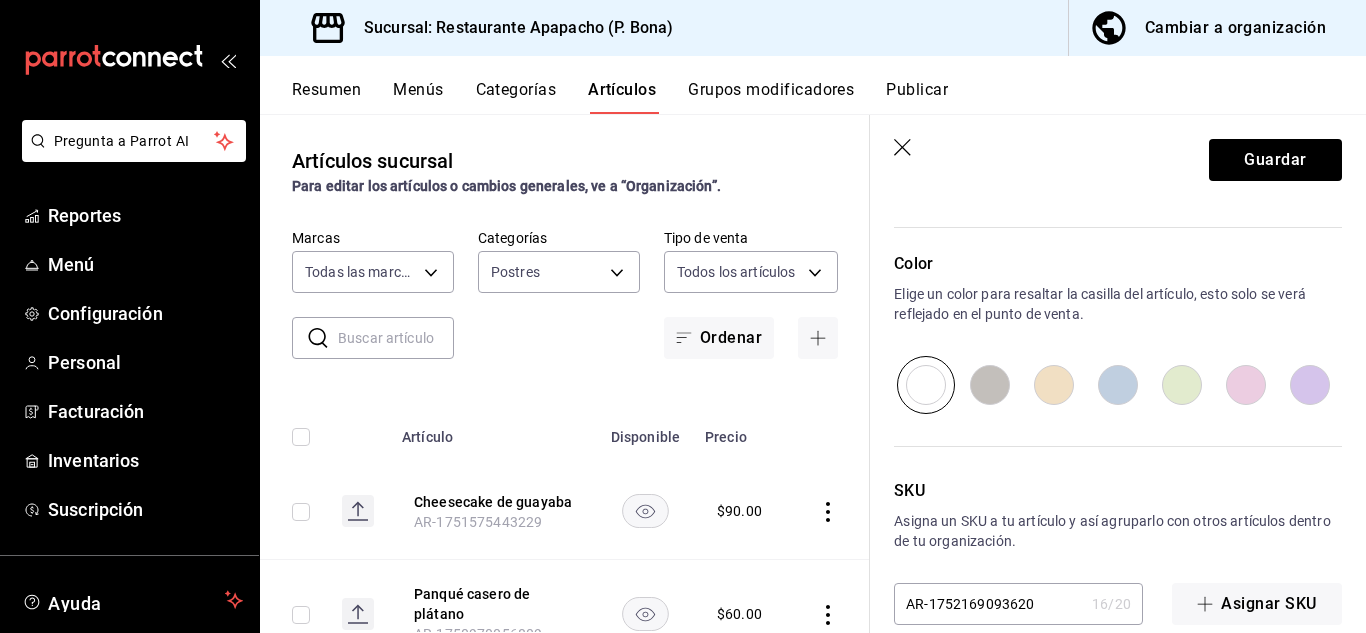 click at bounding box center (1246, 385) 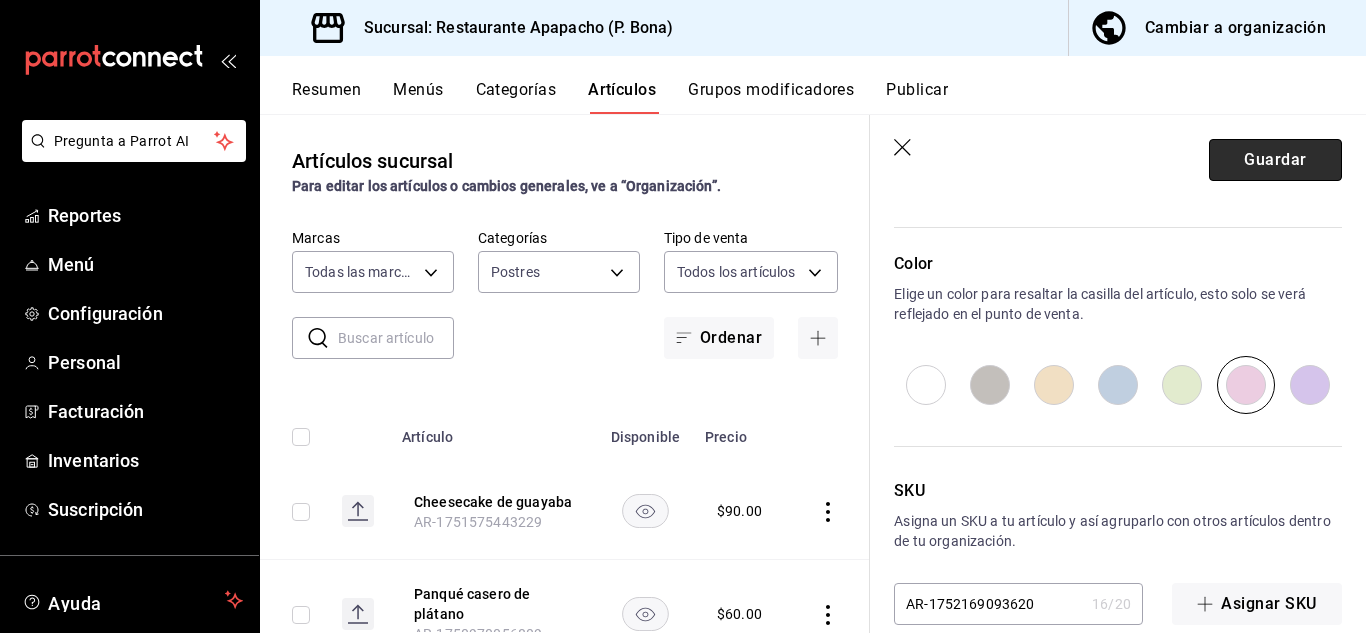 click on "Guardar" at bounding box center (1275, 160) 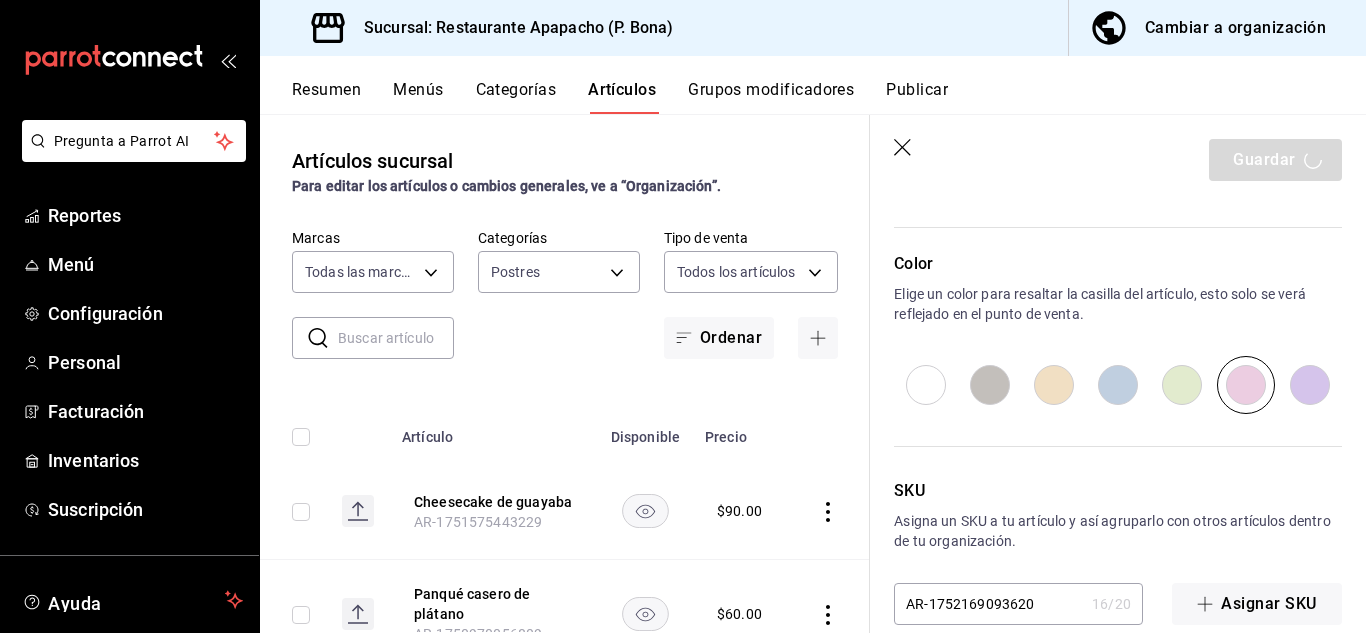 type on "x" 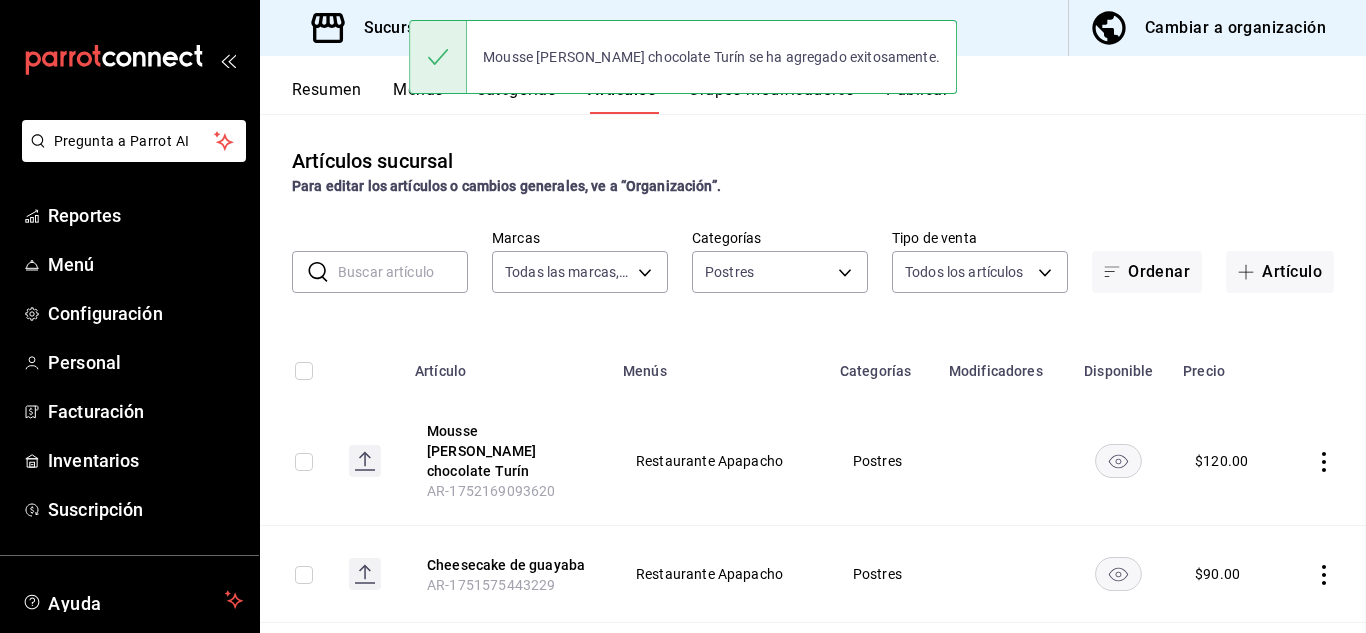 scroll, scrollTop: 0, scrollLeft: 0, axis: both 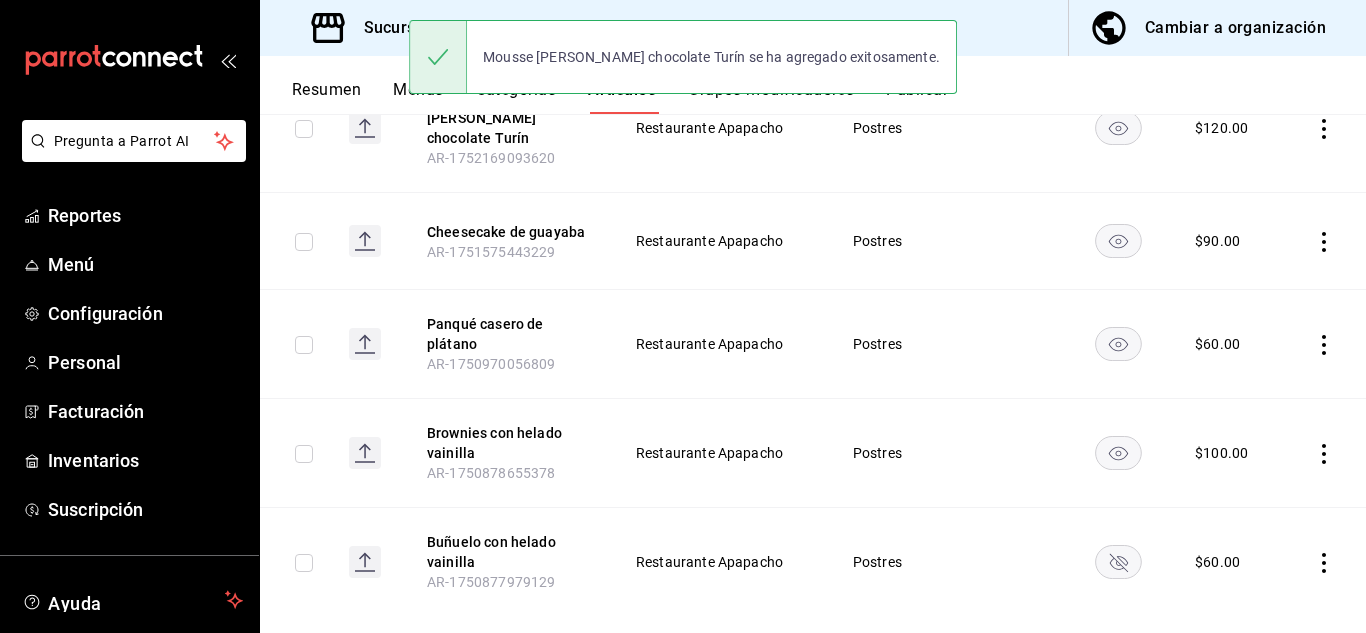 click 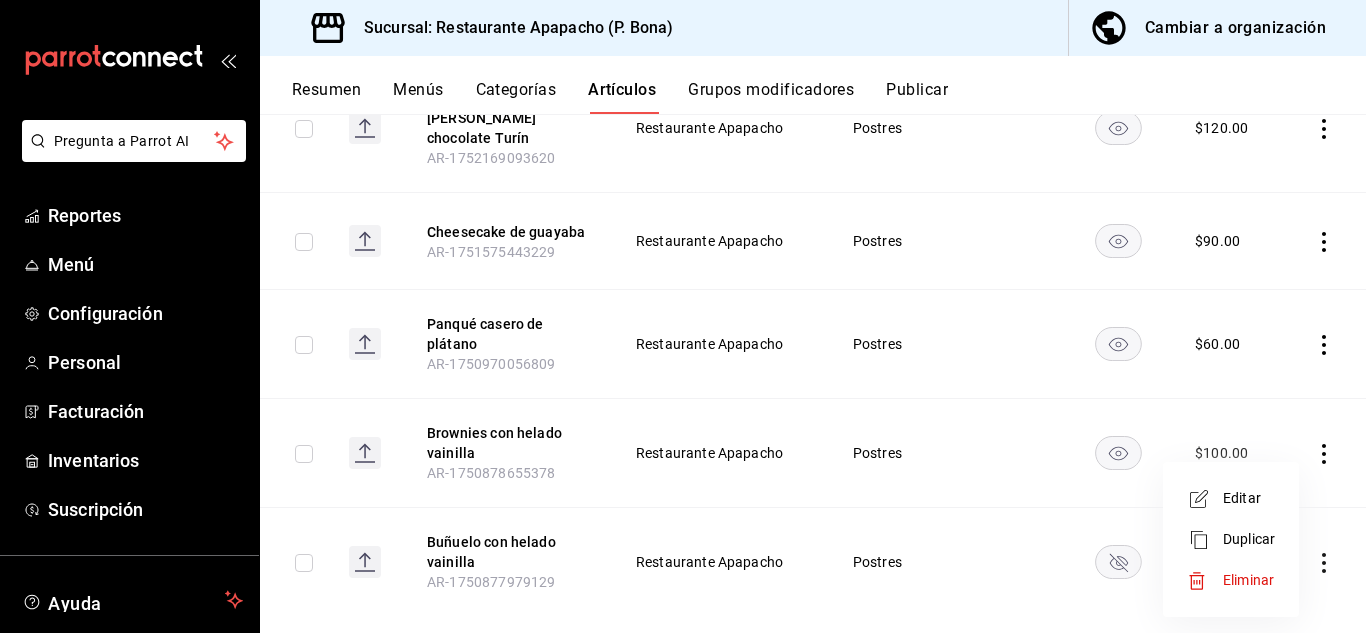 click at bounding box center (1205, 581) 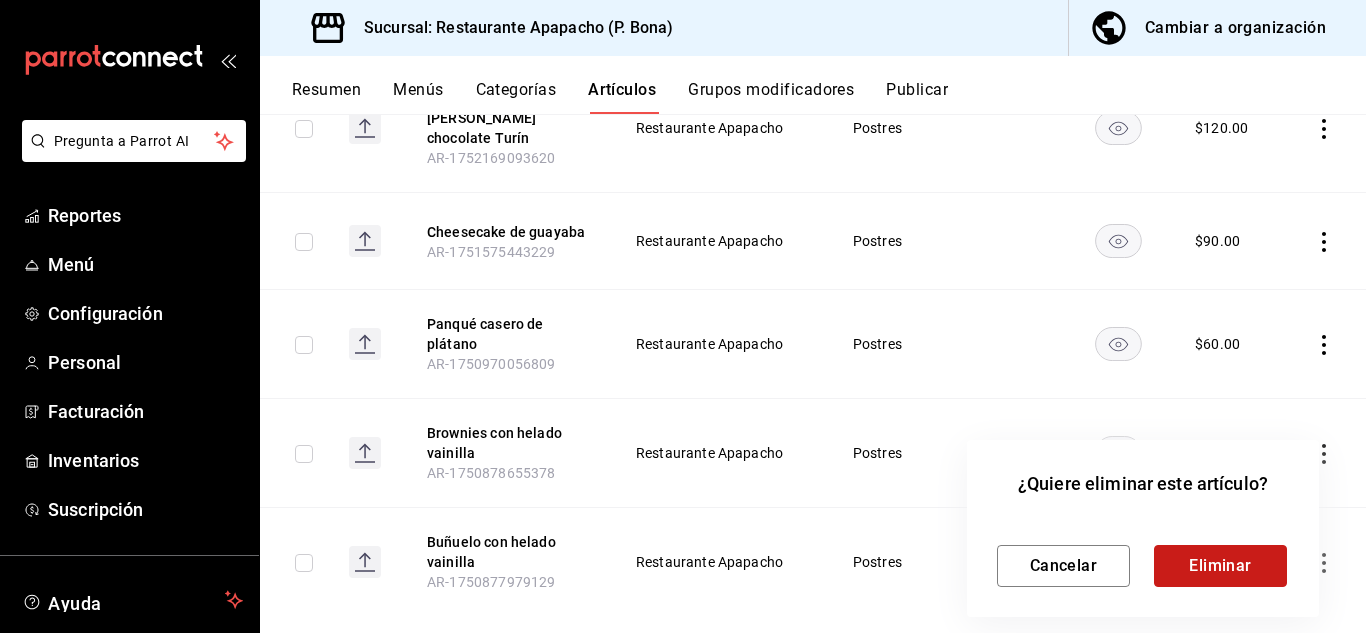 click on "Eliminar" at bounding box center [1220, 566] 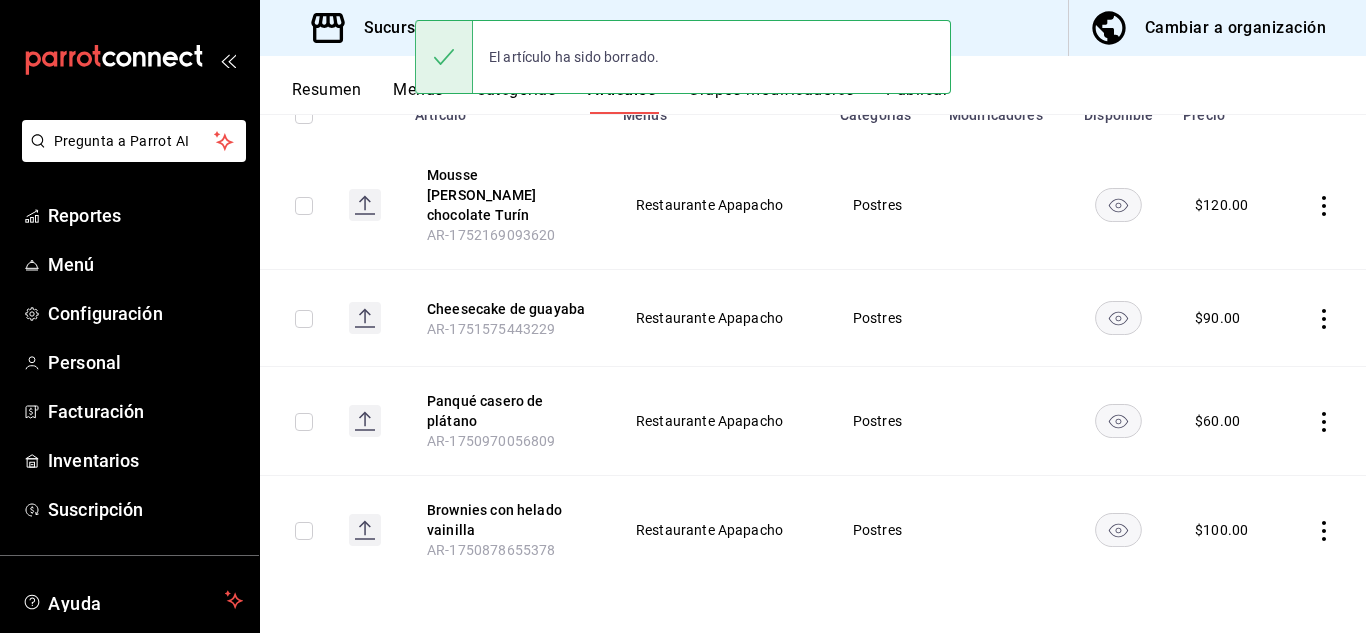 scroll, scrollTop: 236, scrollLeft: 0, axis: vertical 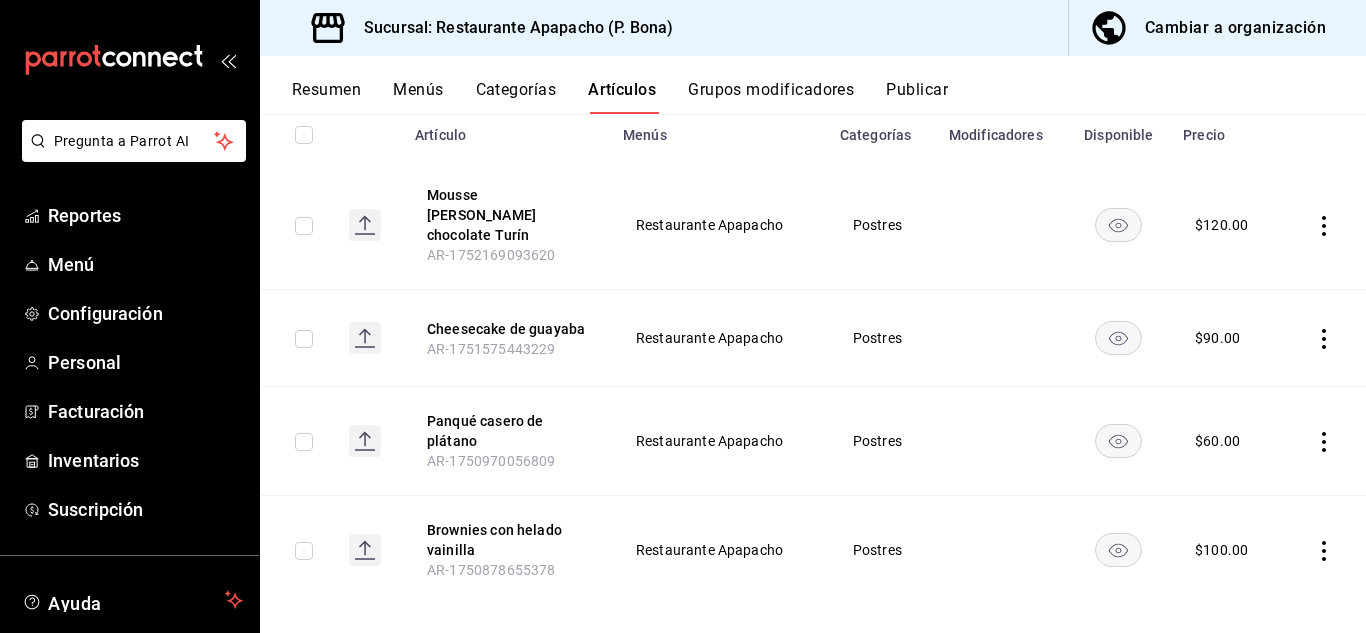click on "Restaurante Apapacho" at bounding box center (719, 225) 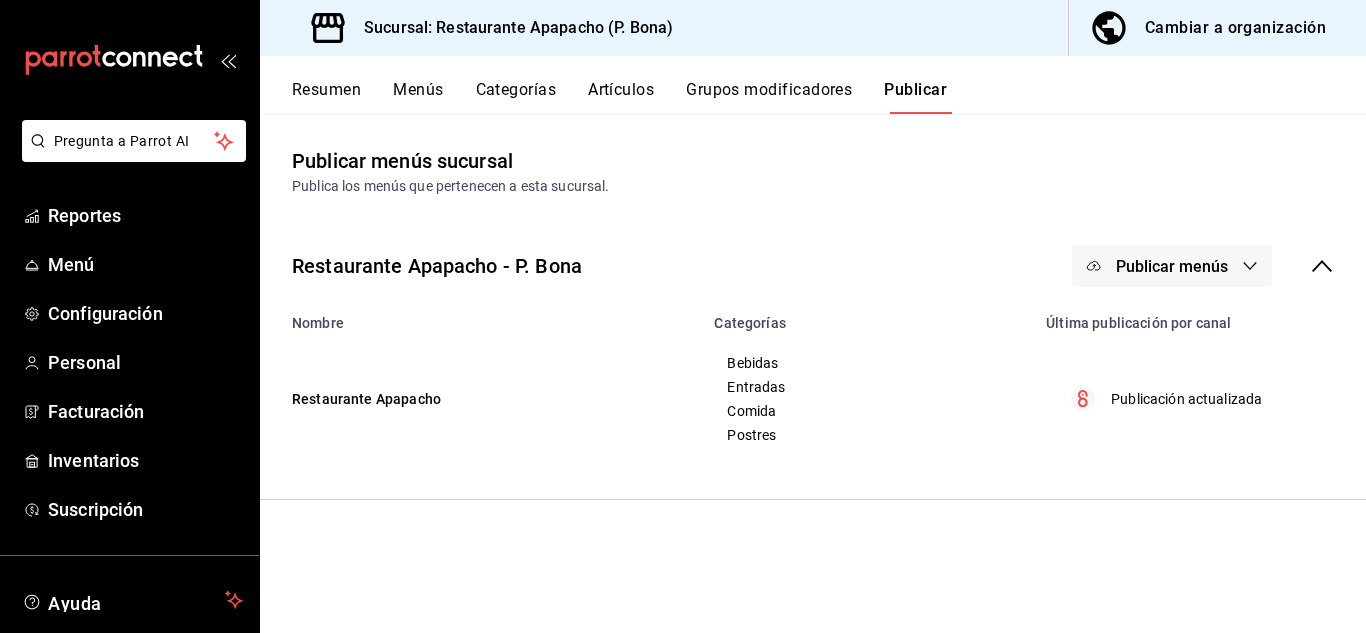 click on "Publicar menús" at bounding box center (1172, 266) 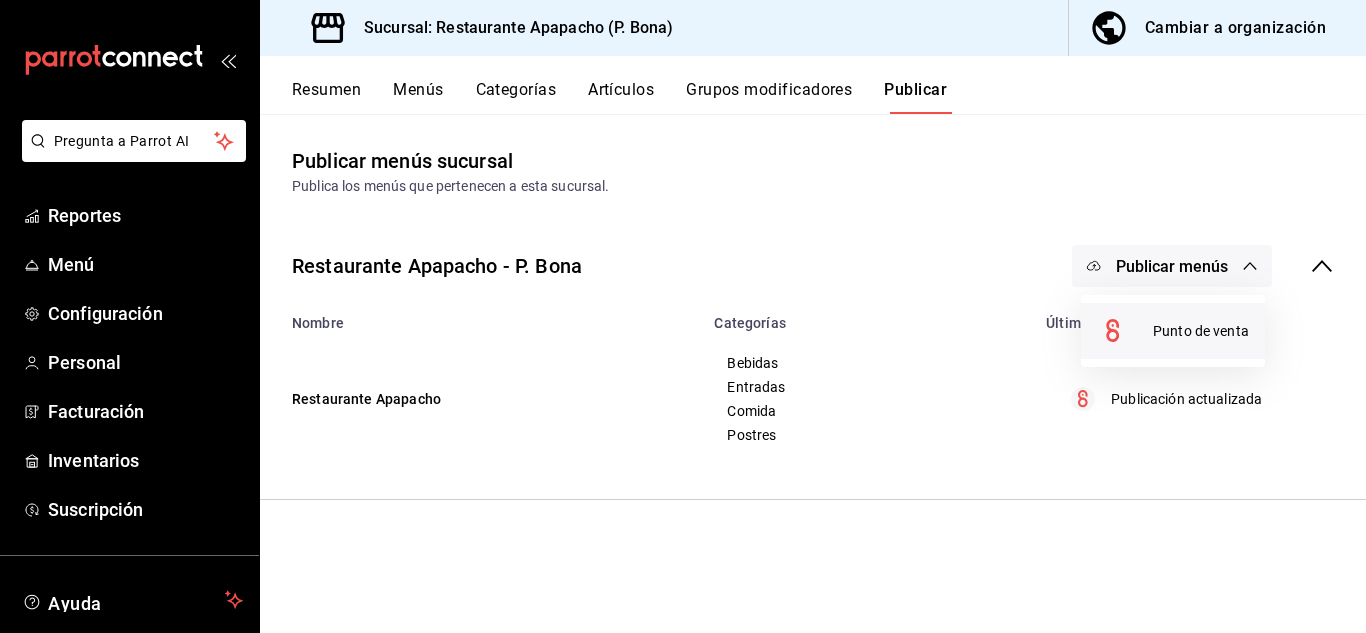 click on "Punto de venta" at bounding box center (1201, 331) 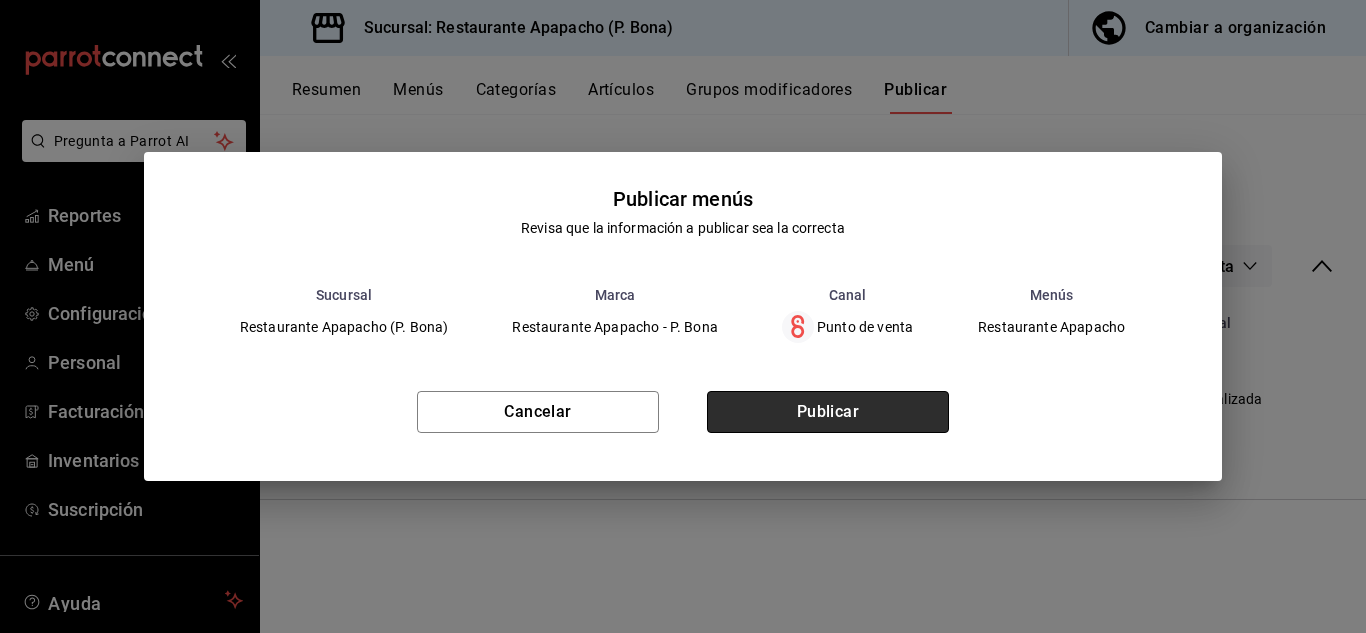 click on "Publicar" at bounding box center [828, 412] 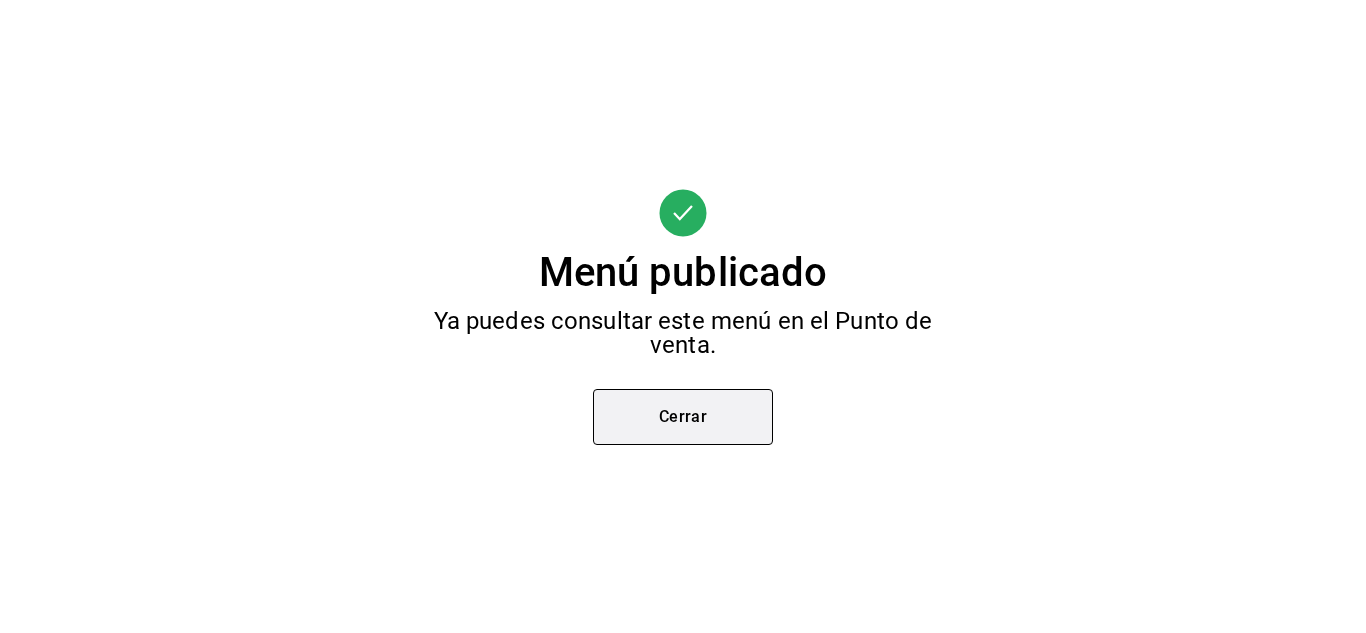 click on "Cerrar" at bounding box center (683, 417) 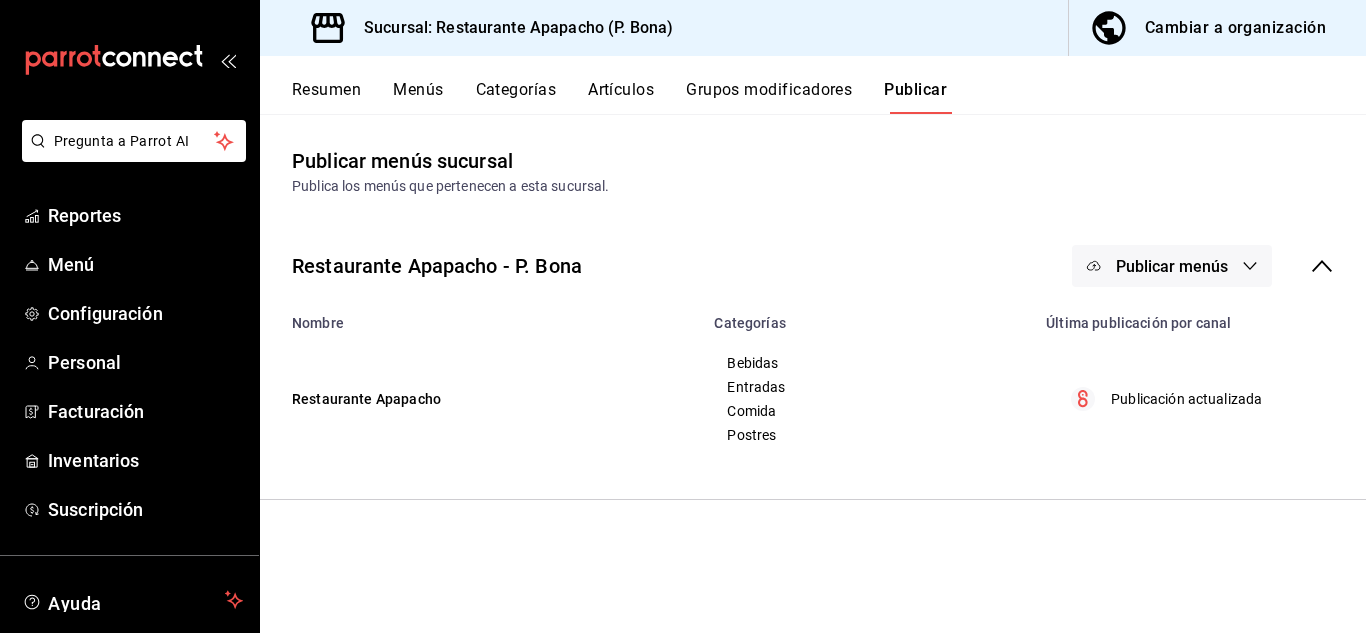 click on "Artículos" at bounding box center [621, 97] 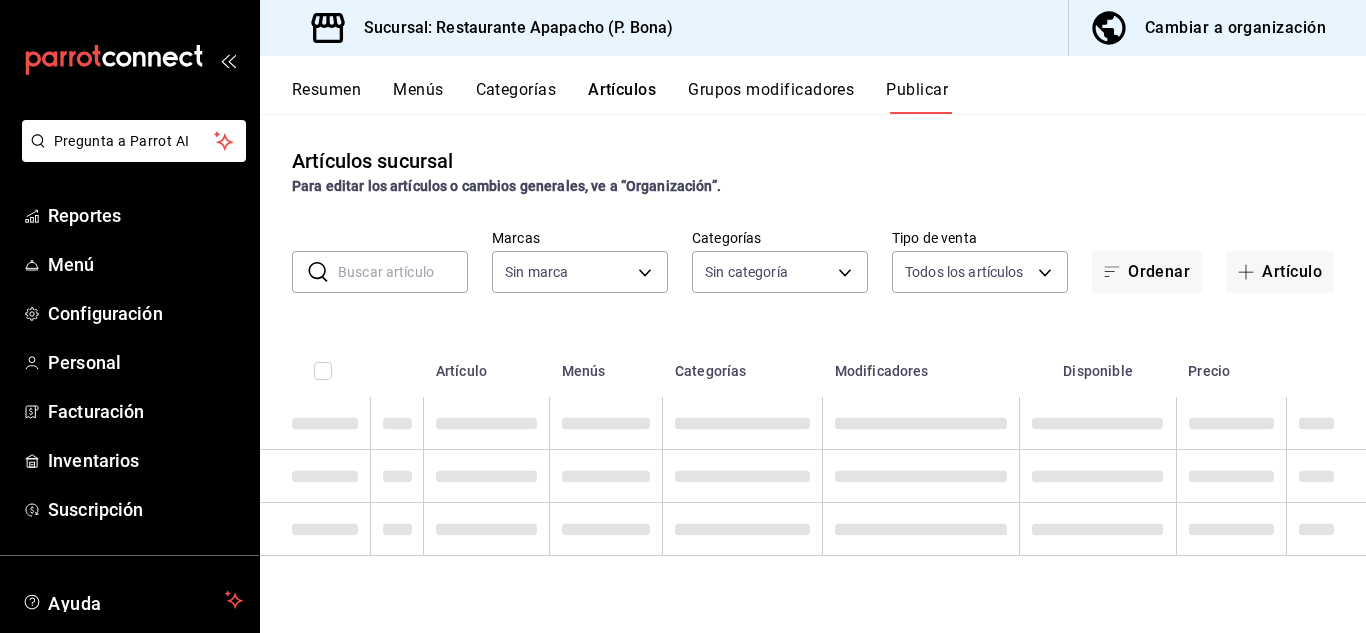 type on "17ef9b2f-93a0-4517-9203-4f940e40e8eb" 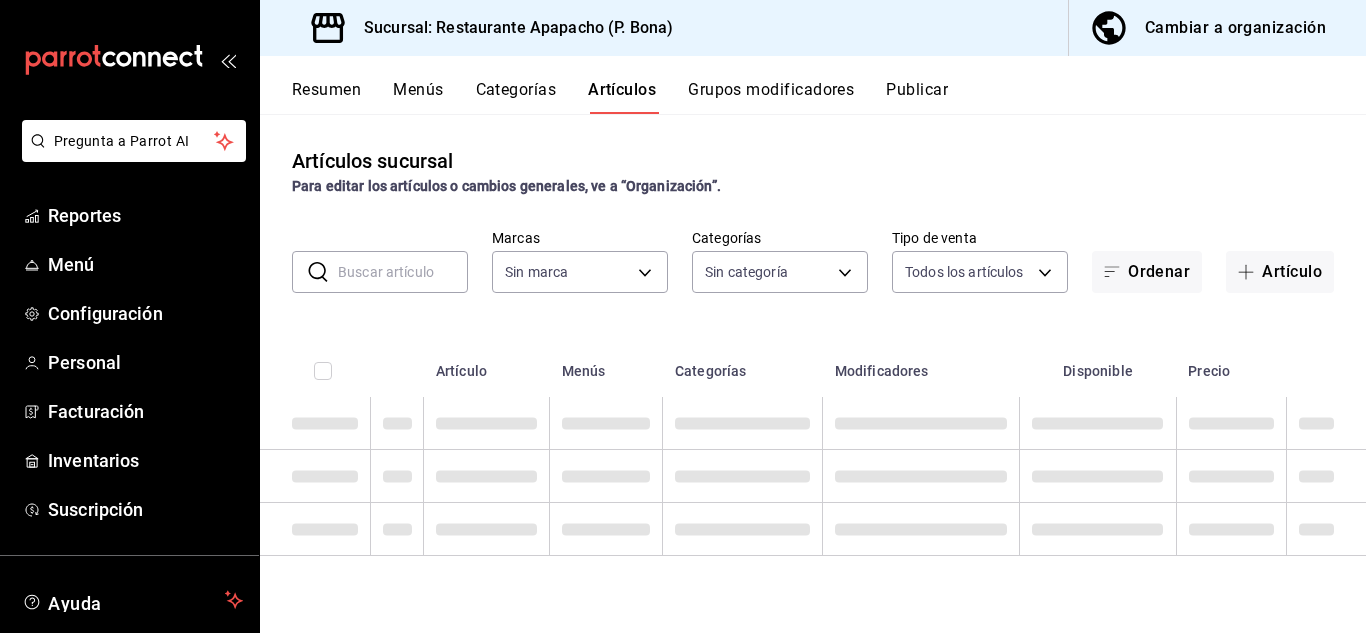 type on "17ef9b2f-93a0-4517-9203-4f940e40e8eb" 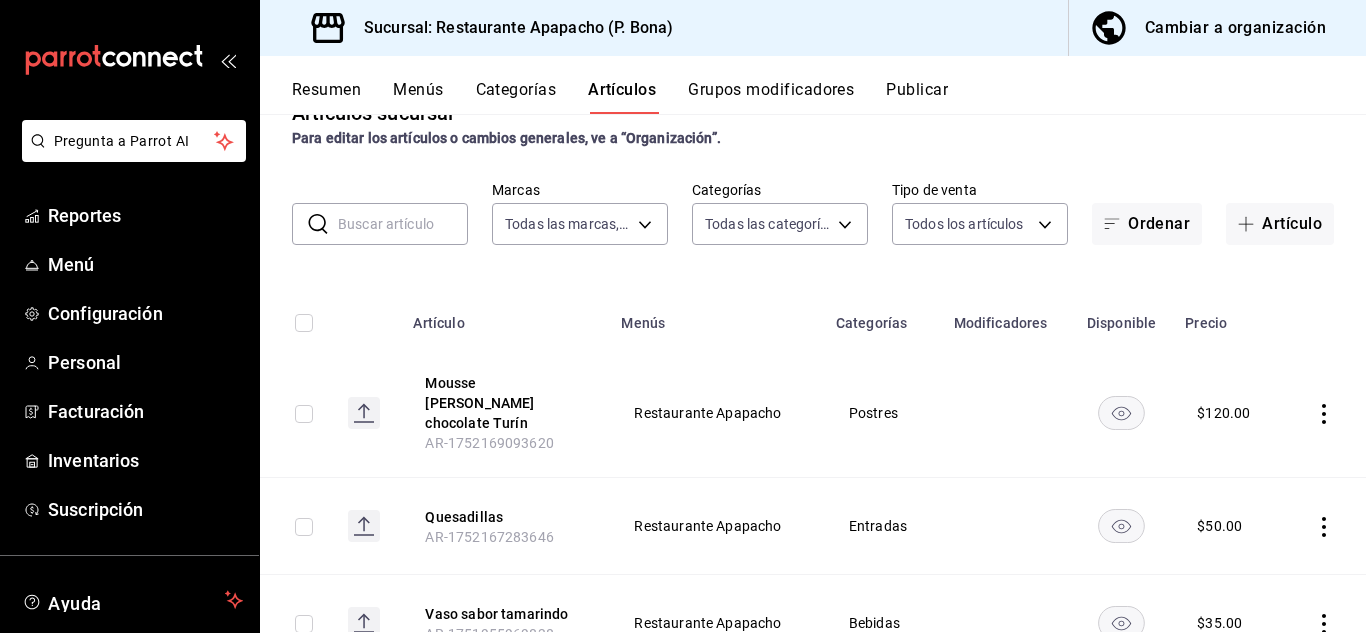 scroll, scrollTop: 0, scrollLeft: 0, axis: both 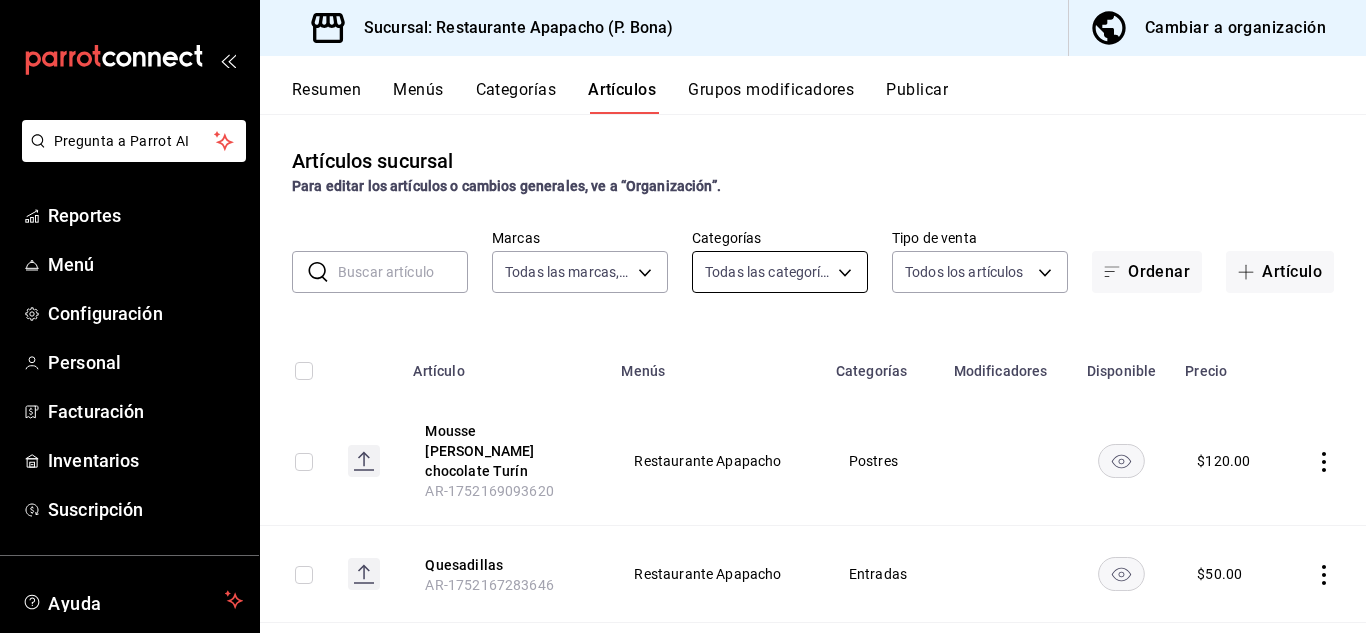 click on "Pregunta a Parrot AI Reportes   Menú   Configuración   Personal   Facturación   Inventarios   Suscripción   Ayuda Recomienda Parrot   [PERSON_NAME]   Sugerir nueva función   Sucursal: Restaurante Apapacho (P. Bona) Cambiar a organización Resumen Menús Categorías Artículos Grupos modificadores Publicar Artículos sucursal Para editar los artículos o cambios generales, ve a “Organización”. ​ ​ Marcas Todas las marcas, Sin marca 17ef9b2f-93a0-4517-9203-4f940e40e8eb Categorías Todas las categorías, Sin categoría 9432eb6c-9c3e-4370-bb6e-e2dc96f54602,e2d3ecea-3957-43a2-834f-732eecbf203c,342502c9-a23f-4e49-88c1-2ec3c3e8bea7,fb0be4e7-4102-4de7-91d8-bc66af7c9313 Tipo de venta Todos los artículos ALL Ordenar Artículo Artículo Menús Categorías Modificadores Disponible Precio Mousse [PERSON_NAME] chocolate Turín AR-1752169093620 Restaurante Apapacho Postres $ 120.00 Quesadillas AR-1752167283646 Restaurante Apapacho Entradas $ 50.00 Vaso sabor tamarindo AR-1751955969838 Restaurante Apapacho $" at bounding box center [683, 316] 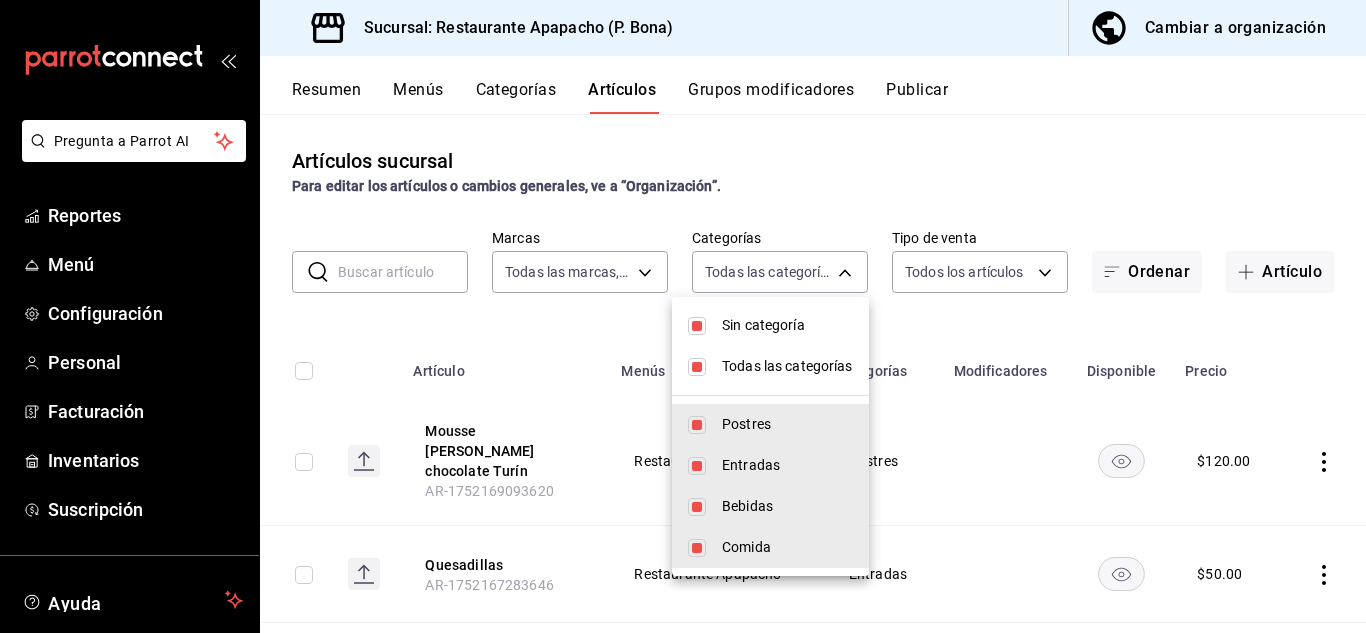 click on "Bebidas" at bounding box center [770, 506] 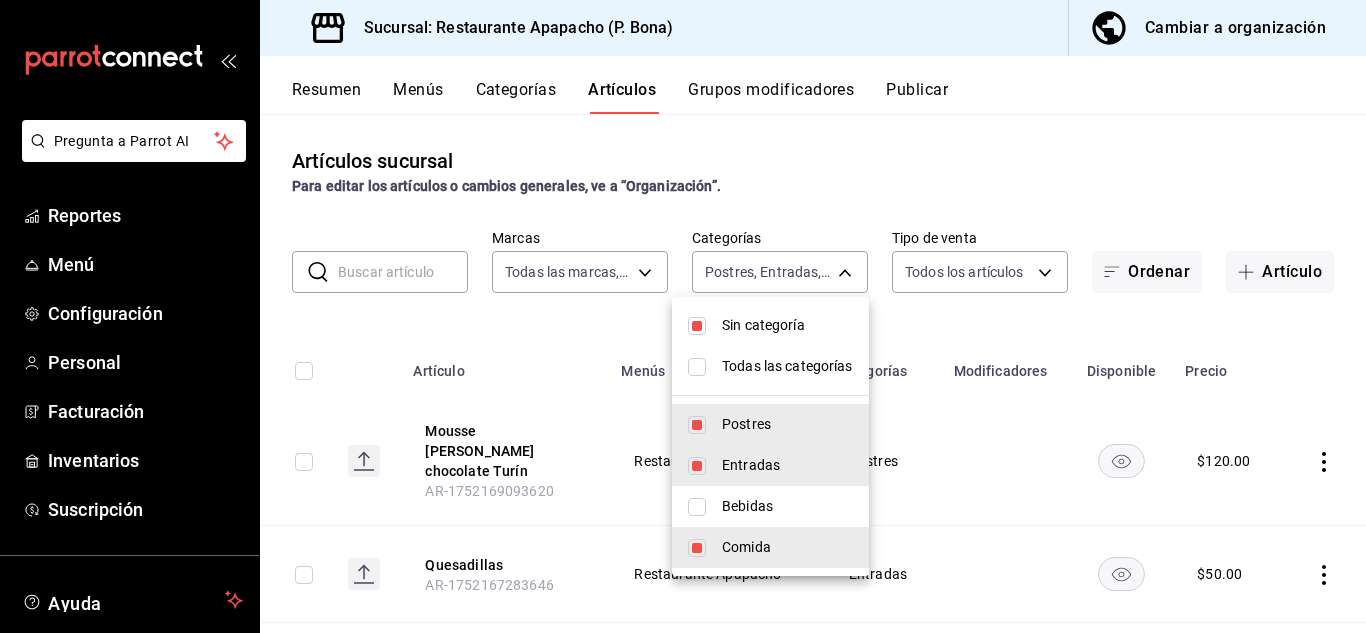 click at bounding box center [697, 326] 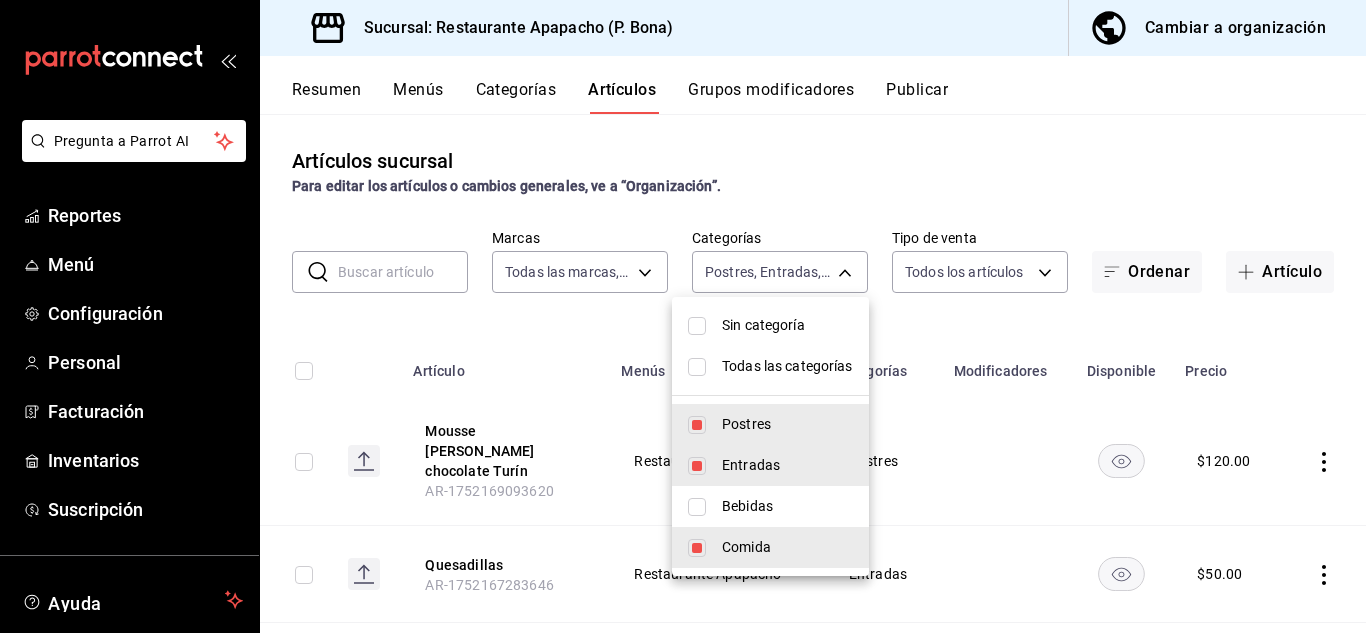 click on "Postres" at bounding box center [770, 424] 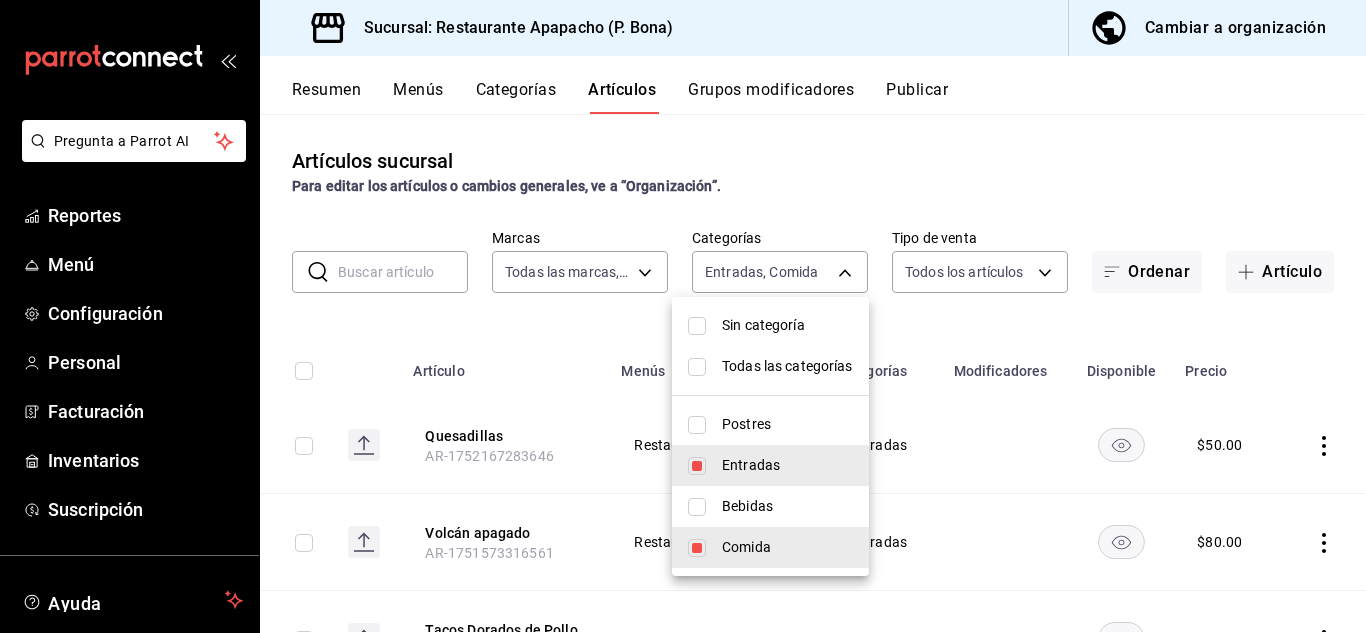 click at bounding box center (697, 466) 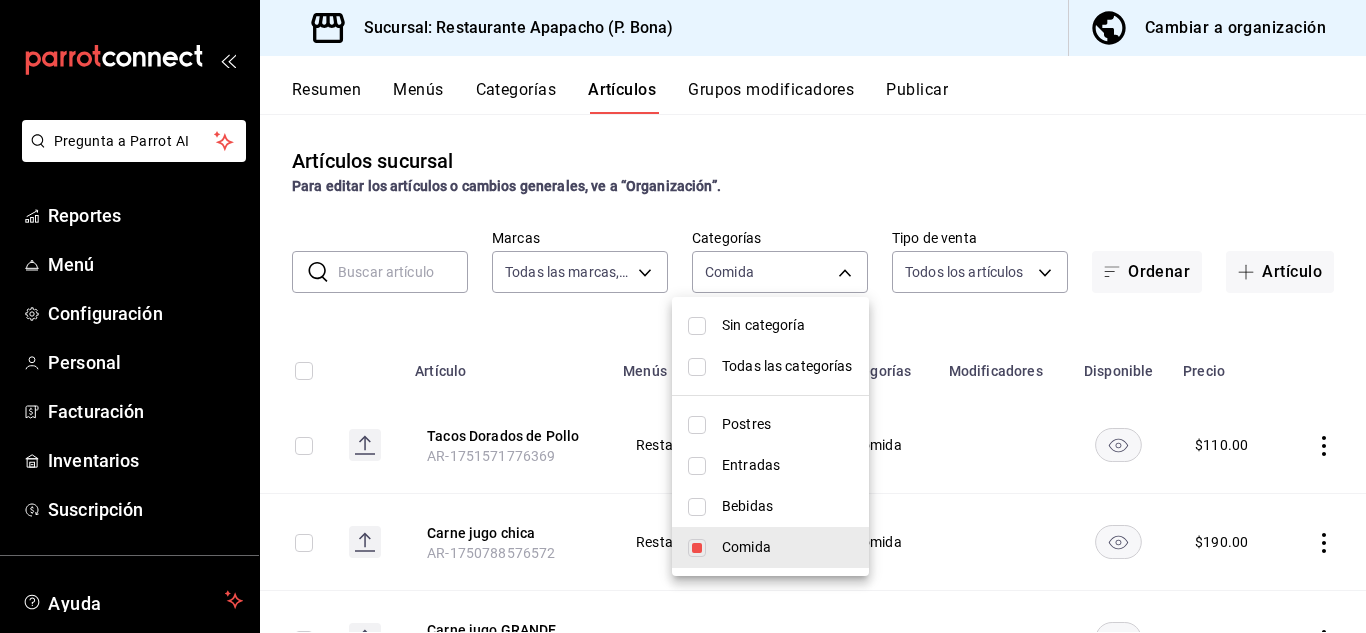 click at bounding box center (697, 507) 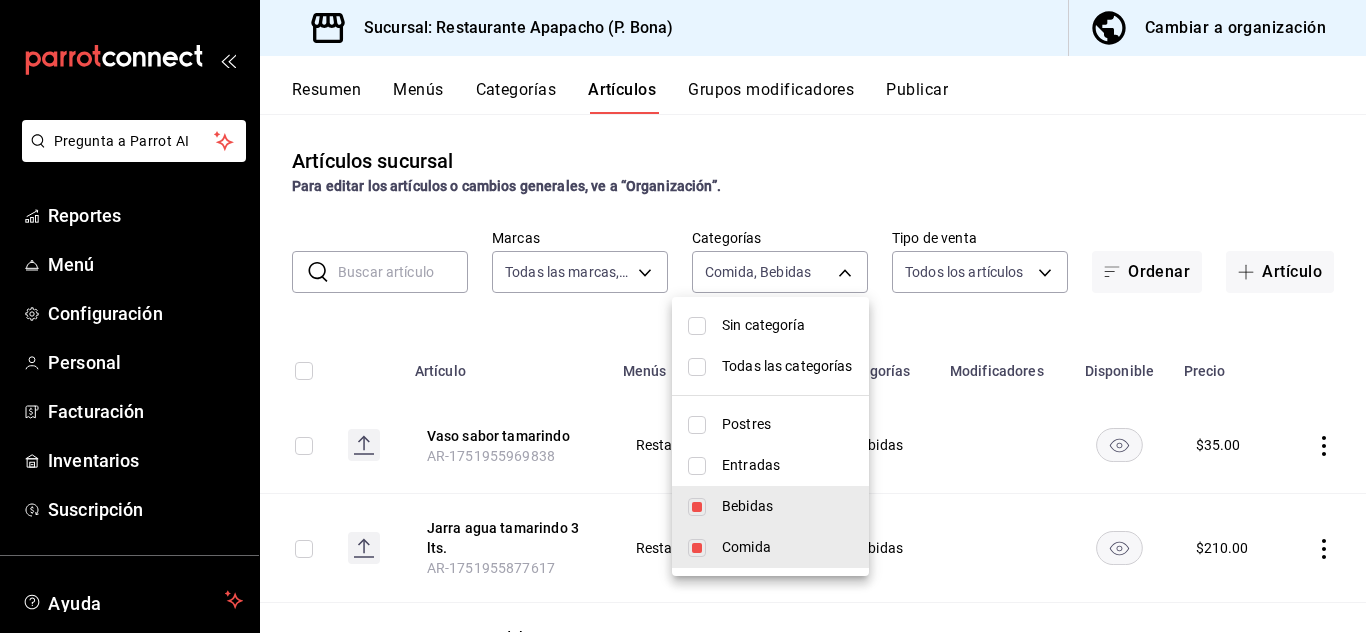 click at bounding box center [697, 548] 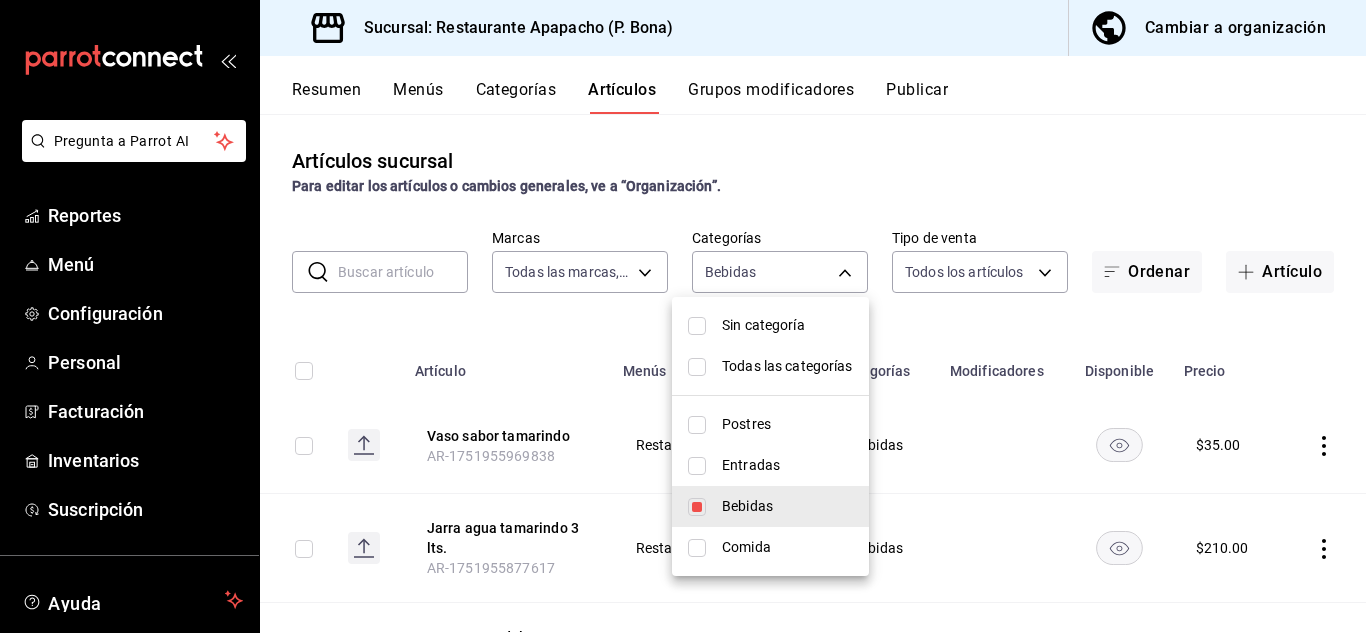 click at bounding box center (683, 316) 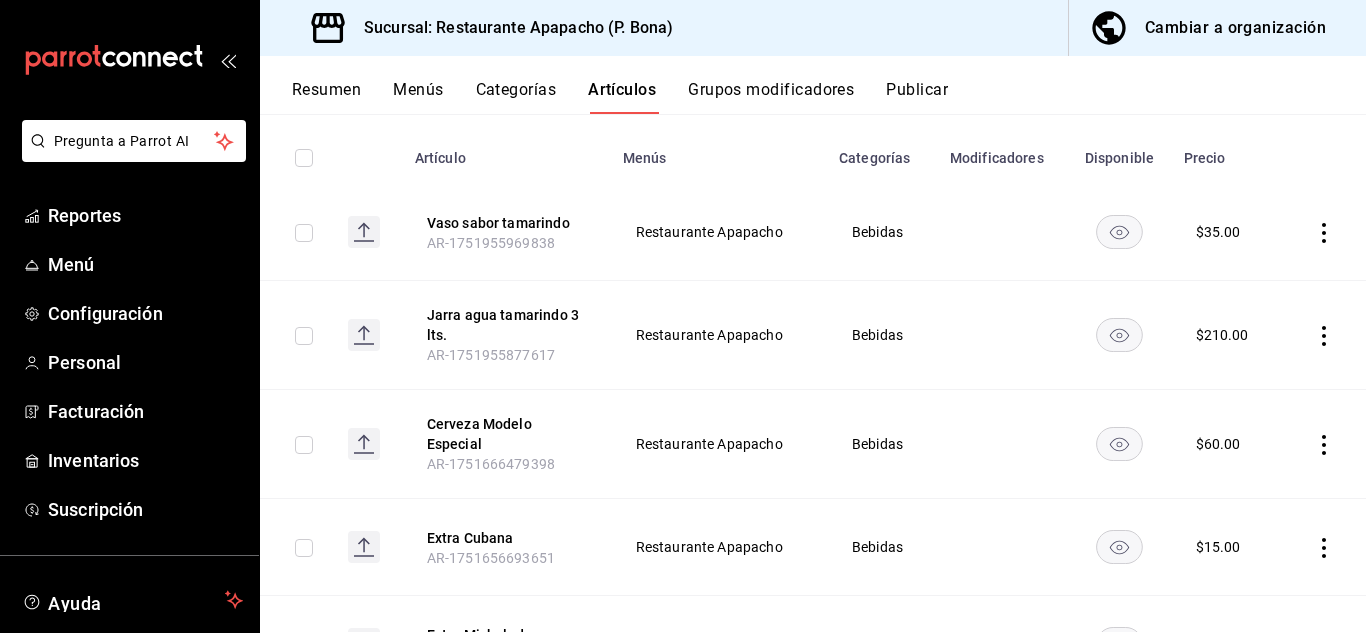 scroll, scrollTop: 167, scrollLeft: 0, axis: vertical 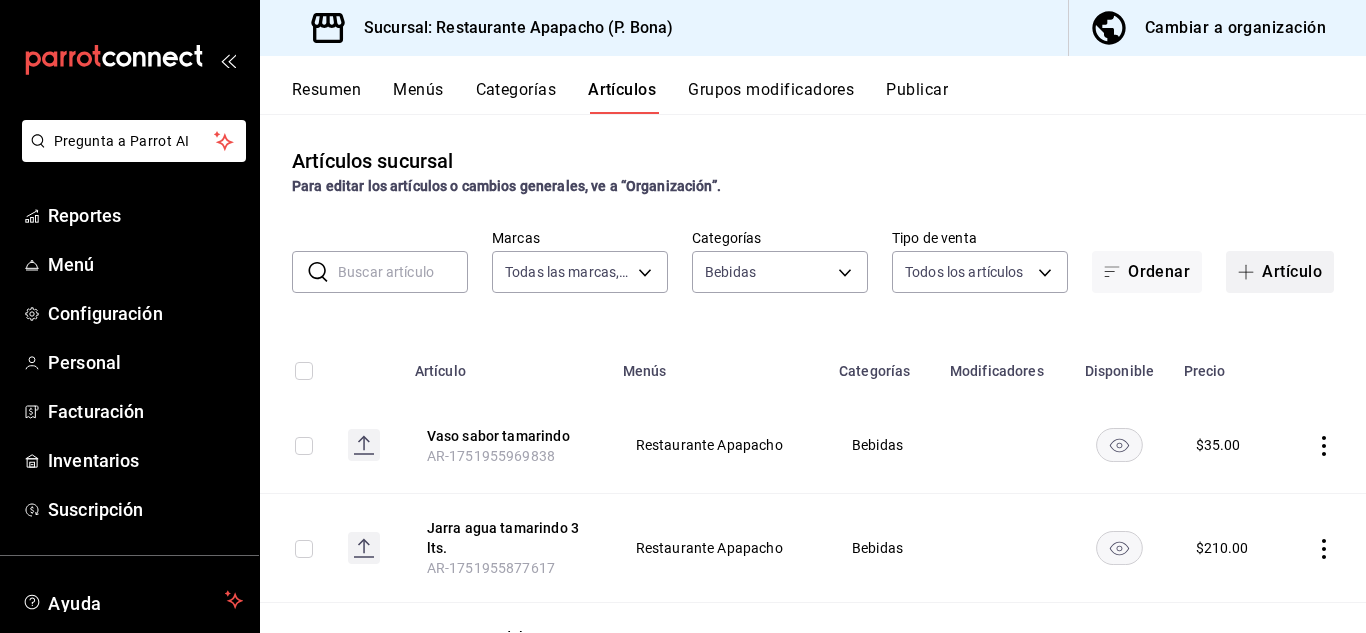 click at bounding box center (1250, 272) 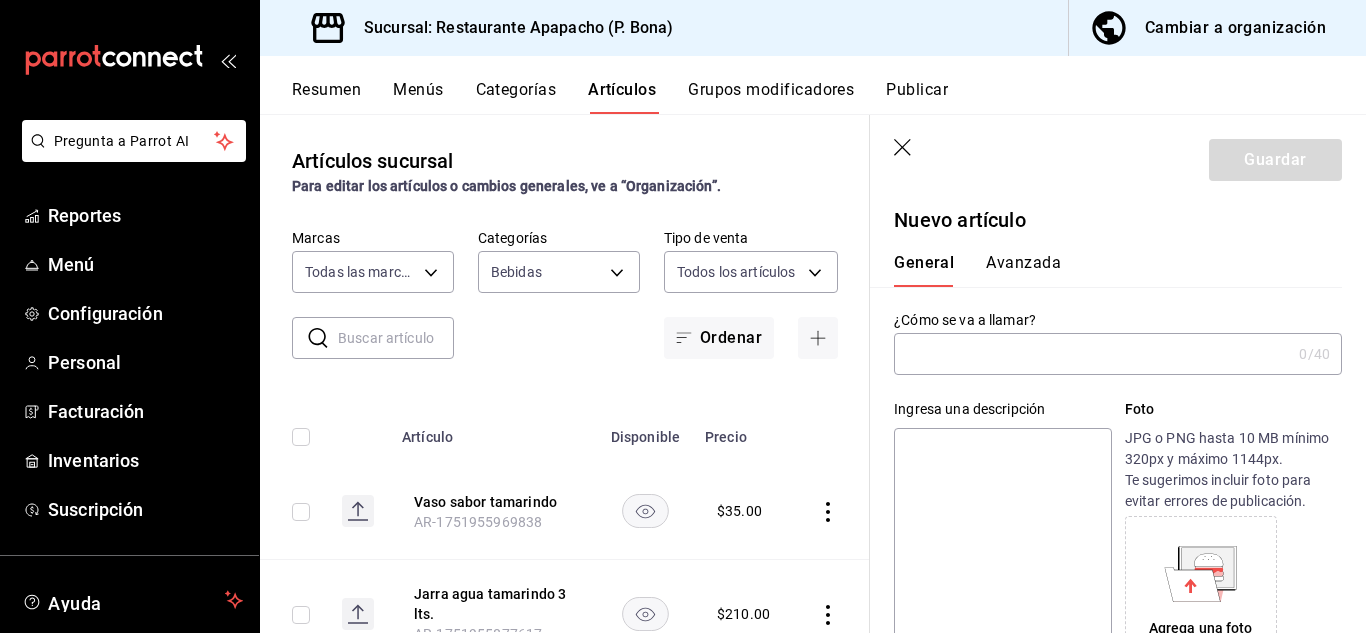 click at bounding box center [1092, 354] 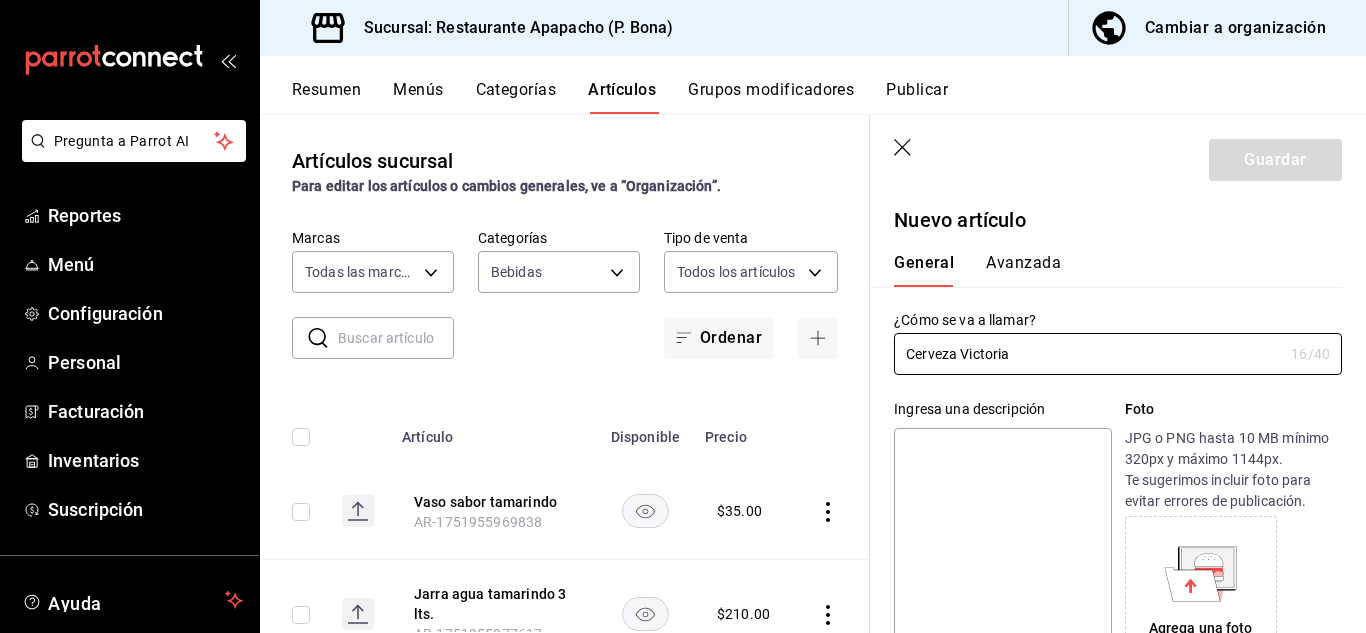 type on "Cerveza Victoria" 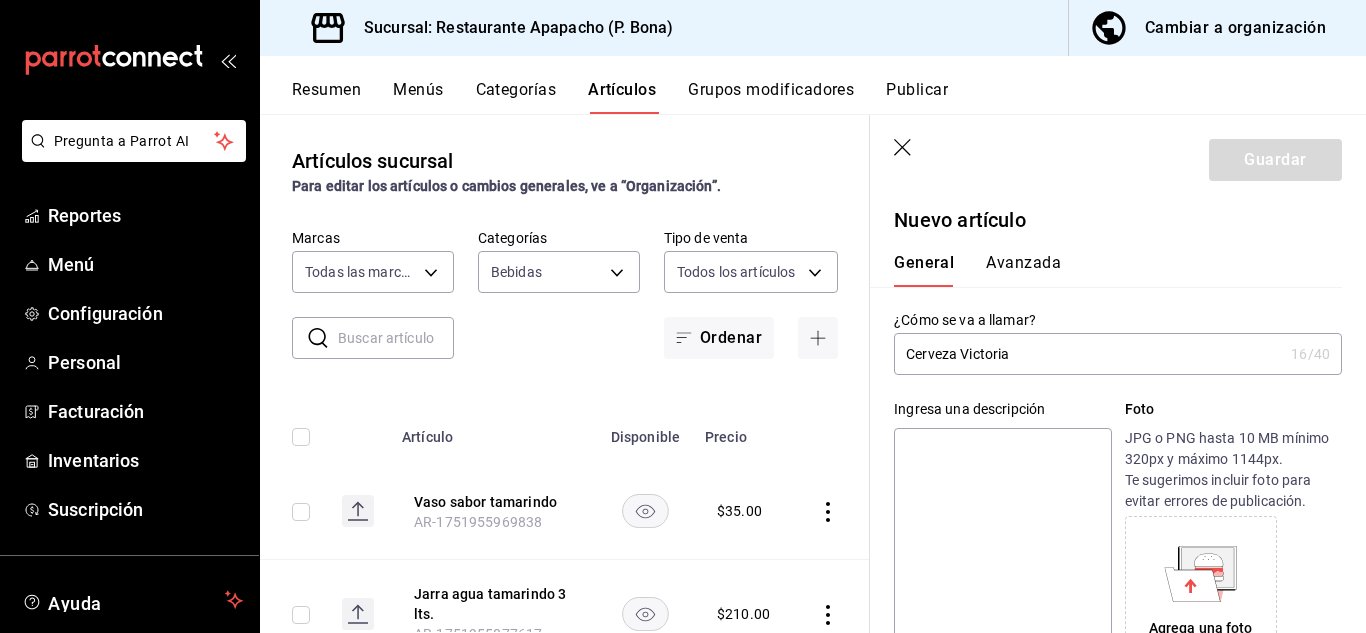 type on "C" 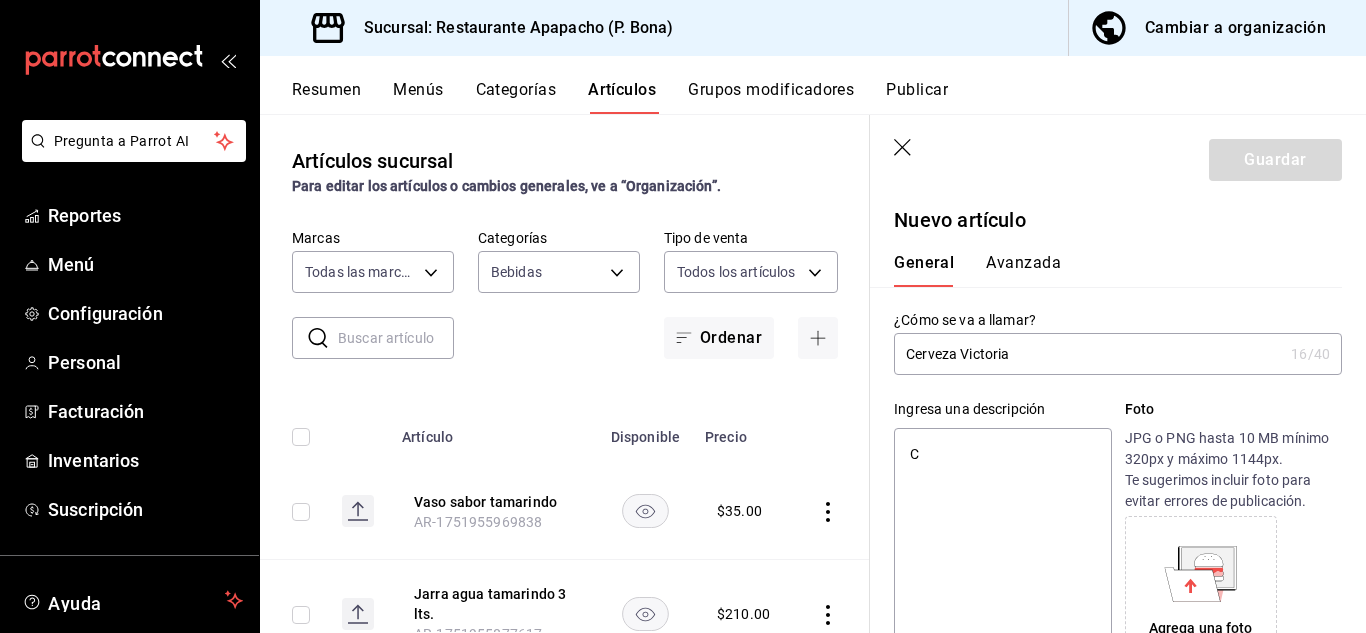 type on "x" 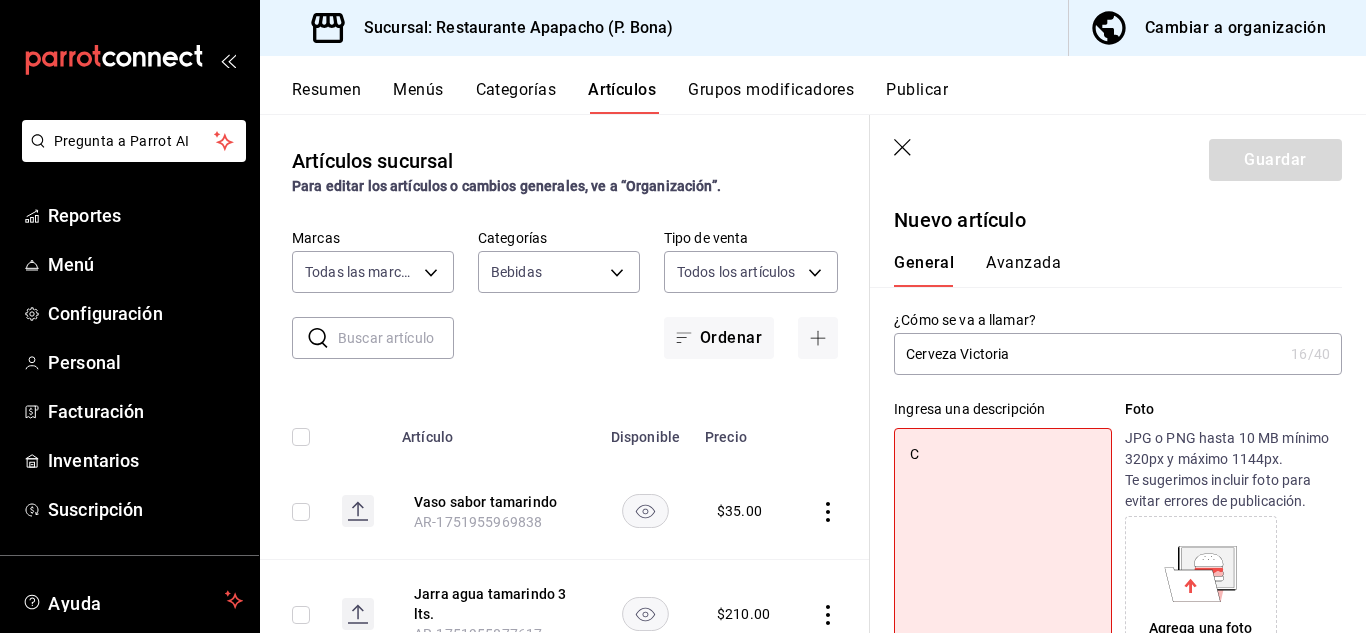 type on "Ce" 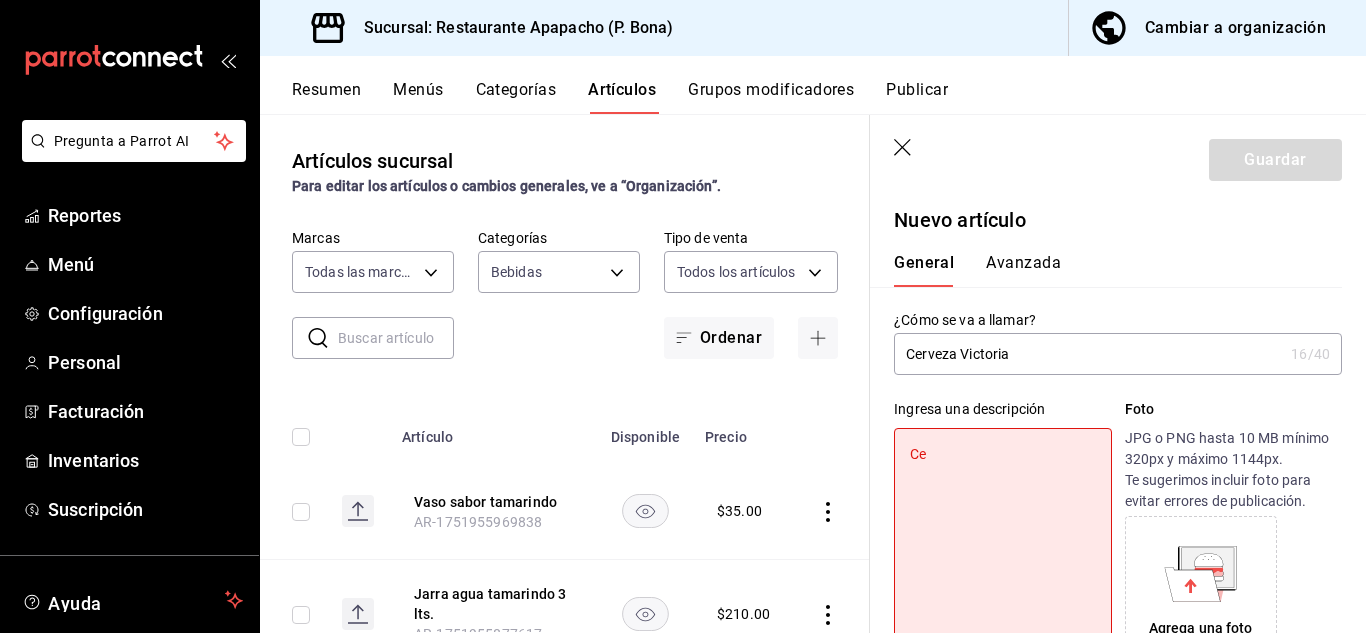 type on "Cer" 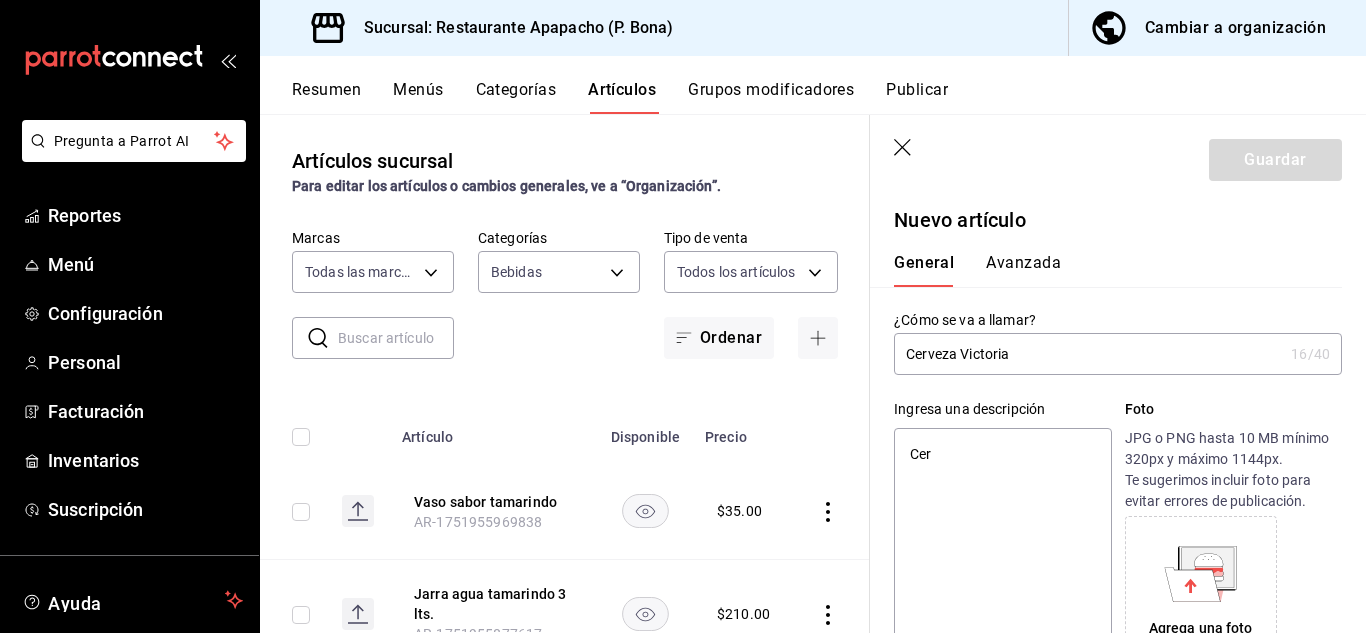 type on "Cerv" 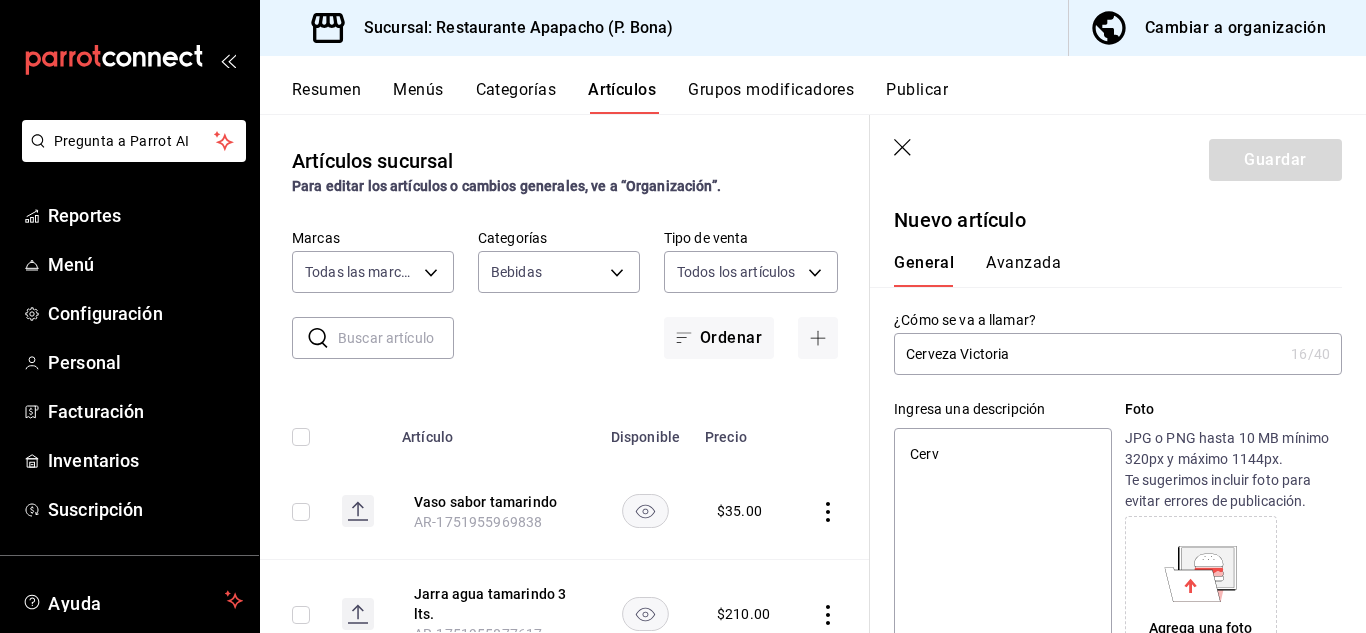type on "x" 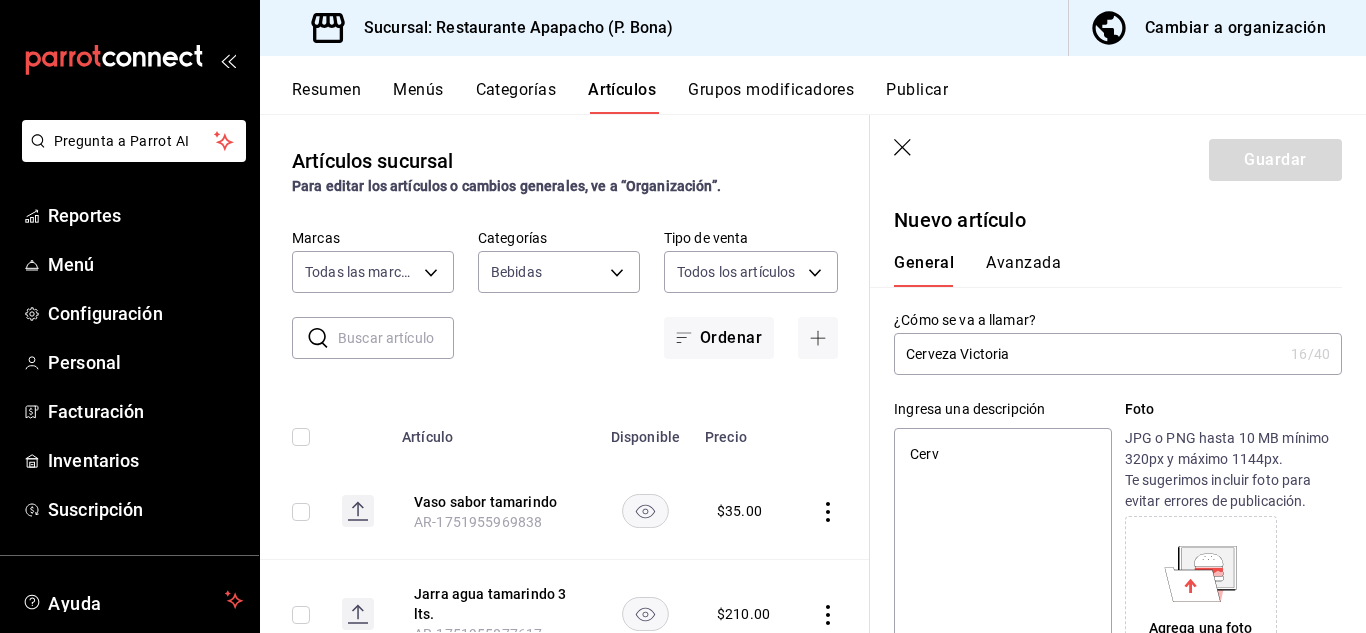 type on "Cerve" 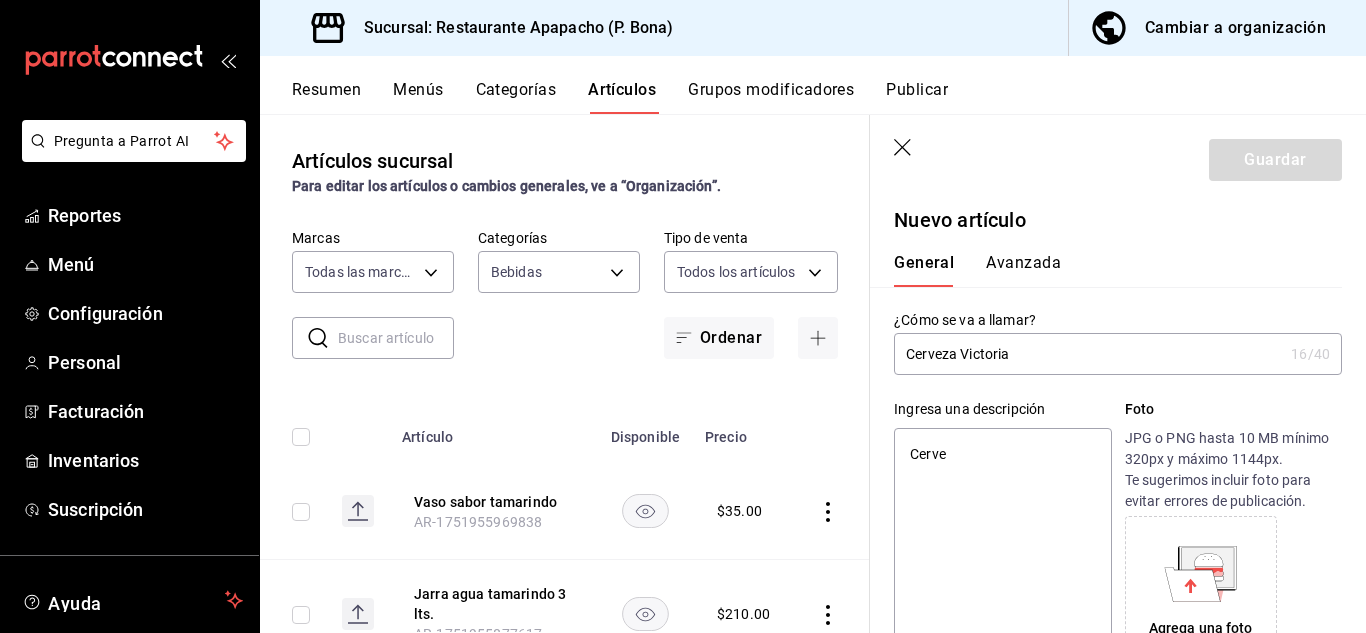 type on "Cervez" 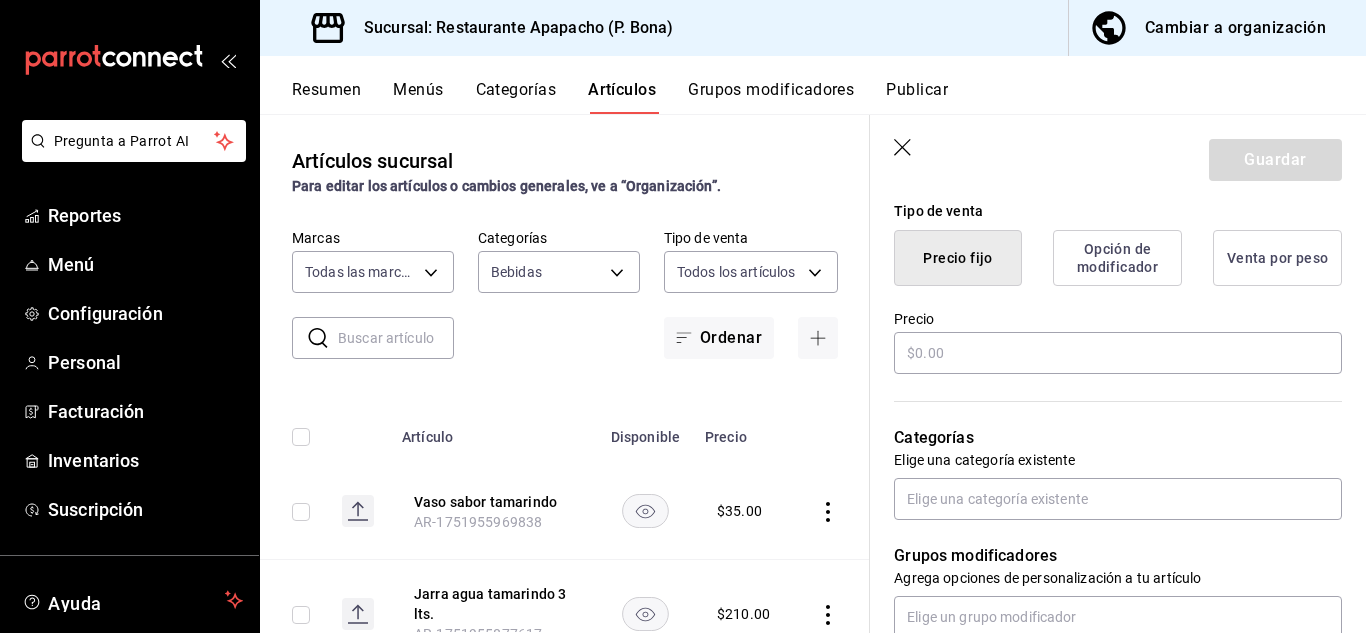 scroll, scrollTop: 500, scrollLeft: 0, axis: vertical 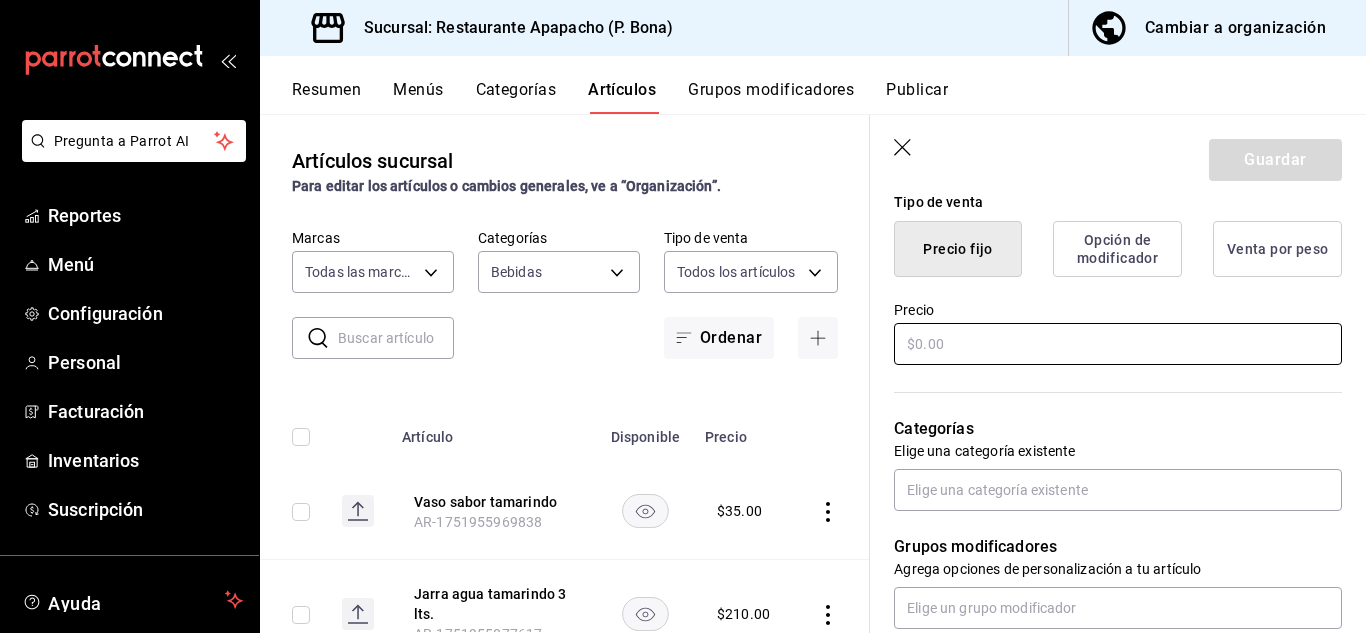 click at bounding box center (1118, 344) 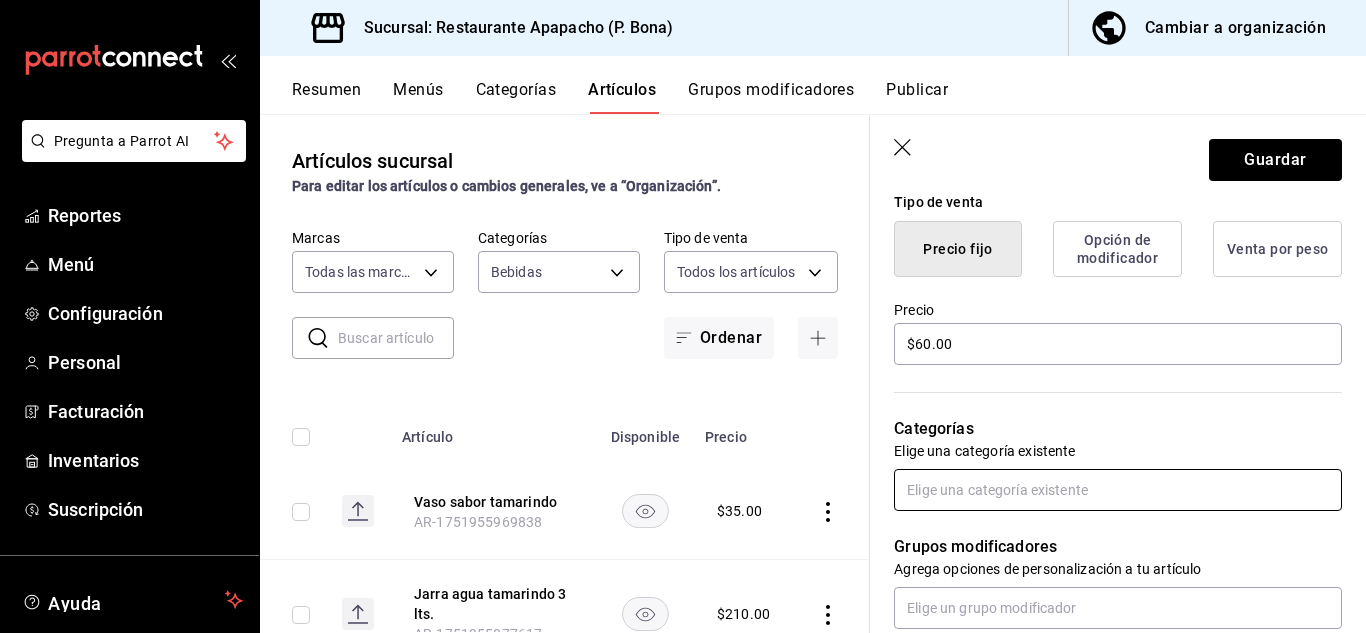 click at bounding box center [1118, 490] 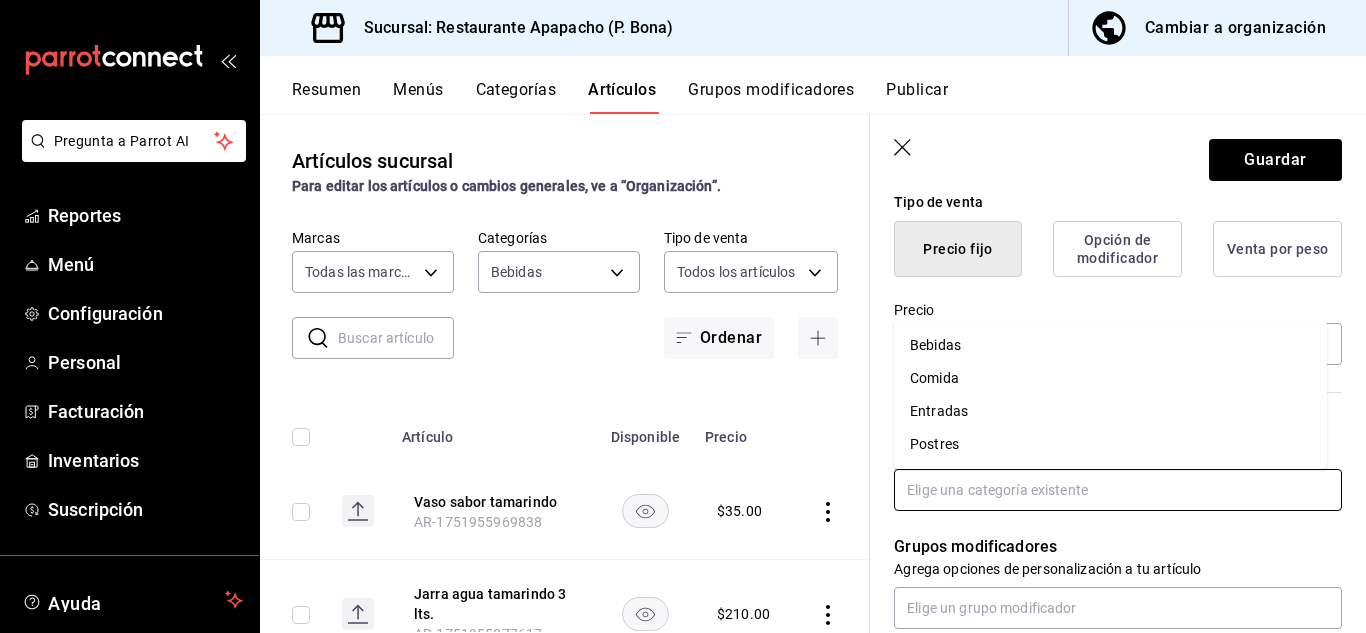 click on "Bebidas" at bounding box center [1110, 345] 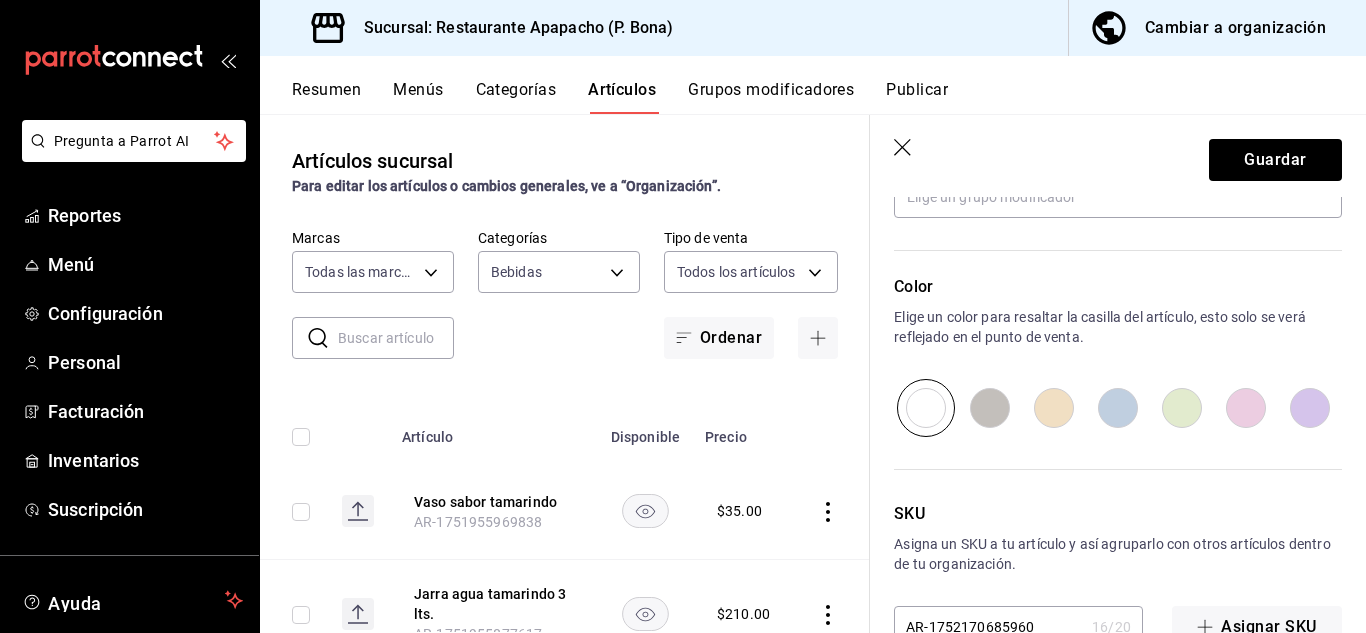 scroll, scrollTop: 1000, scrollLeft: 0, axis: vertical 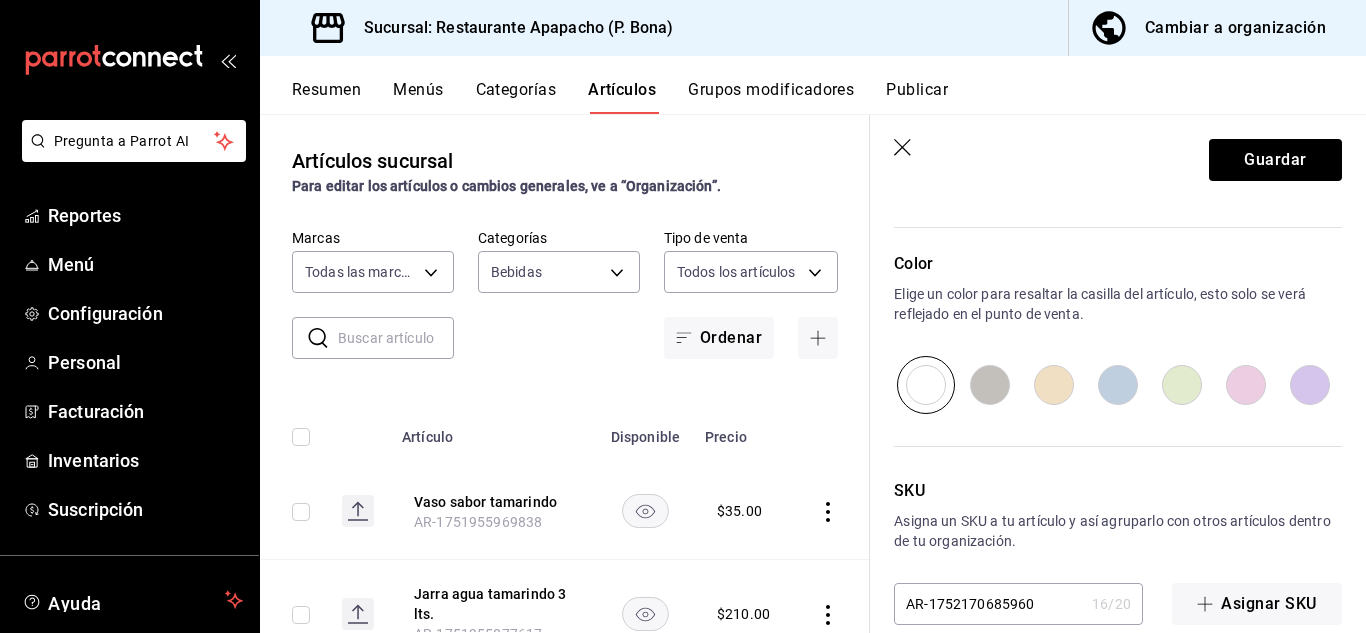 click at bounding box center [990, 385] 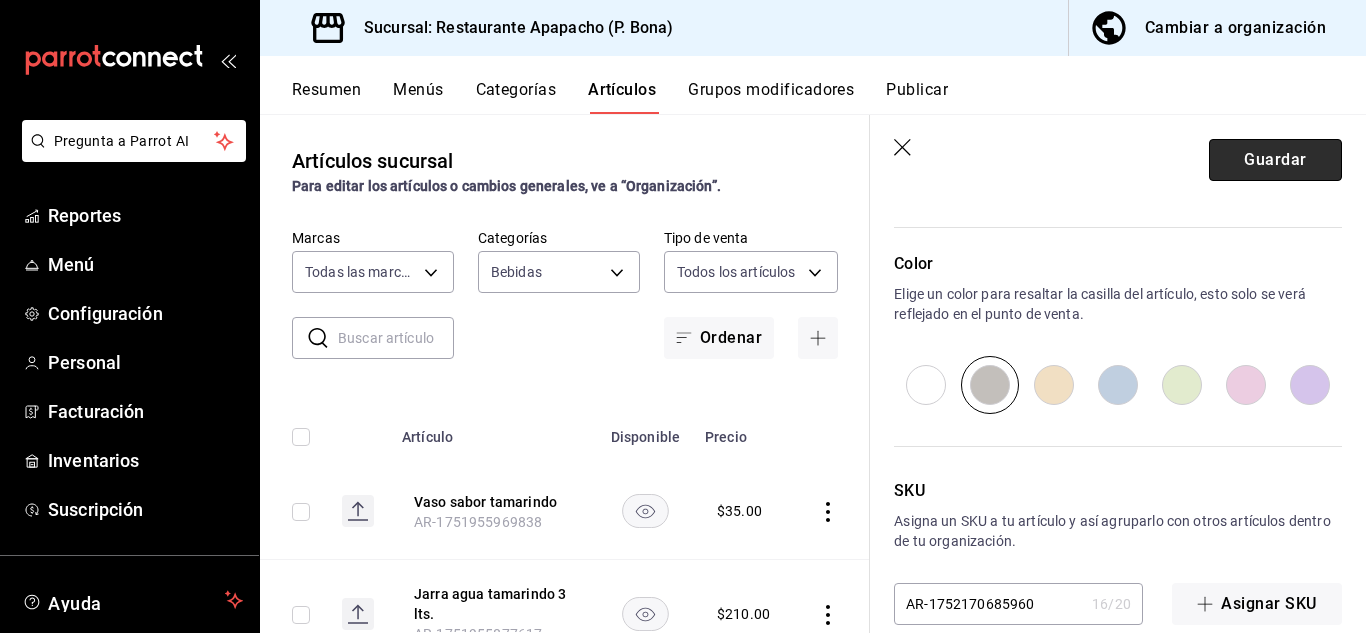 click on "Guardar" at bounding box center [1275, 160] 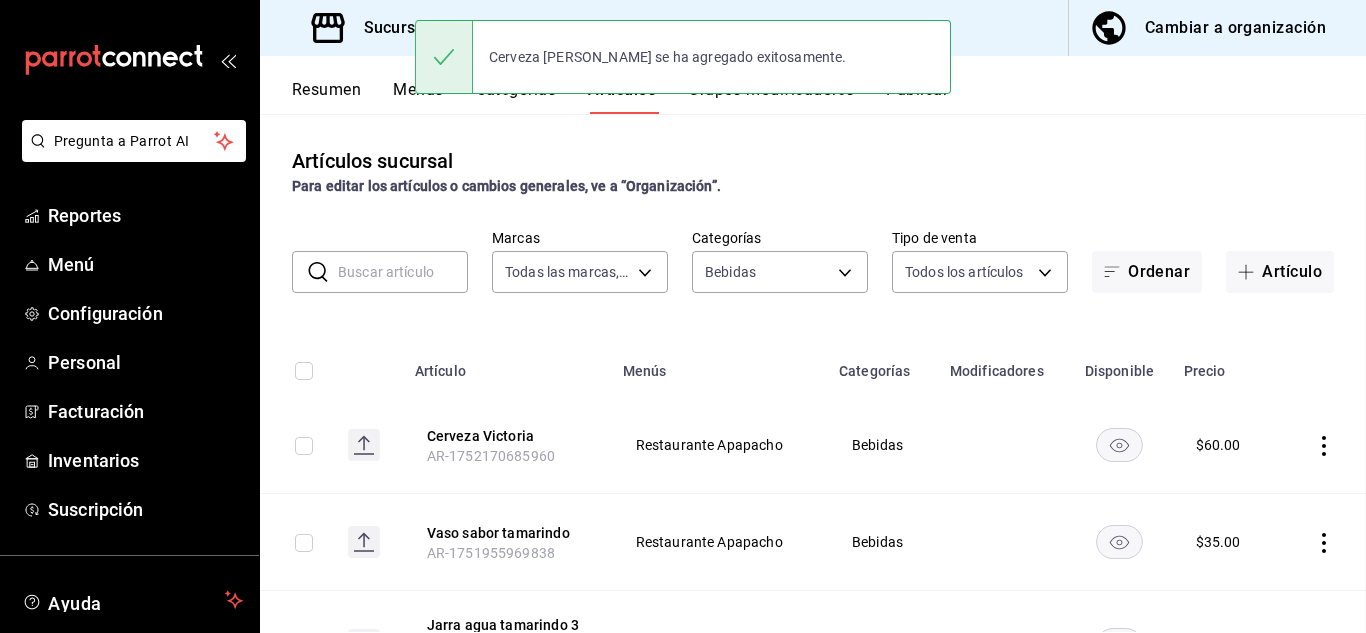 scroll, scrollTop: 0, scrollLeft: 0, axis: both 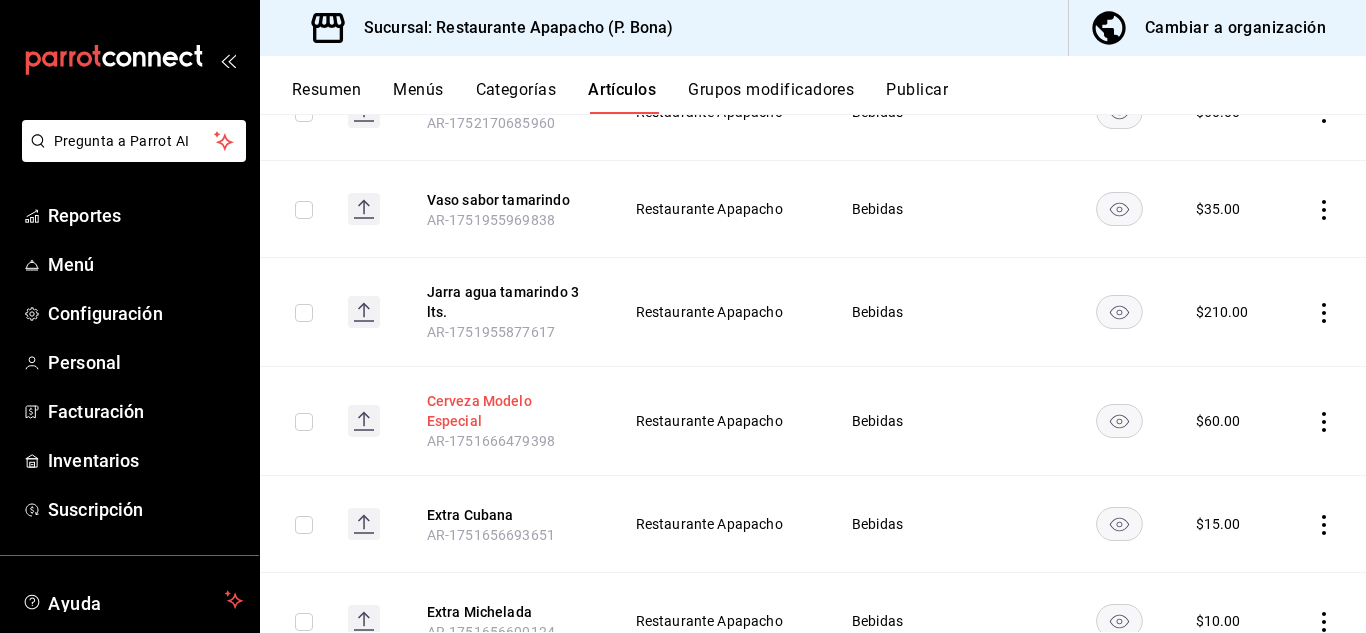 click on "Cerveza Modelo Especial" at bounding box center (507, 411) 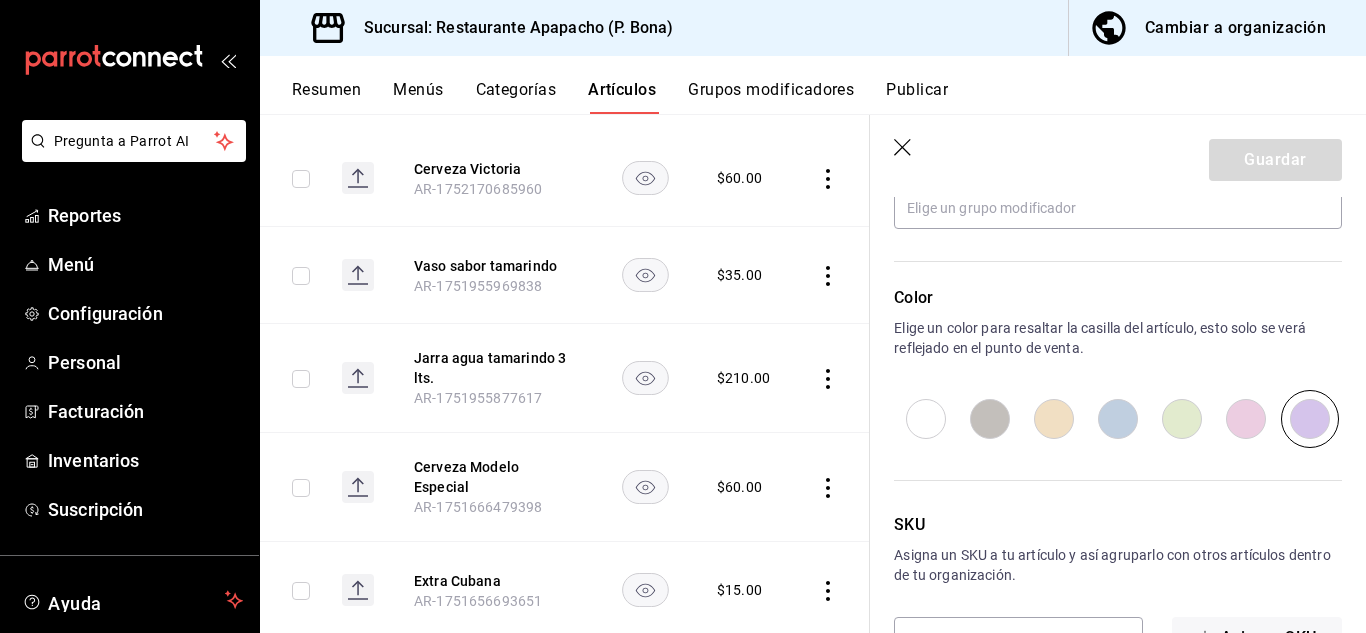 scroll, scrollTop: 1000, scrollLeft: 0, axis: vertical 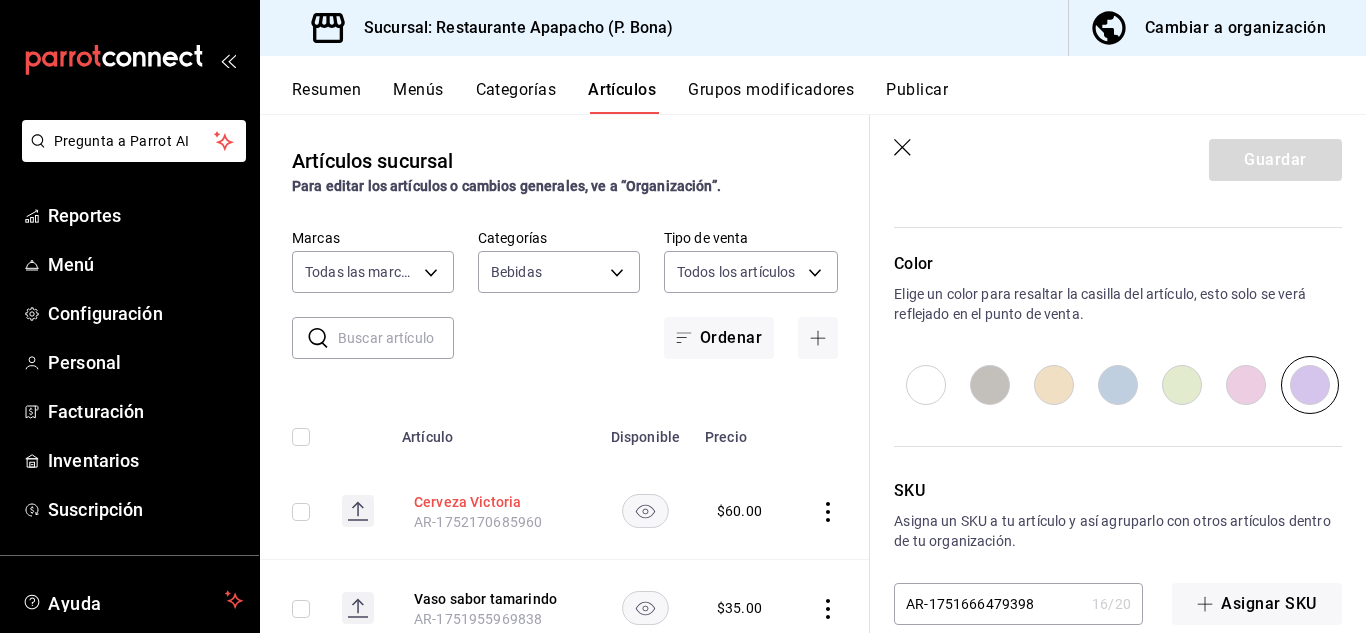 click on "Cerveza Victoria" at bounding box center [494, 502] 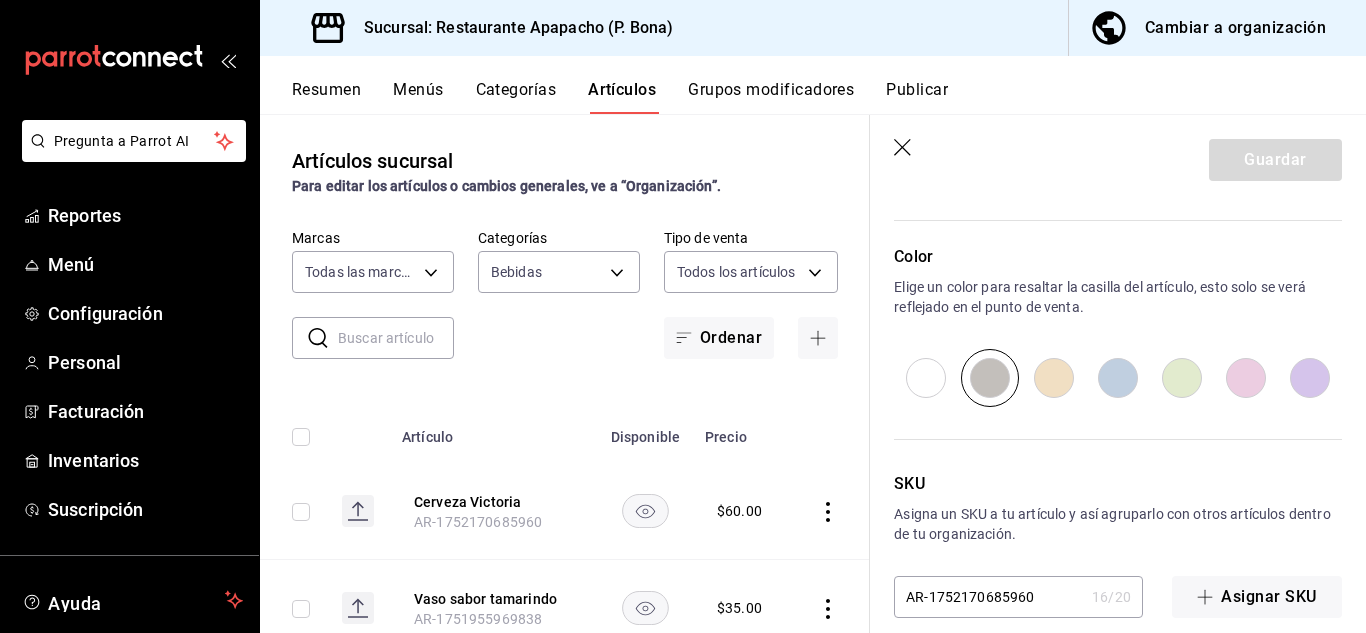 scroll, scrollTop: 1032, scrollLeft: 0, axis: vertical 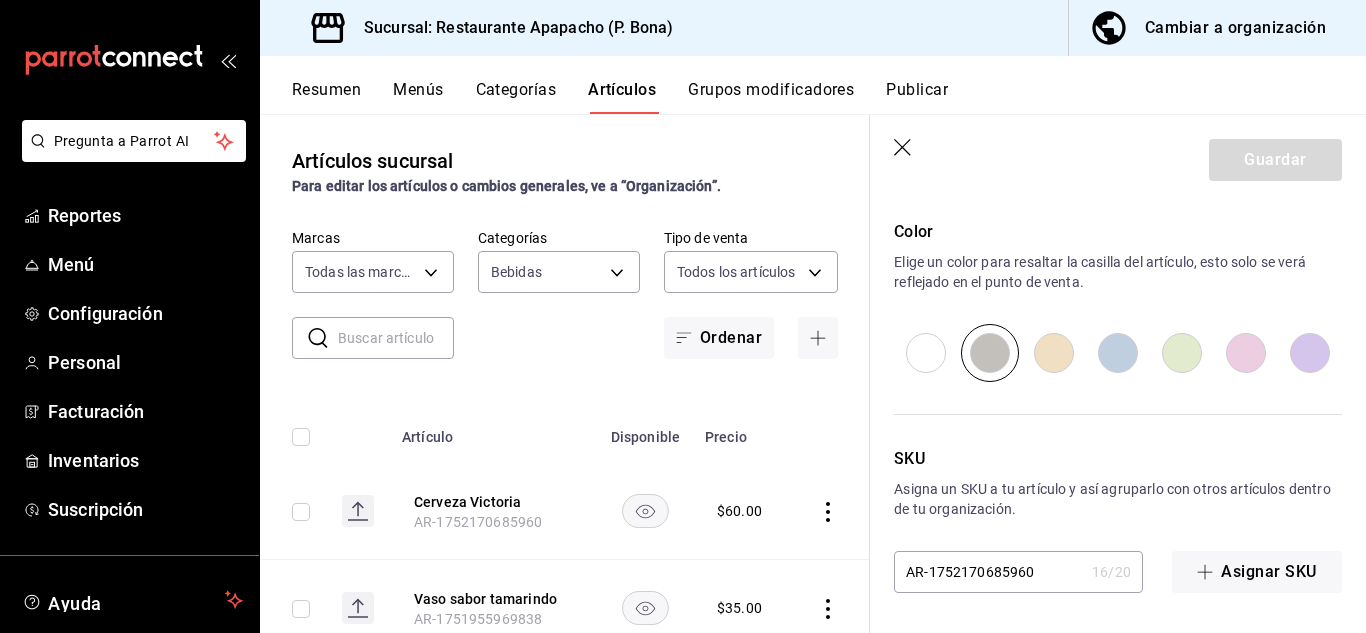 click at bounding box center [1310, 353] 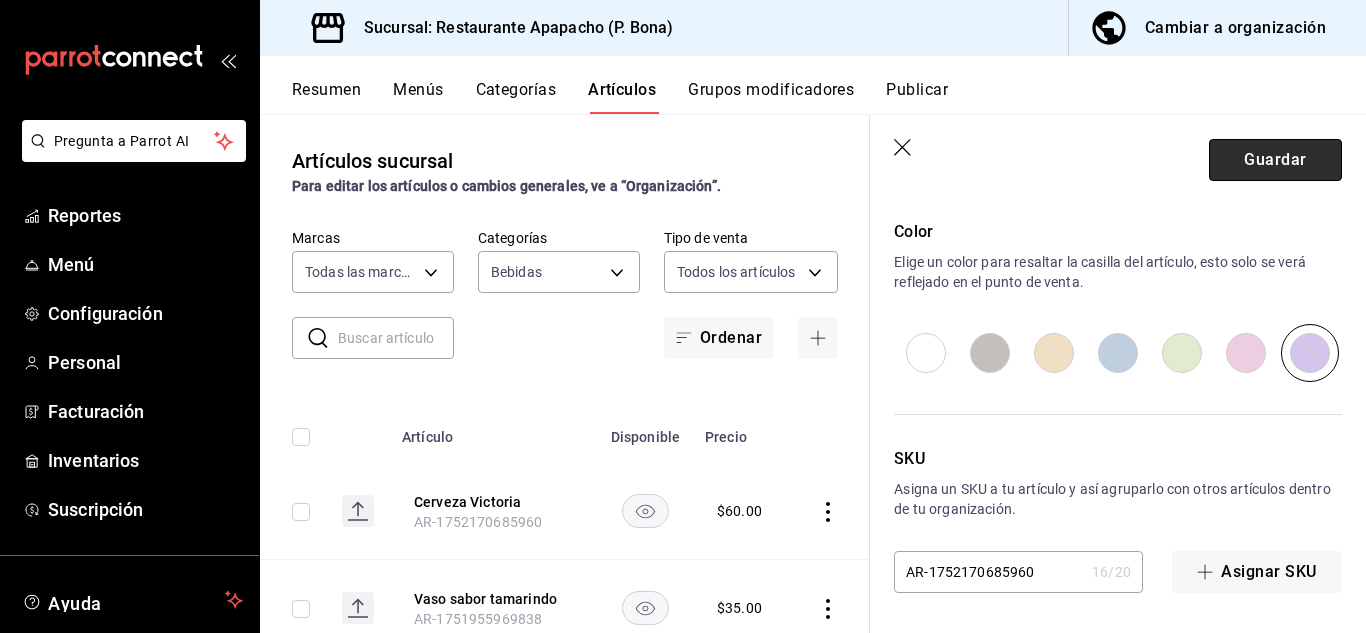 click on "Guardar" at bounding box center [1275, 160] 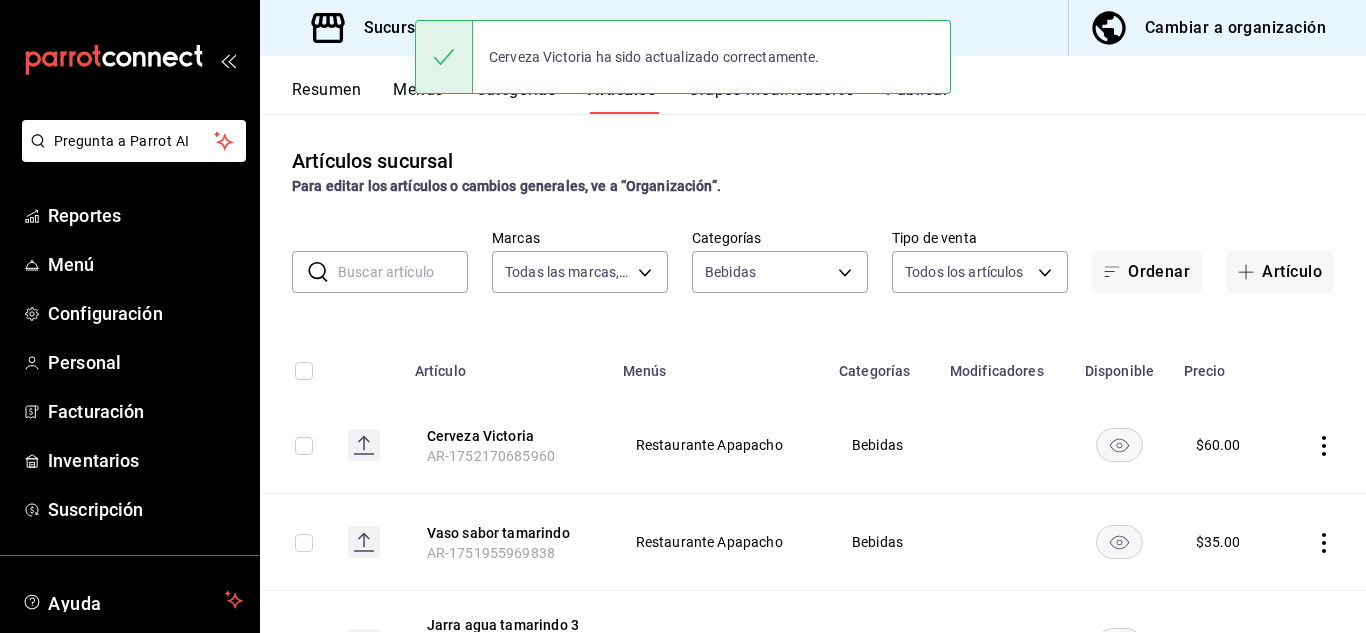 scroll, scrollTop: 0, scrollLeft: 0, axis: both 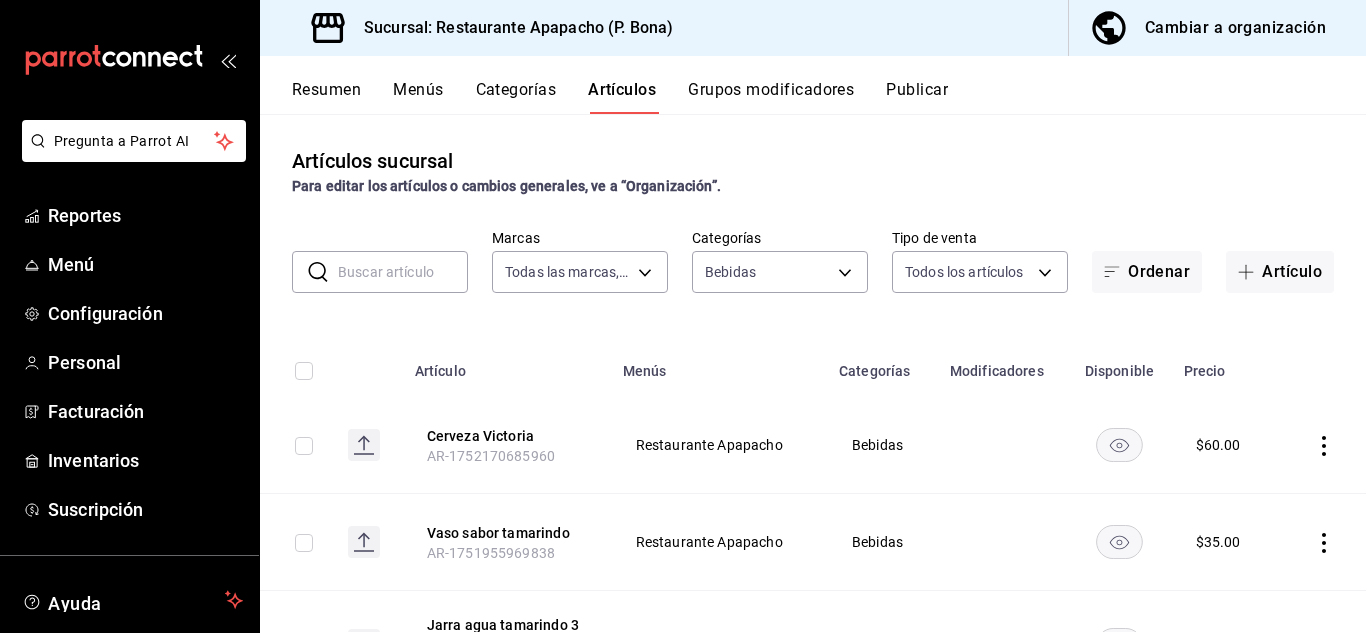 click on "Publicar" at bounding box center (917, 97) 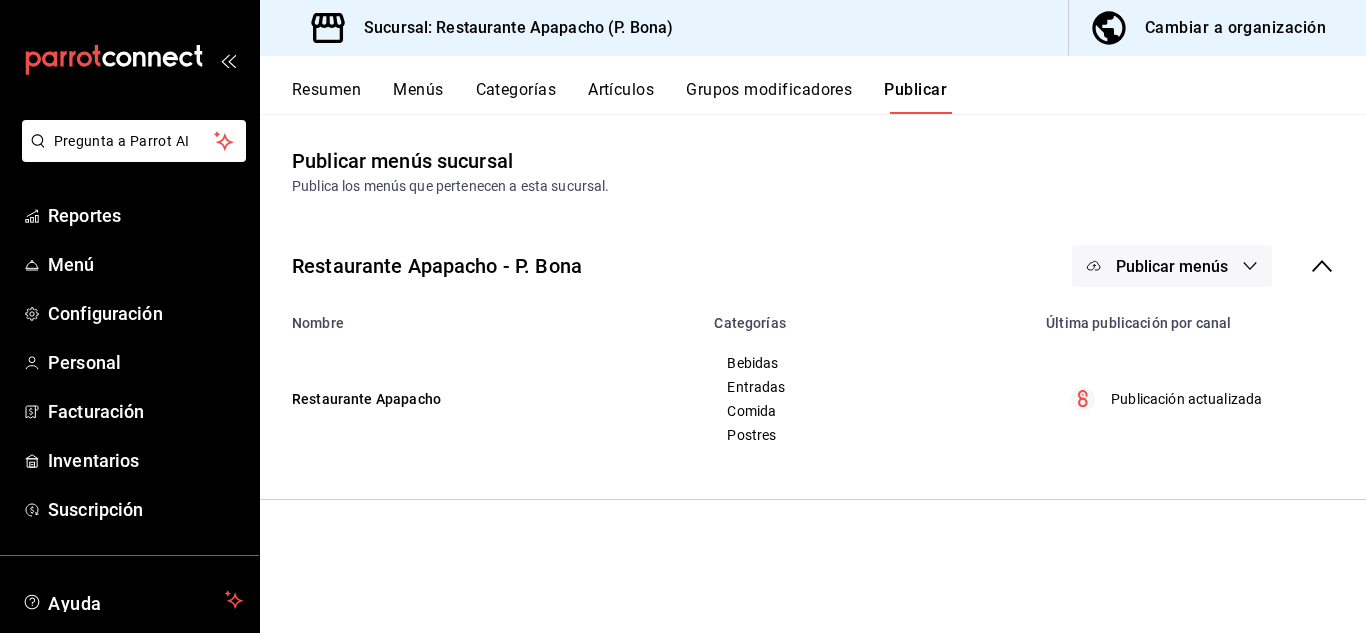 click on "Publicar menús" at bounding box center [1172, 266] 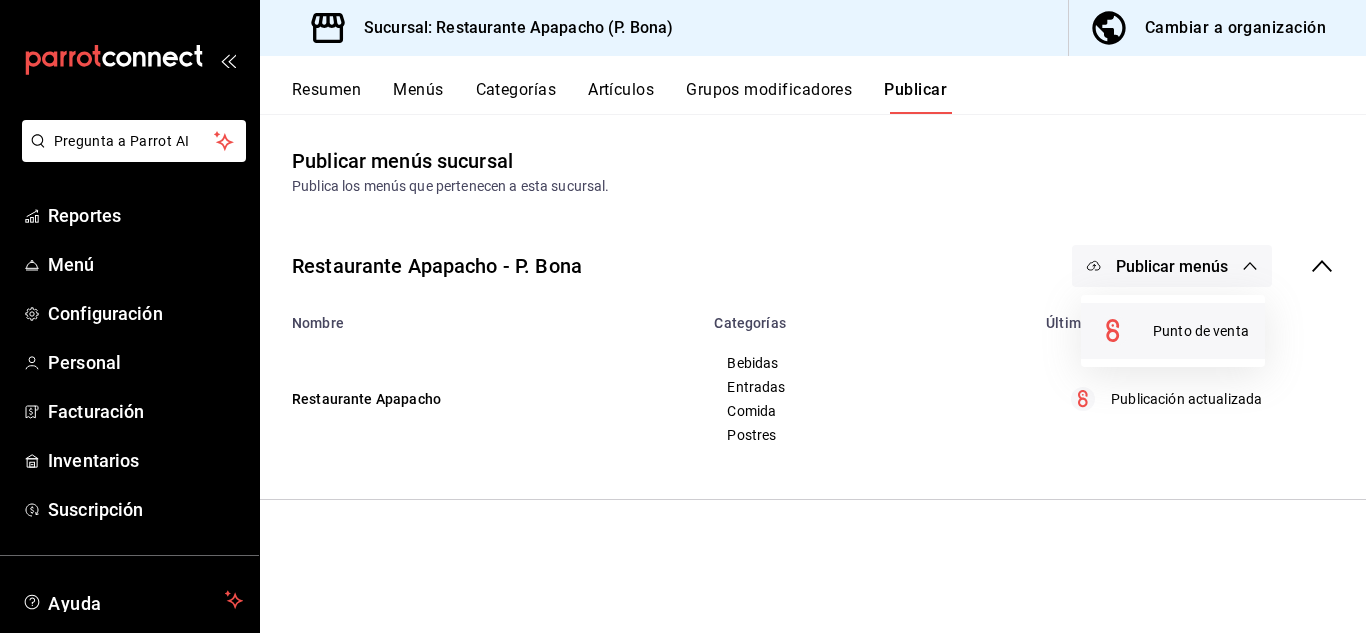 click on "Punto de venta" at bounding box center (1201, 331) 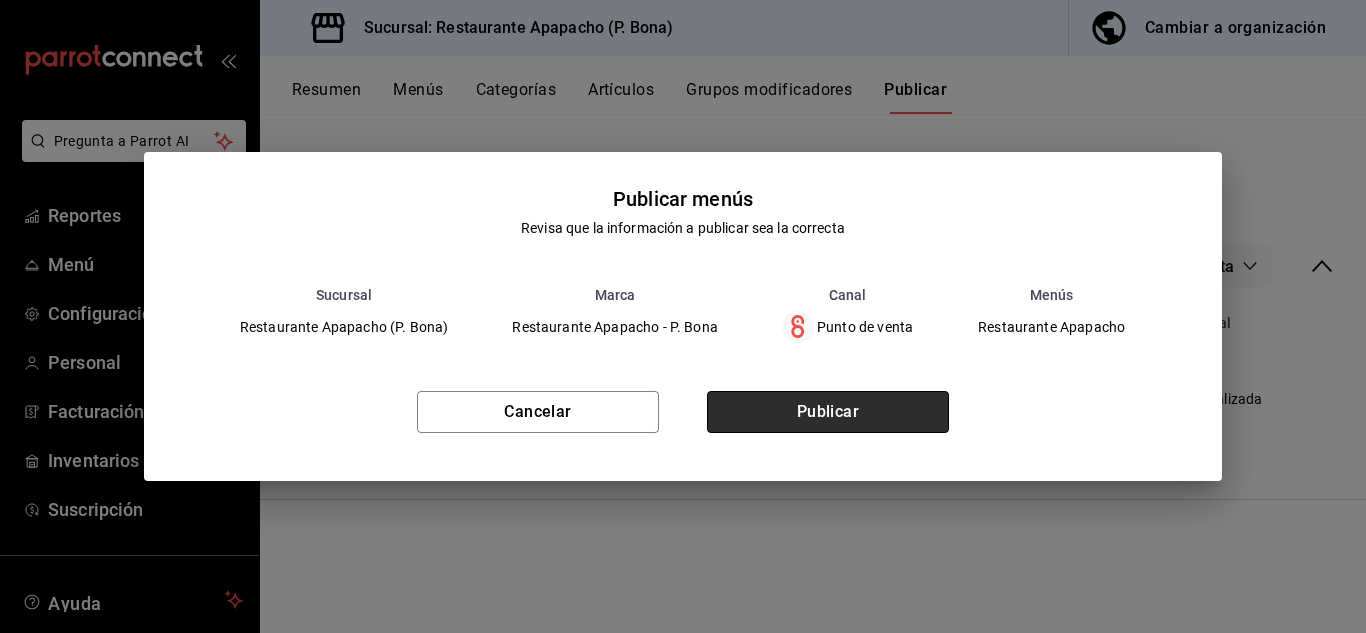 click on "Publicar" at bounding box center (828, 412) 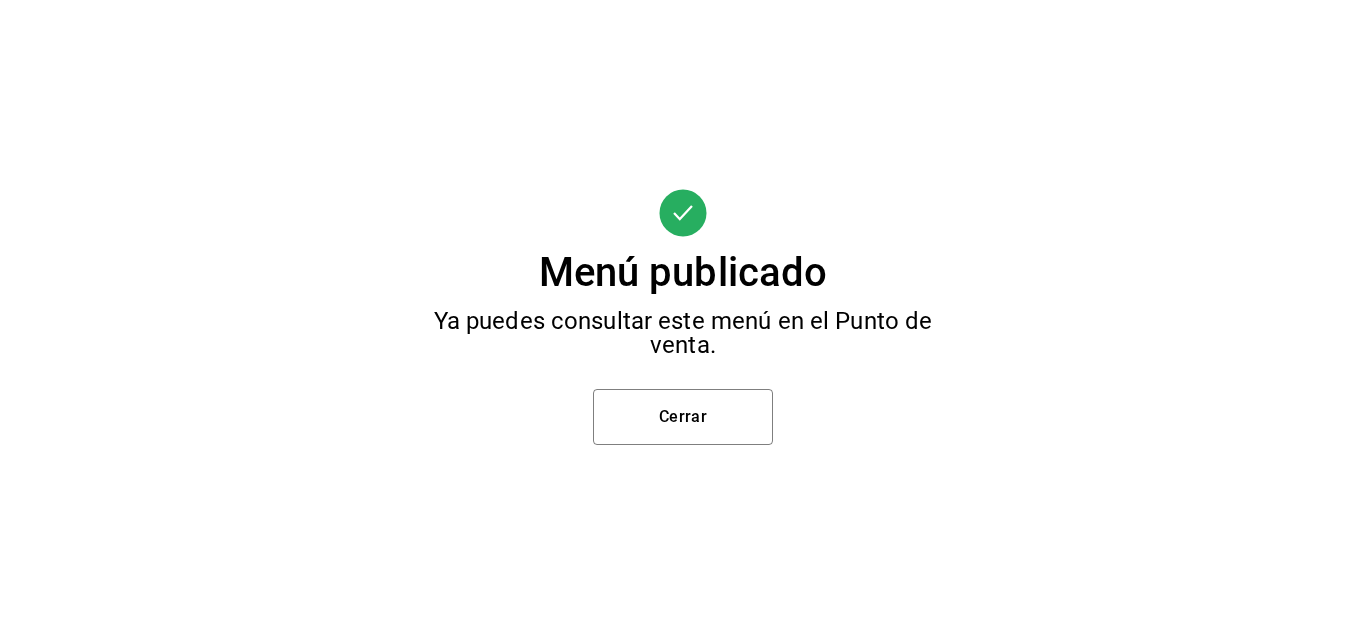 click on "Menú publicado Ya puedes consultar este menú en el Punto de venta. Cerrar" at bounding box center (683, 316) 